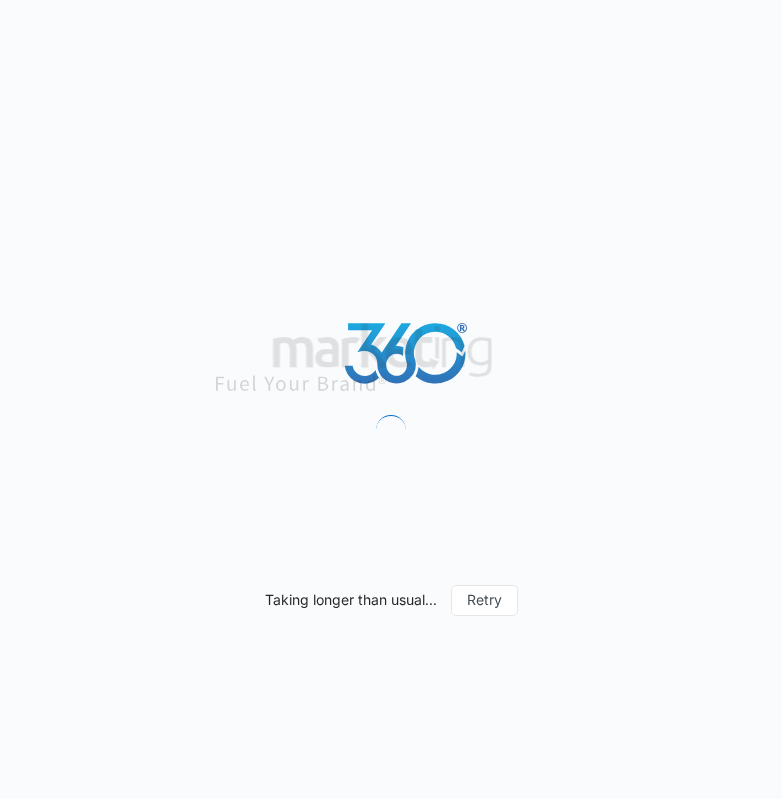 scroll, scrollTop: 0, scrollLeft: 0, axis: both 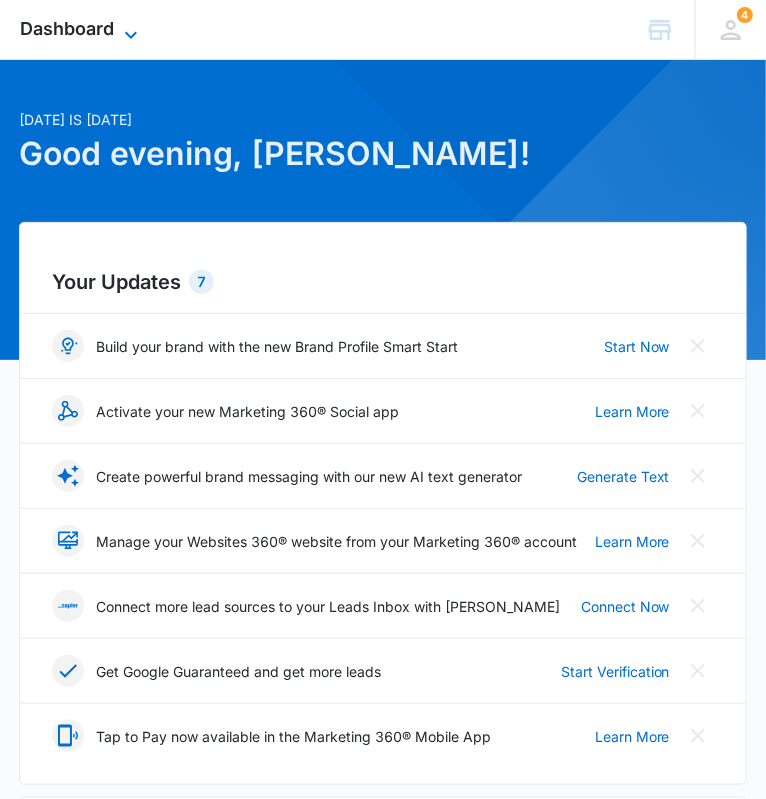 click on "Dashboard" at bounding box center (67, 28) 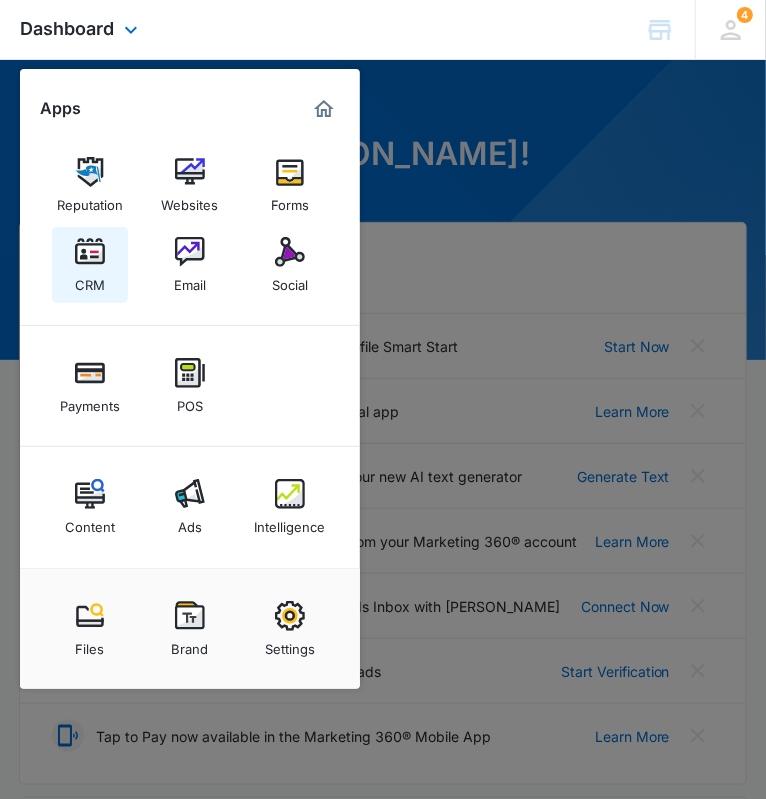 click at bounding box center [90, 252] 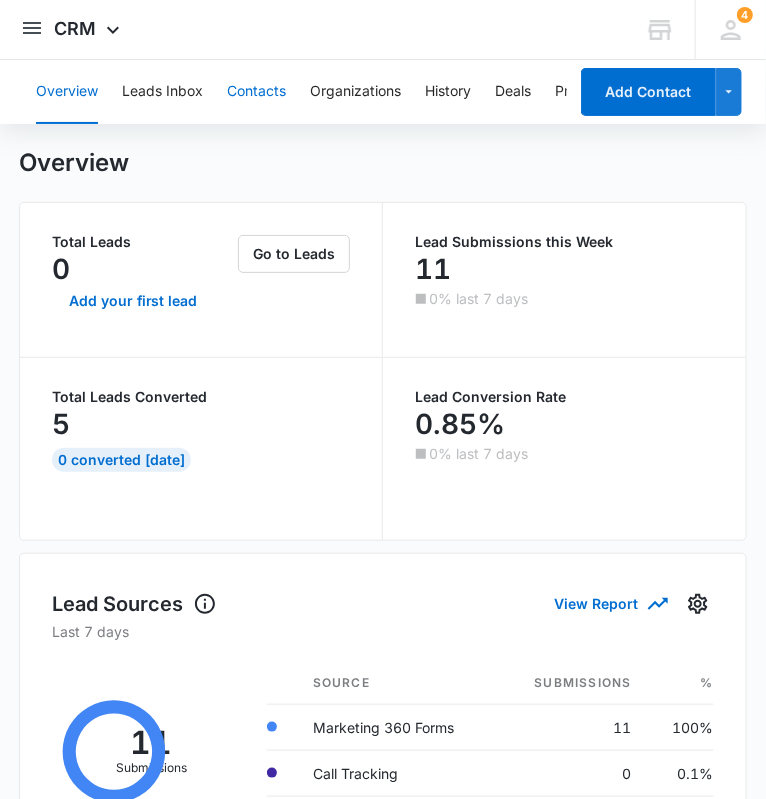 click on "Contacts" at bounding box center (256, 92) 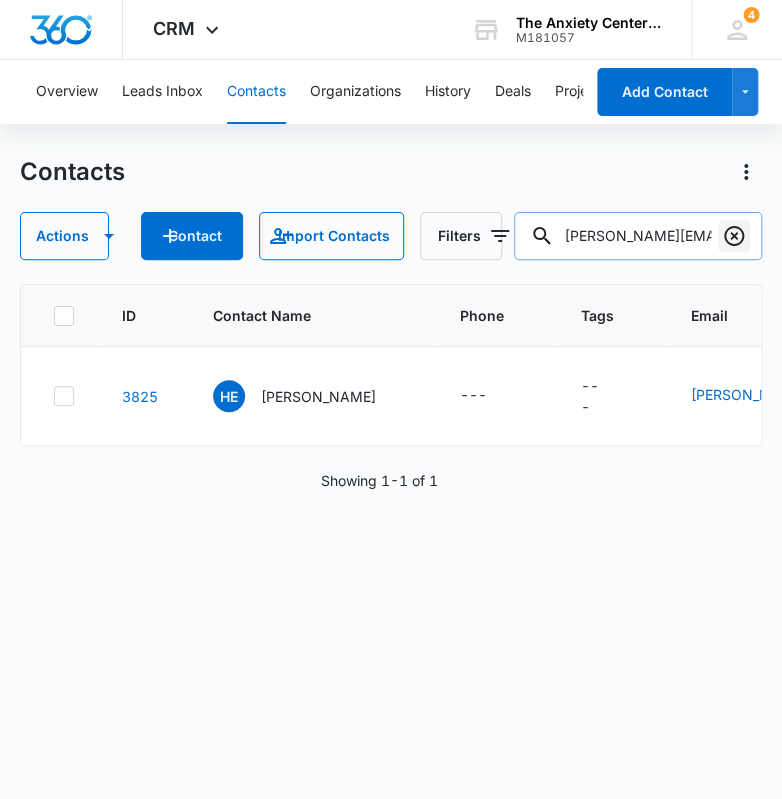 scroll, scrollTop: 0, scrollLeft: 21, axis: horizontal 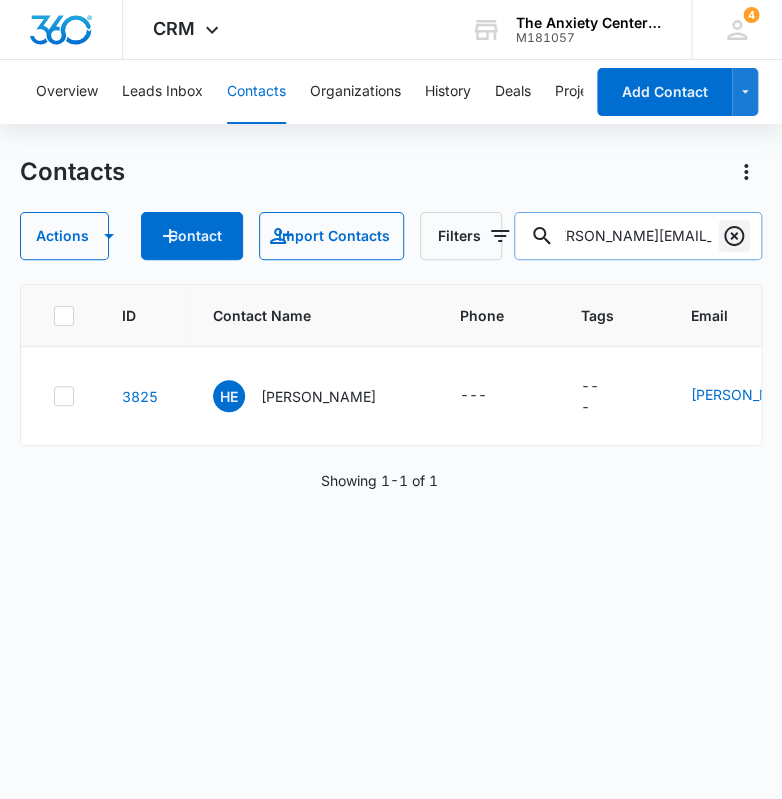 drag, startPoint x: 579, startPoint y: 240, endPoint x: 718, endPoint y: 246, distance: 139.12944 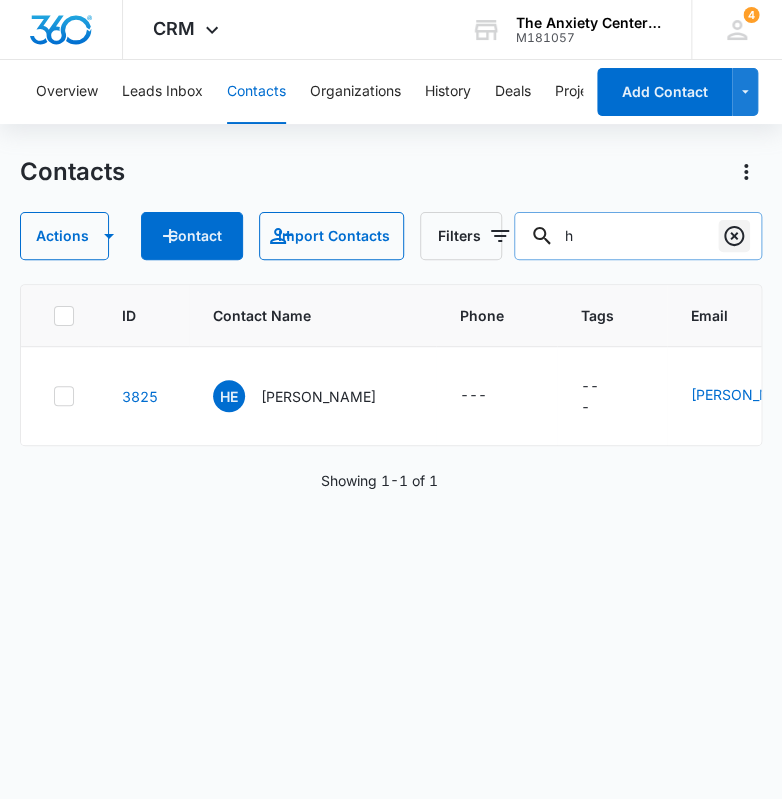 type on "h" 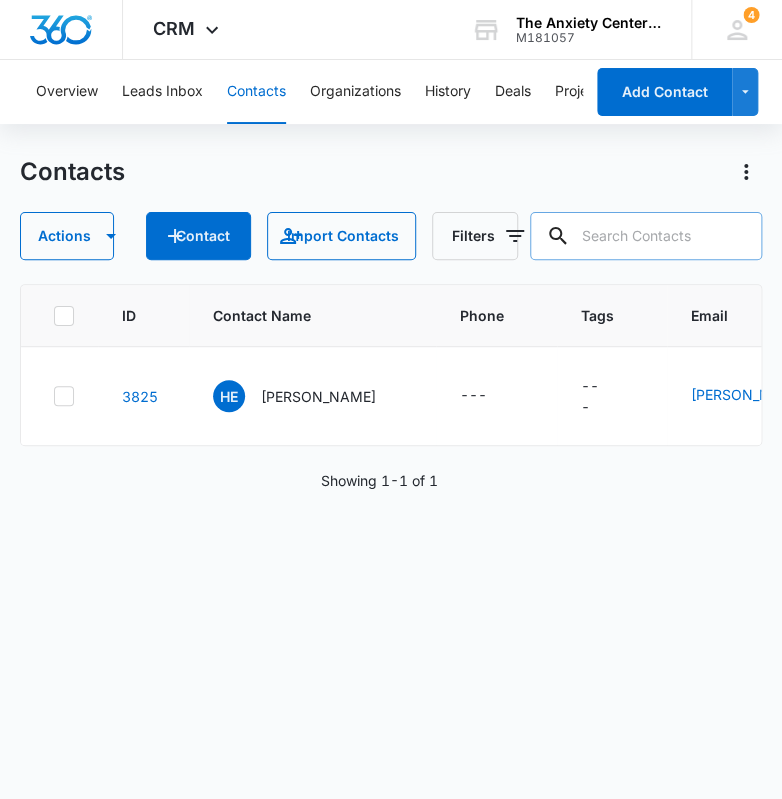 paste on "peterjvermes@gmail.com" 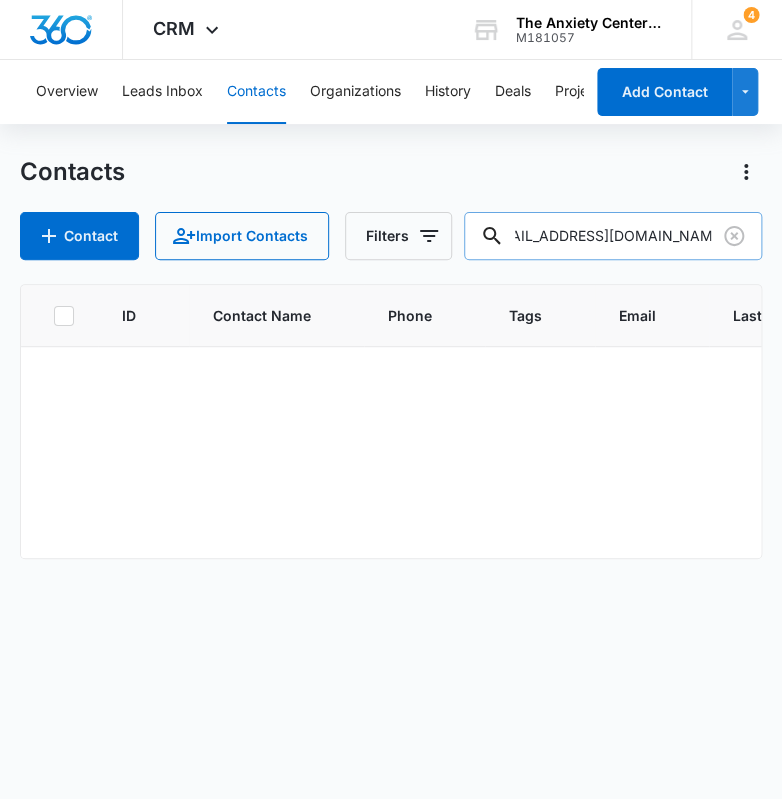 scroll, scrollTop: 0, scrollLeft: 0, axis: both 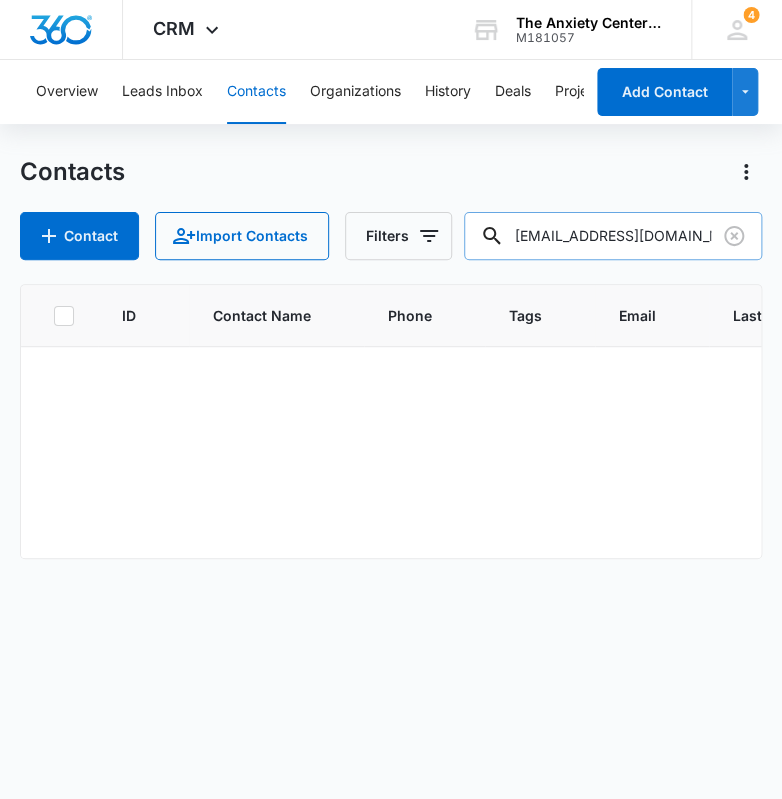 drag, startPoint x: 520, startPoint y: 237, endPoint x: 684, endPoint y: 237, distance: 164 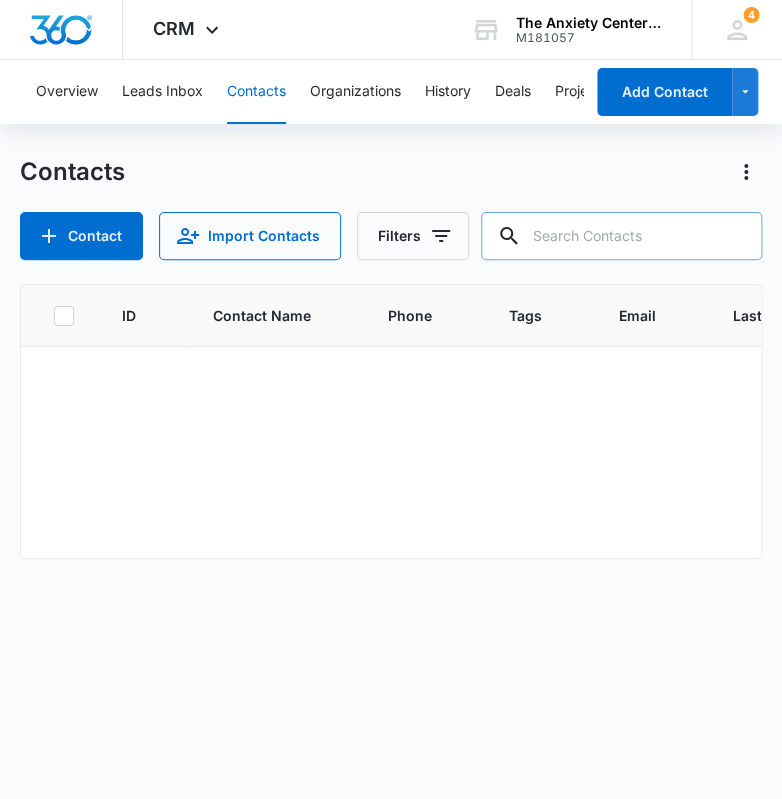 paste on "thestarsareforyou@gmail.com" 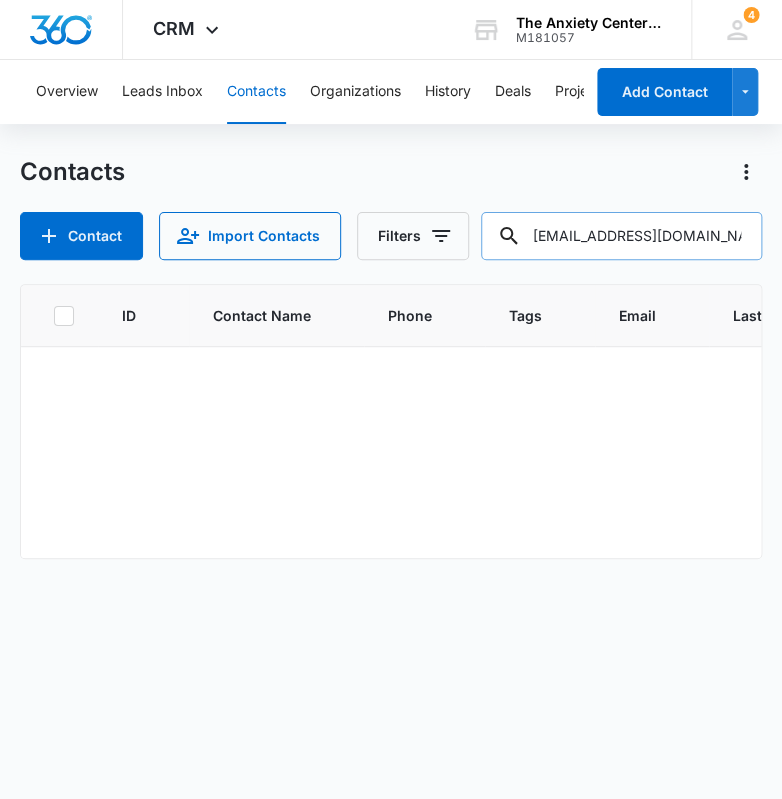 scroll, scrollTop: 0, scrollLeft: 11, axis: horizontal 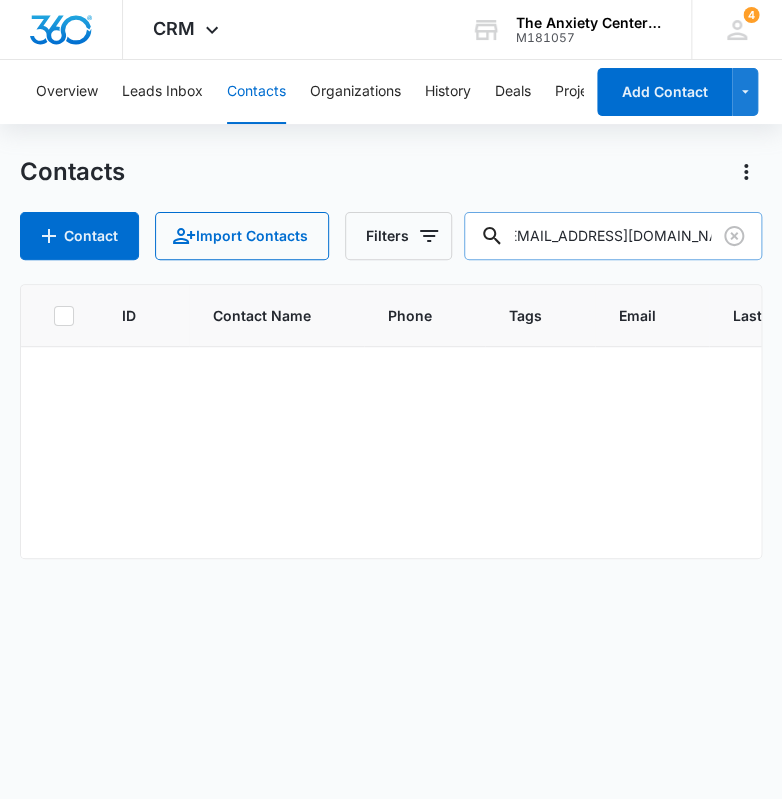 type on "thestarsareforyou@gmail.com" 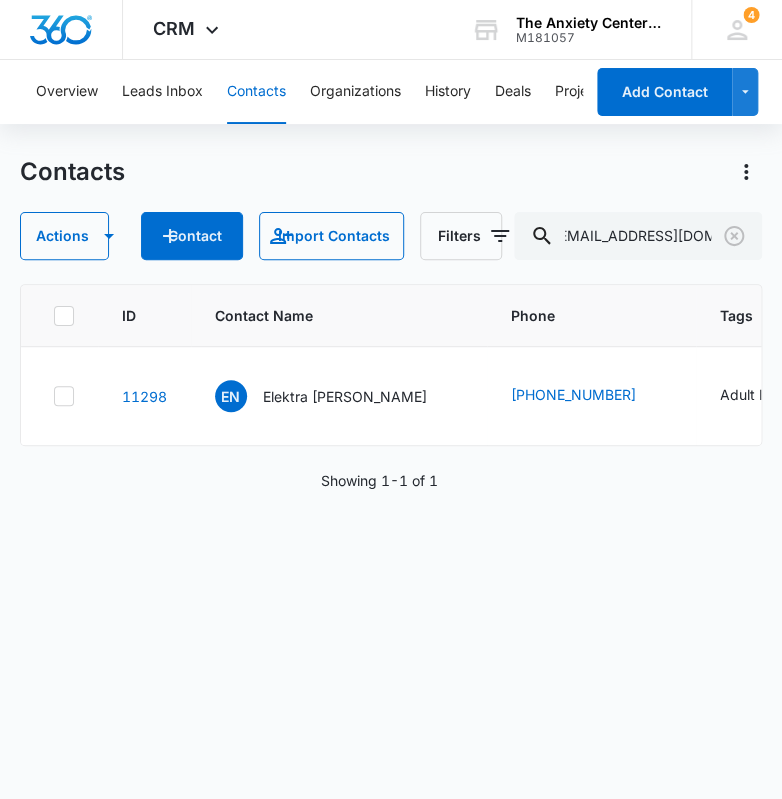 scroll, scrollTop: 0, scrollLeft: 0, axis: both 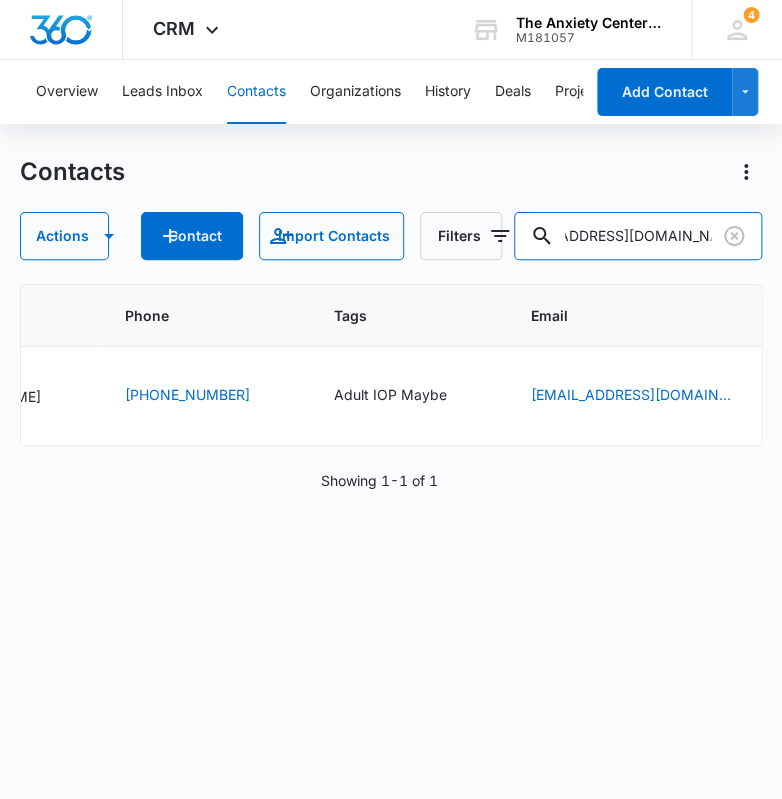 drag, startPoint x: 567, startPoint y: 233, endPoint x: 729, endPoint y: 257, distance: 163.76813 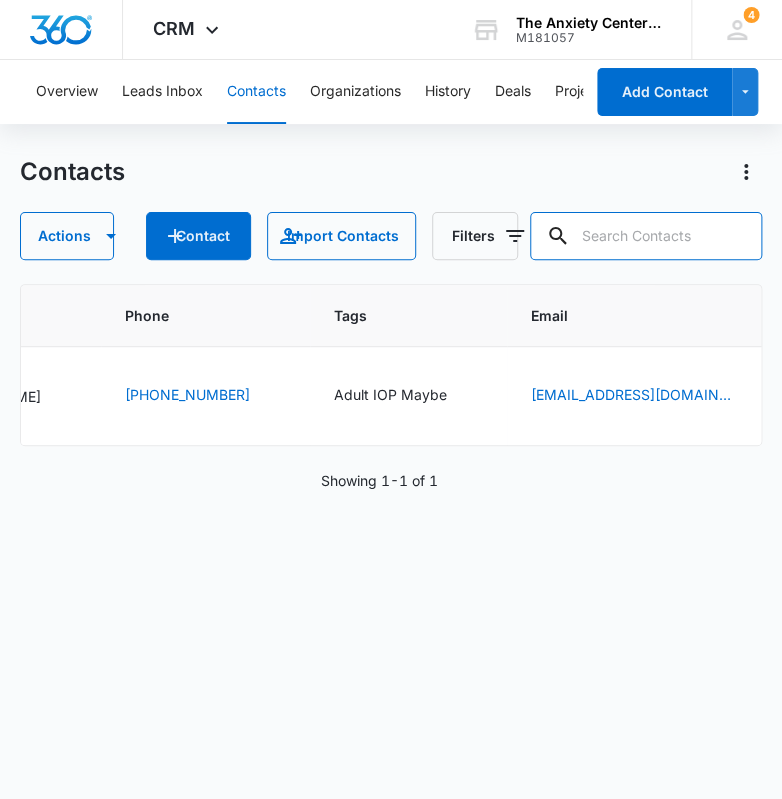 scroll, scrollTop: 0, scrollLeft: 0, axis: both 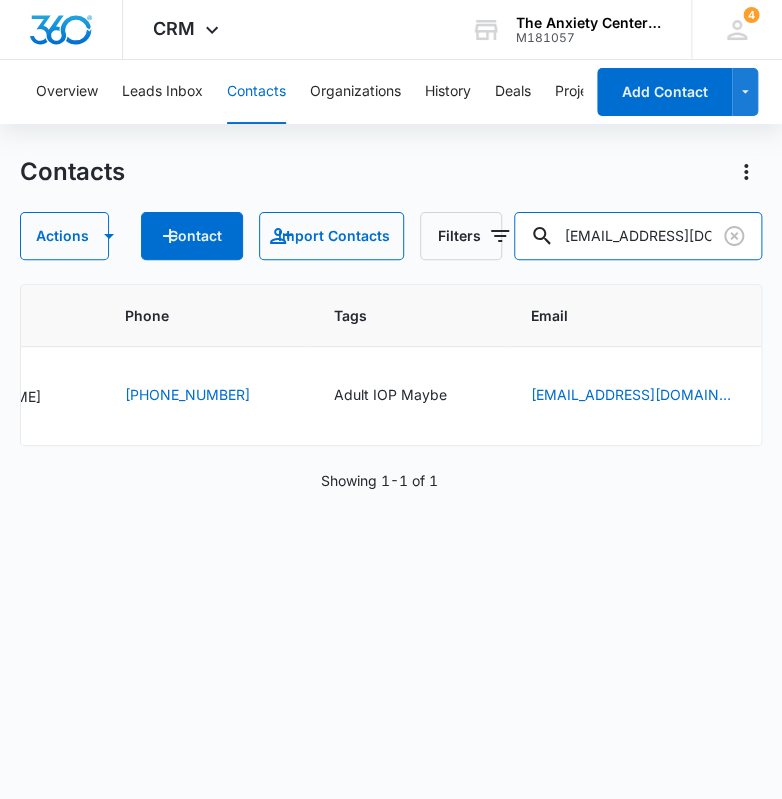 type on "cgoffks@gmail.com" 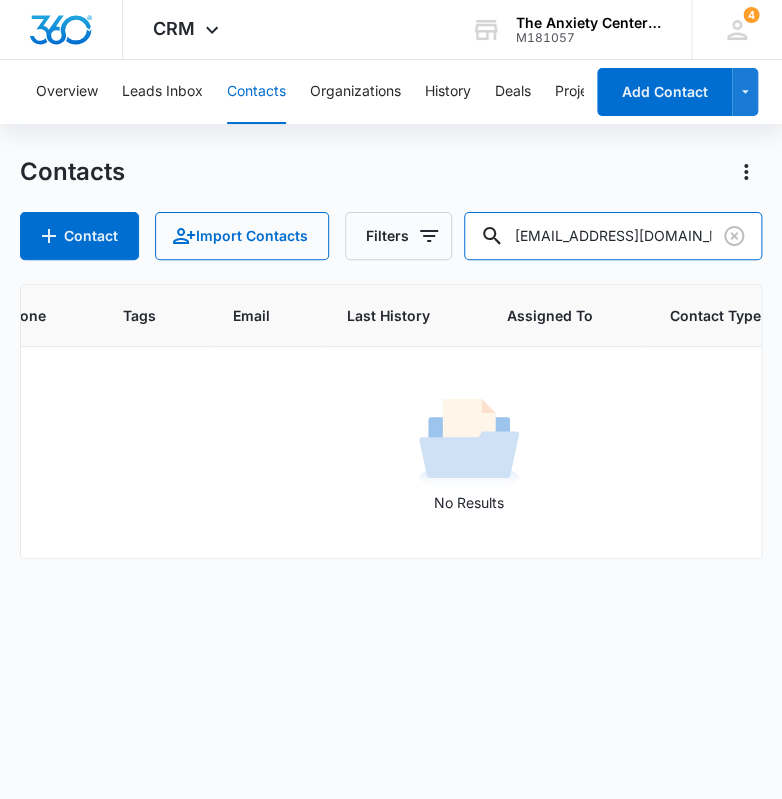 drag, startPoint x: 673, startPoint y: 238, endPoint x: 480, endPoint y: 227, distance: 193.31322 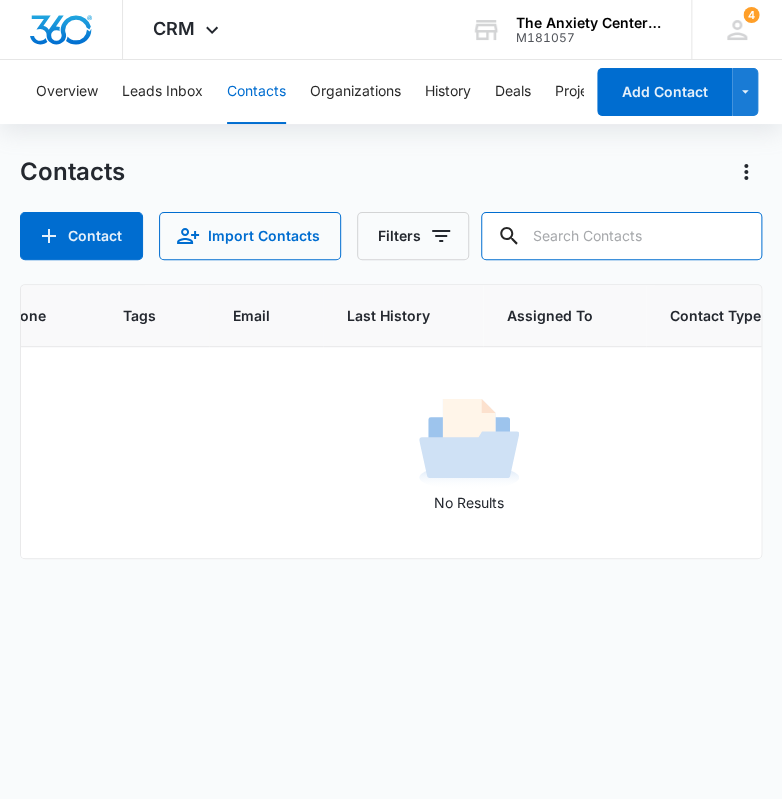 paste on "meganchrisco@gmail.com" 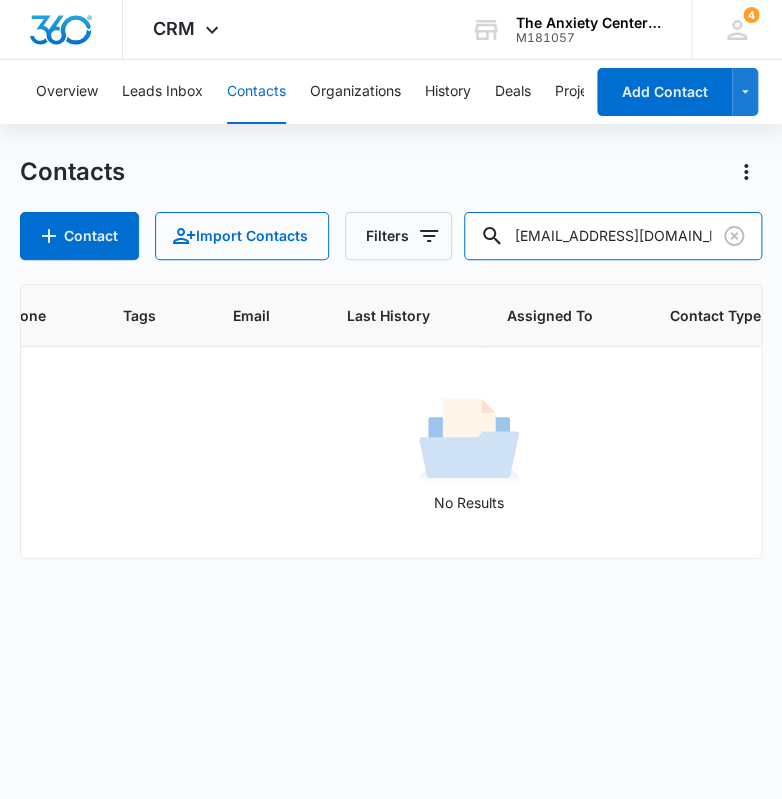 type on "meganchrisco@gmail.com" 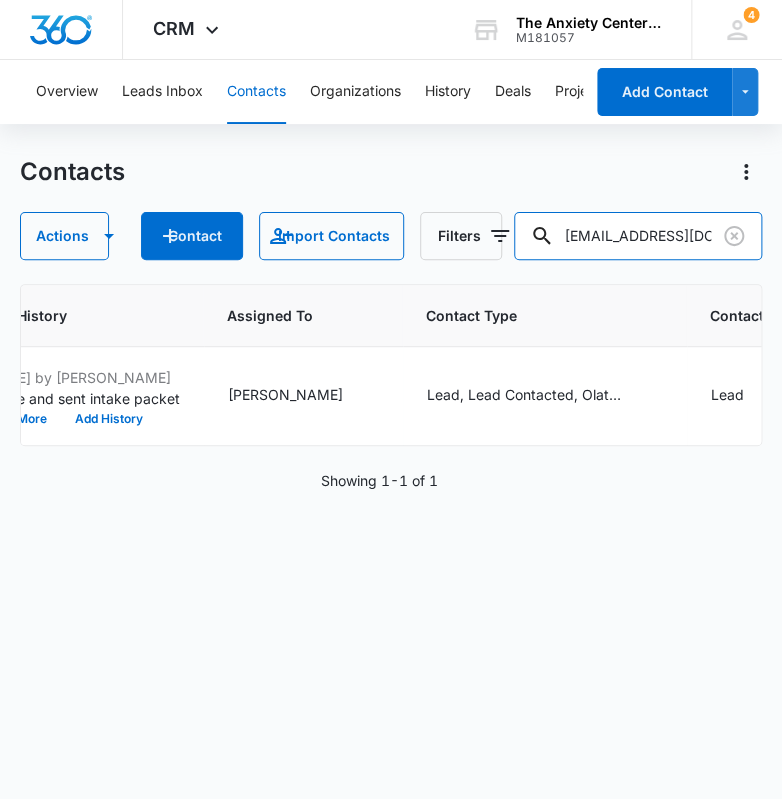 scroll, scrollTop: 0, scrollLeft: 1074, axis: horizontal 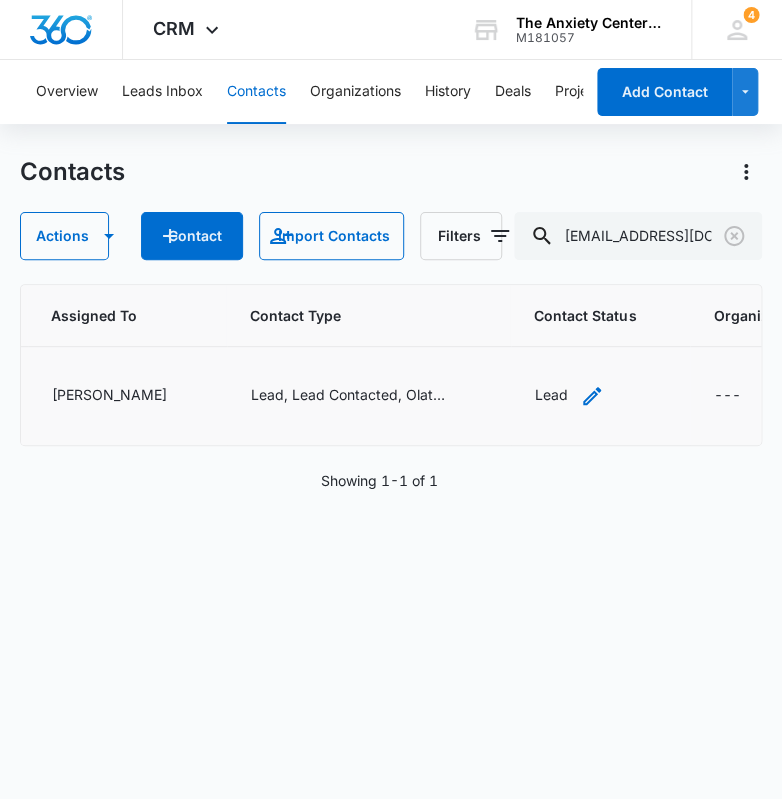 click on "Lead" at bounding box center (569, 396) 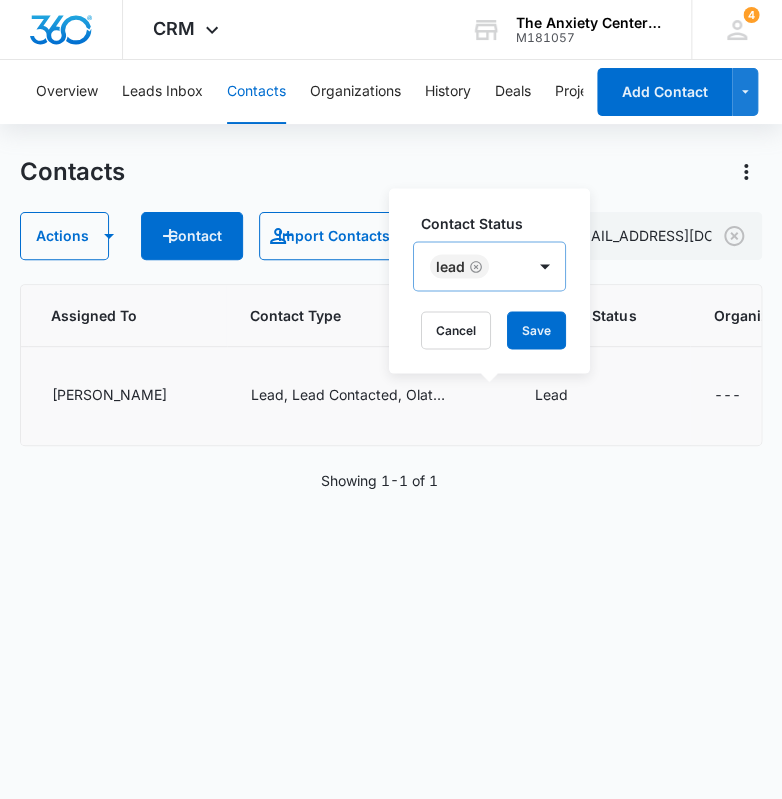 click on "Lead" at bounding box center (469, 266) 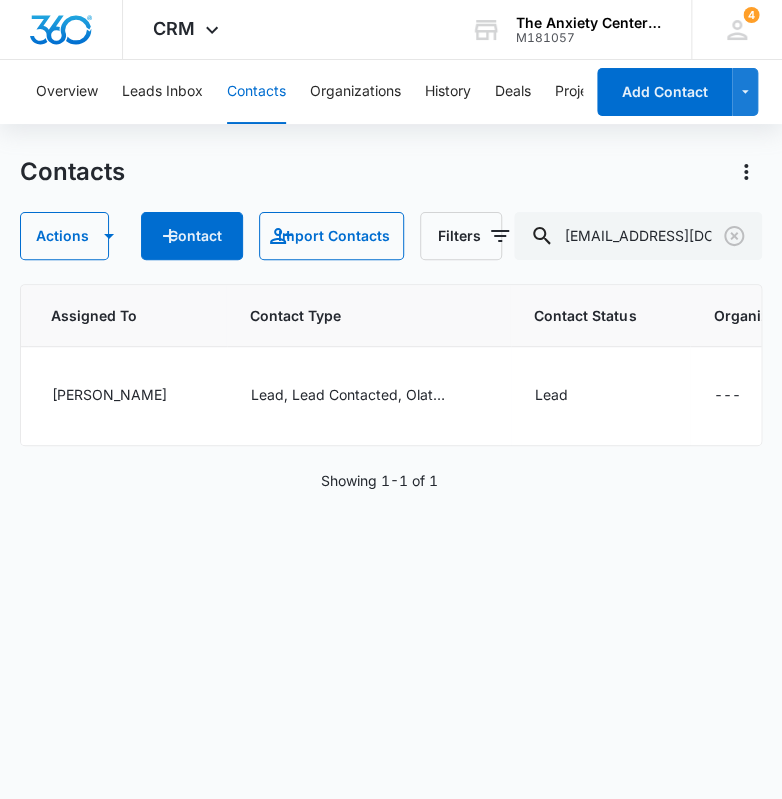 click on "ID Contact Name Phone Tags Email Last History Assigned To Contact Type Contact Status Organization Address 11304 MC Megan Chrisco (913) 605-3794 --- meganchrisco@gmail.com Jun 16, 2025 by Erika Marker spoke and sent intake packet View More Add History Erika Marker Lead, Lead Contacted, Olathe Adult IOP Lead Cancel Save --- --- Showing   1-1   of   1" at bounding box center (391, 528) 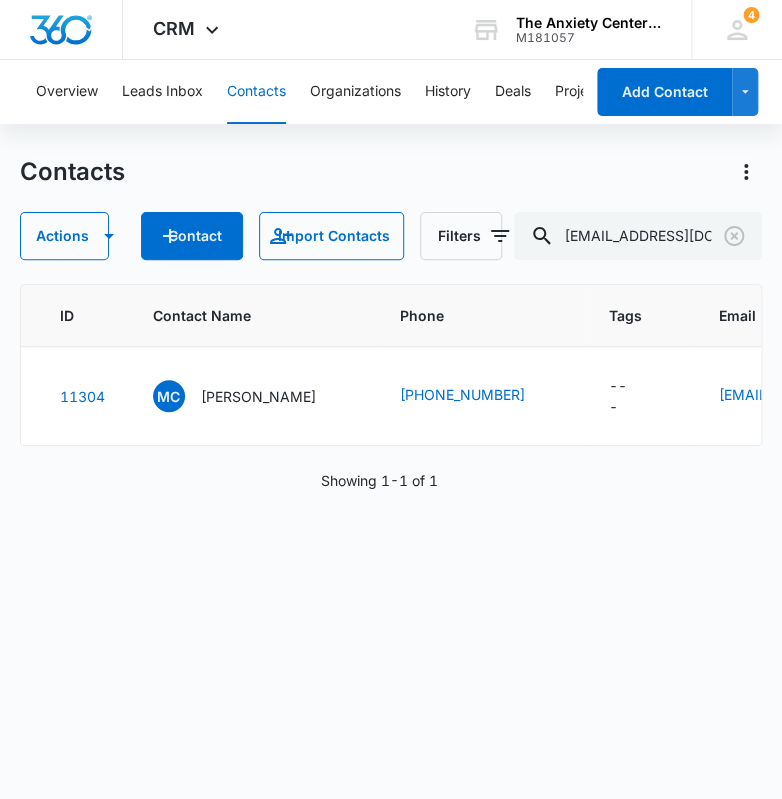 scroll, scrollTop: 0, scrollLeft: 60, axis: horizontal 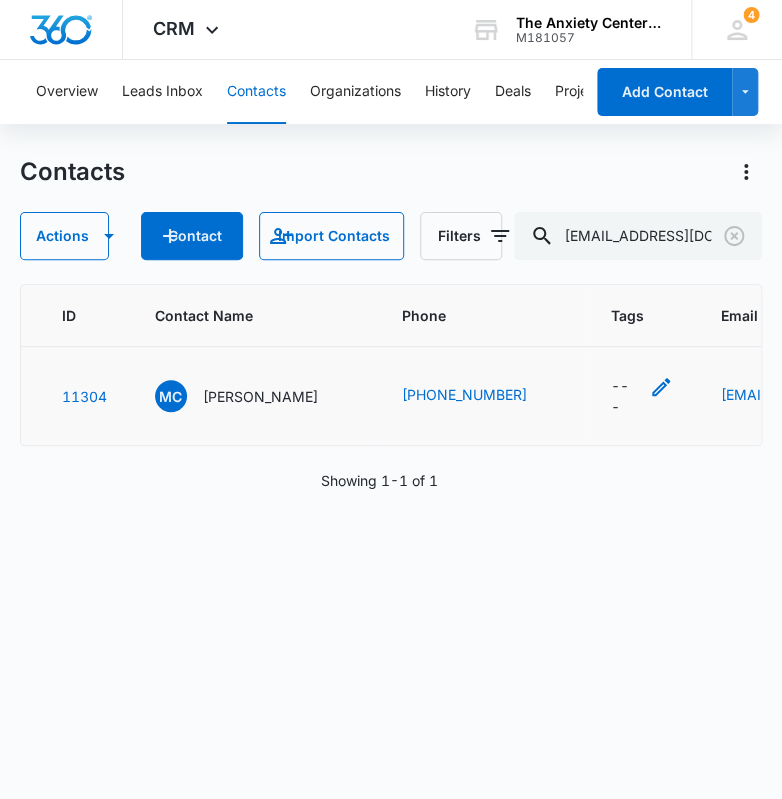 click on "---" at bounding box center [624, 396] 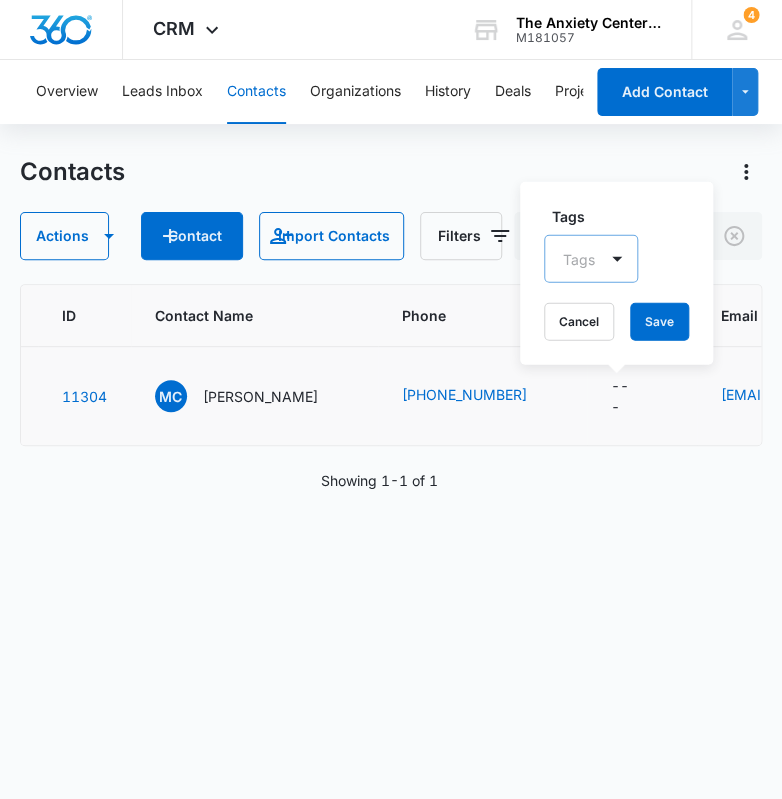 click at bounding box center [579, 258] 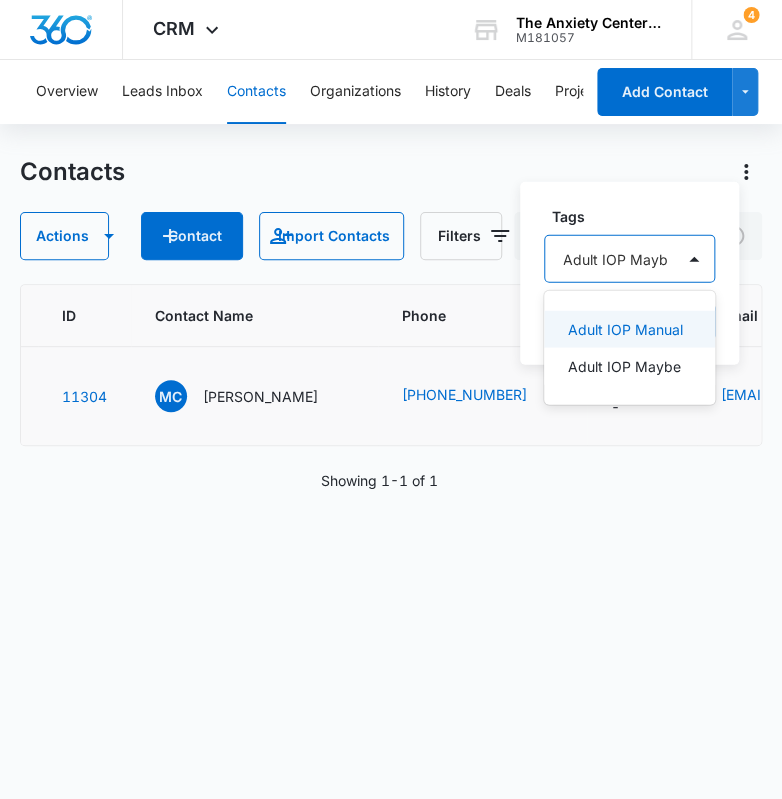 type on "Adult IOP Maybe" 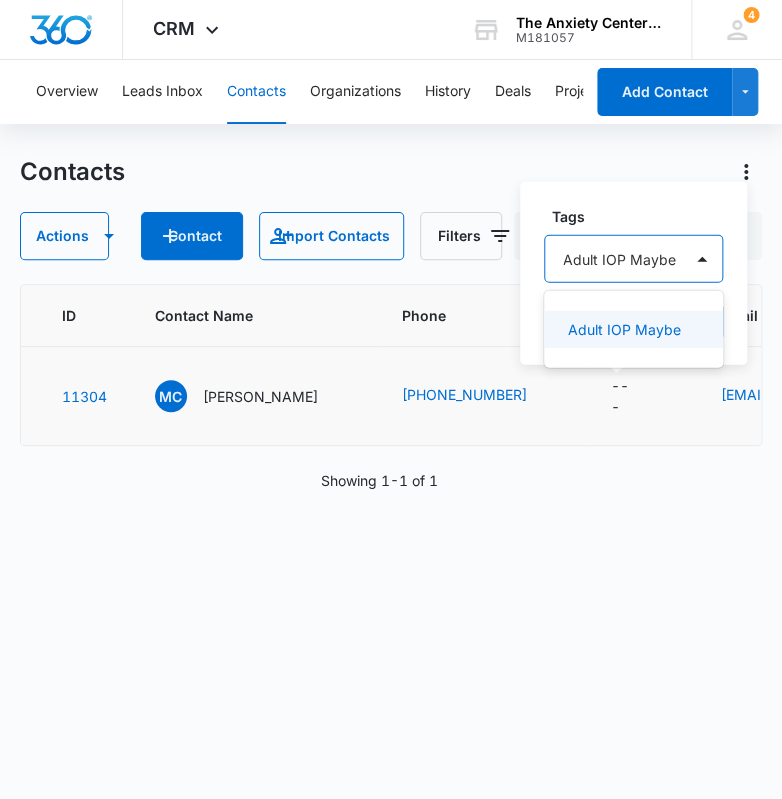 click on "Adult IOP Maybe" at bounding box center [624, 329] 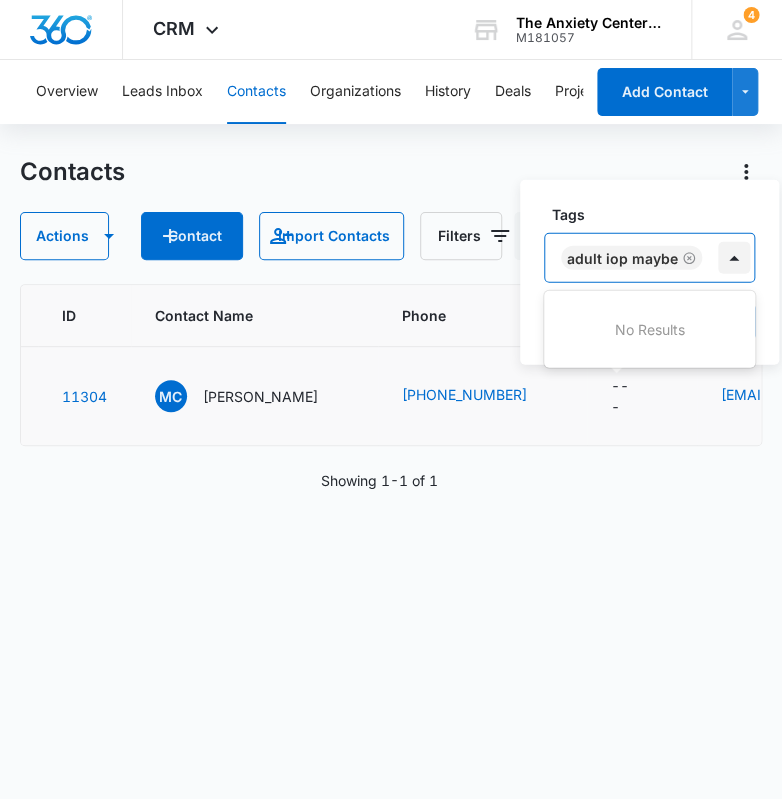 click at bounding box center [734, 258] 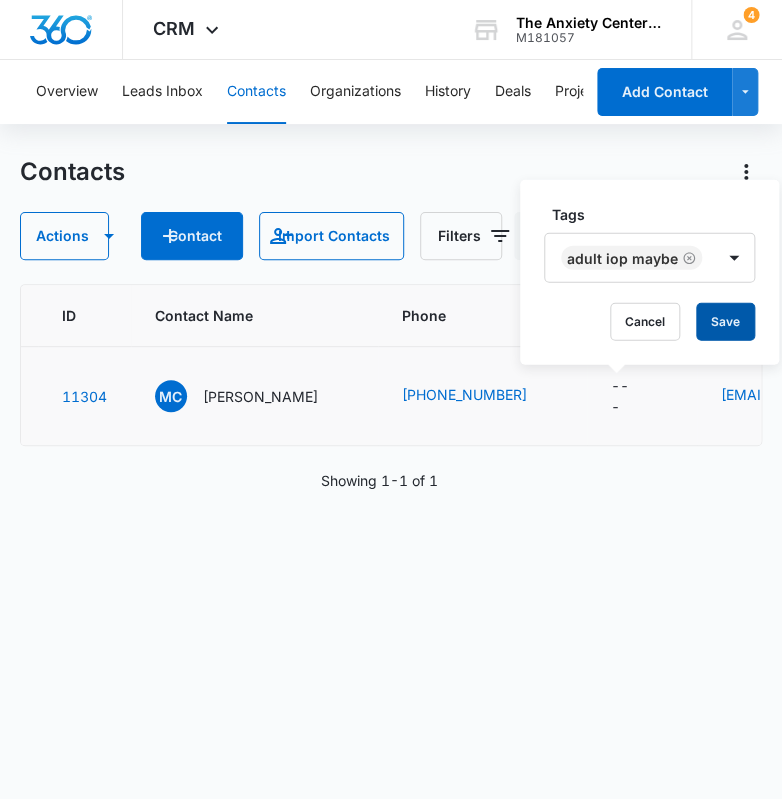 click on "Save" at bounding box center [725, 322] 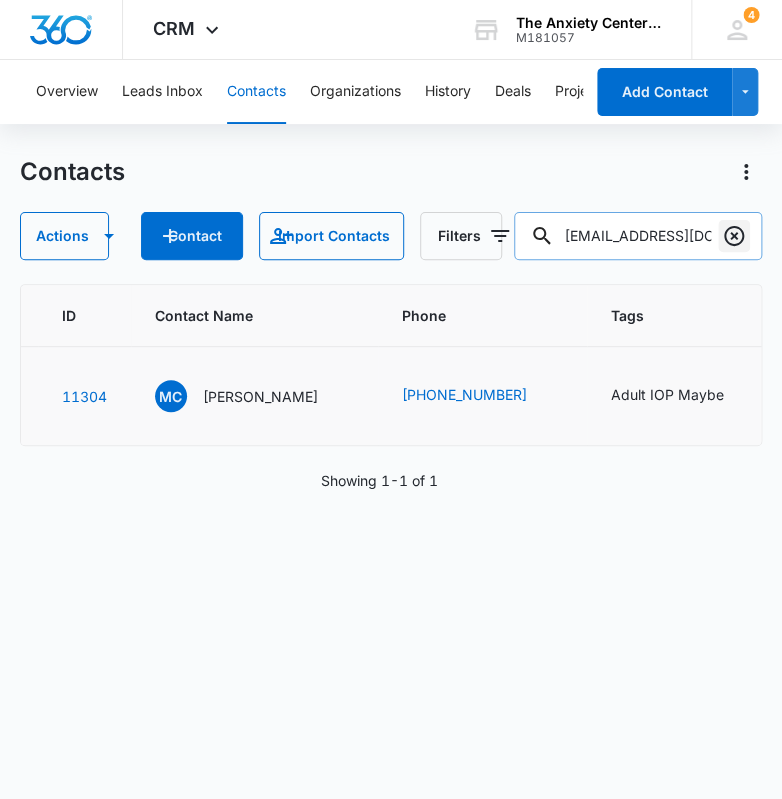 click 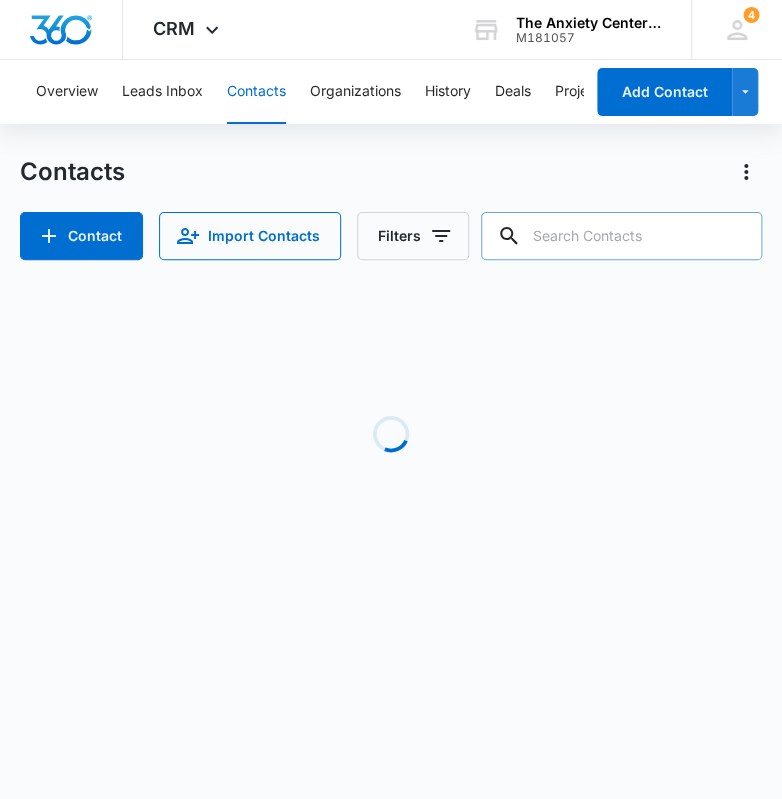 paste on "emilyfbaker09@yahoo.com" 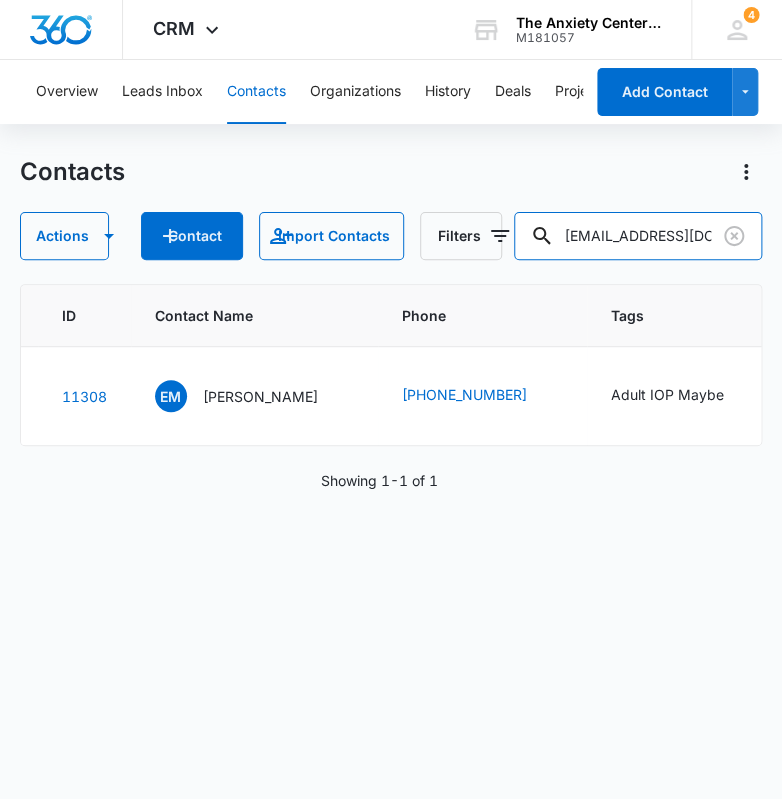 scroll, scrollTop: 0, scrollLeft: 44, axis: horizontal 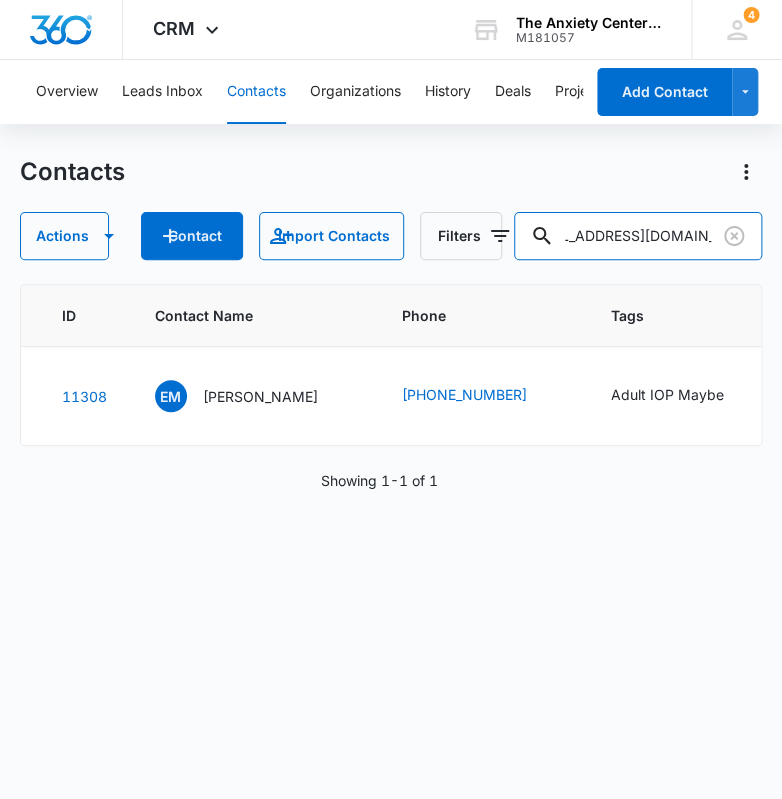 drag, startPoint x: 570, startPoint y: 236, endPoint x: 812, endPoint y: 211, distance: 243.2879 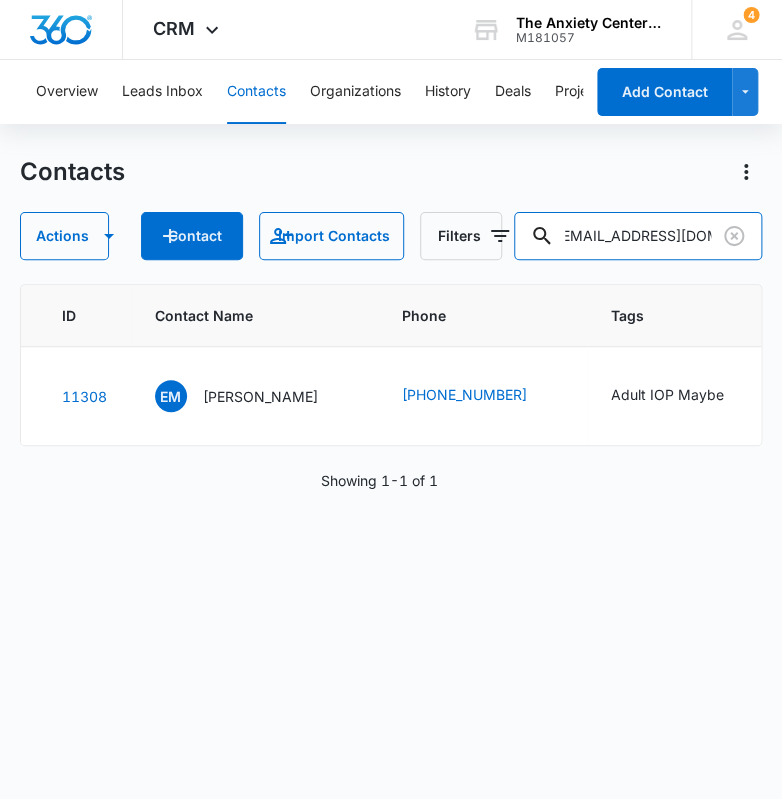 type on "akwilburn@gmail.com" 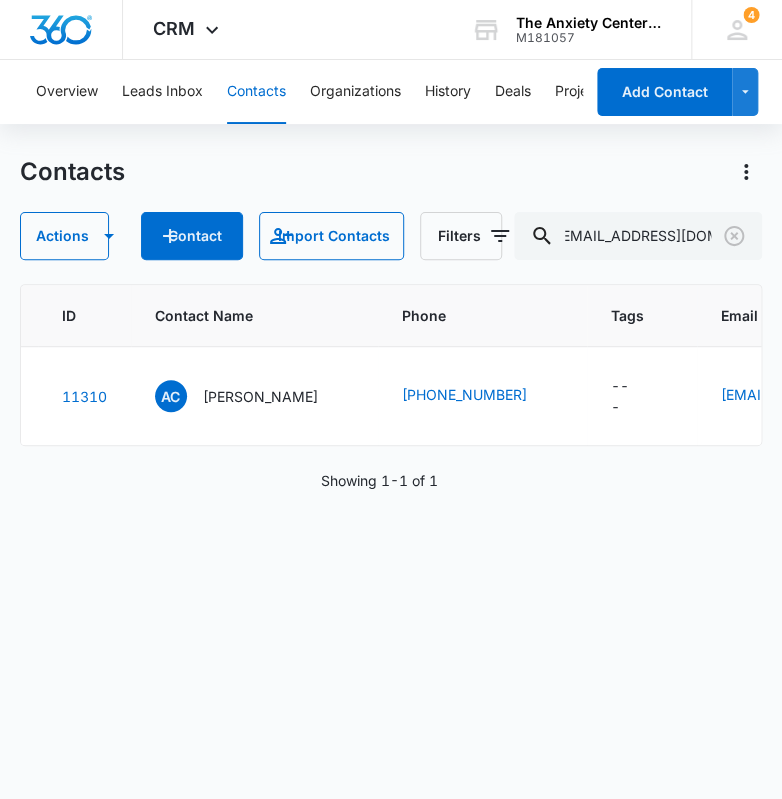 scroll, scrollTop: 0, scrollLeft: 0, axis: both 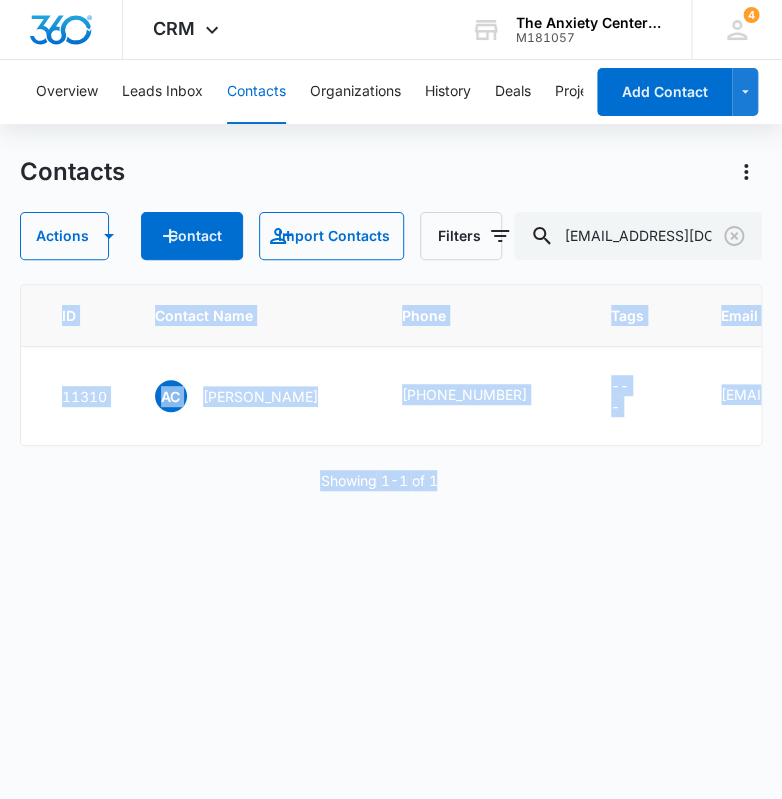 drag, startPoint x: 236, startPoint y: 464, endPoint x: 473, endPoint y: 510, distance: 241.42287 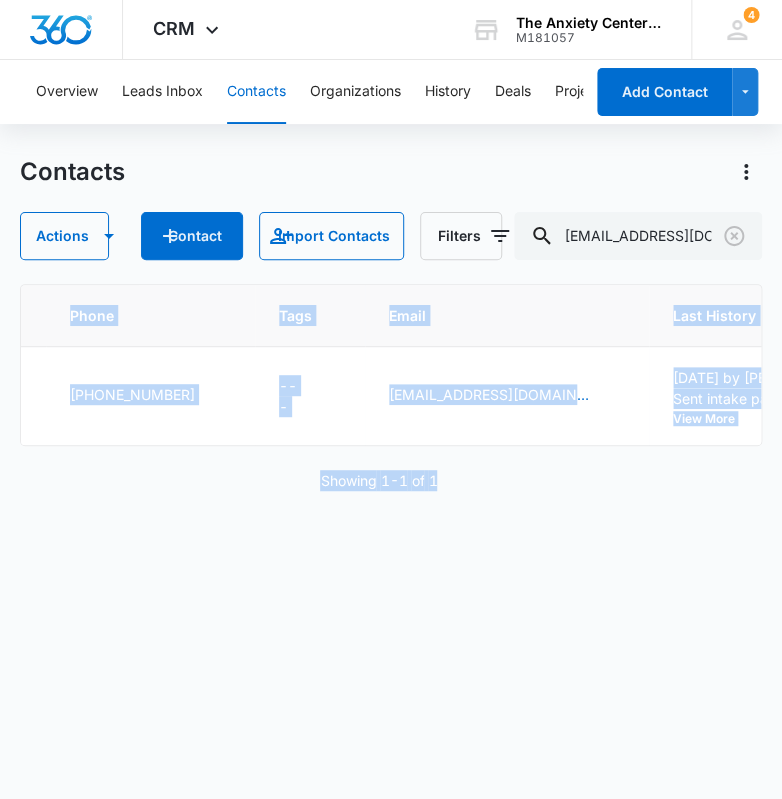 scroll, scrollTop: 0, scrollLeft: 396, axis: horizontal 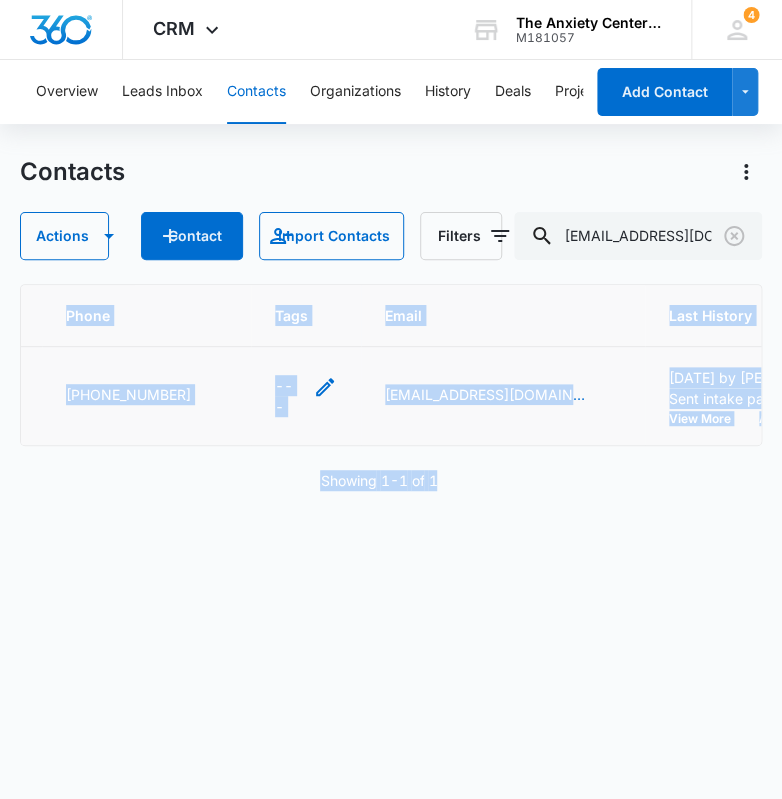 click 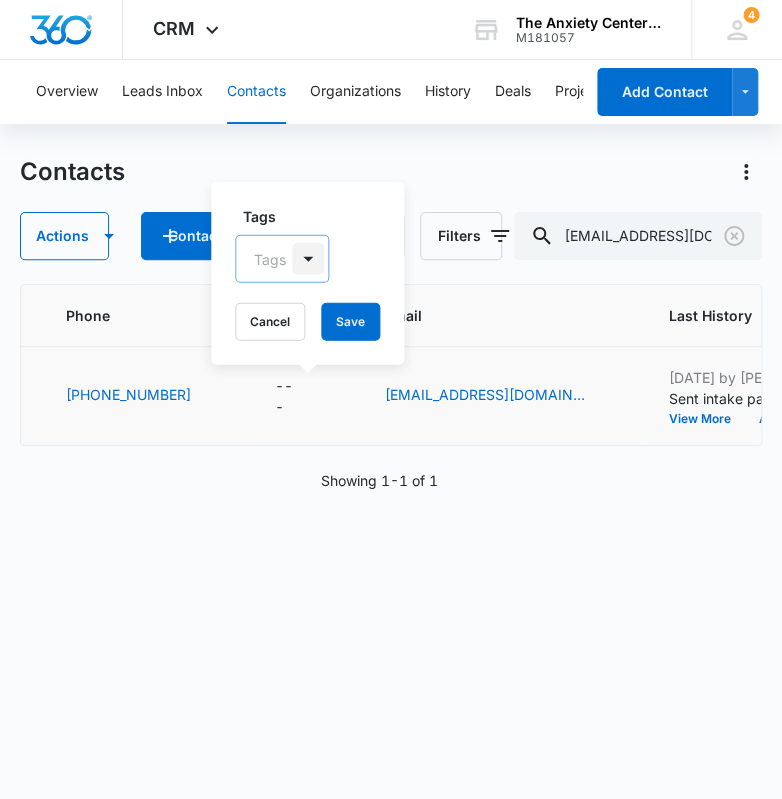 click at bounding box center [308, 259] 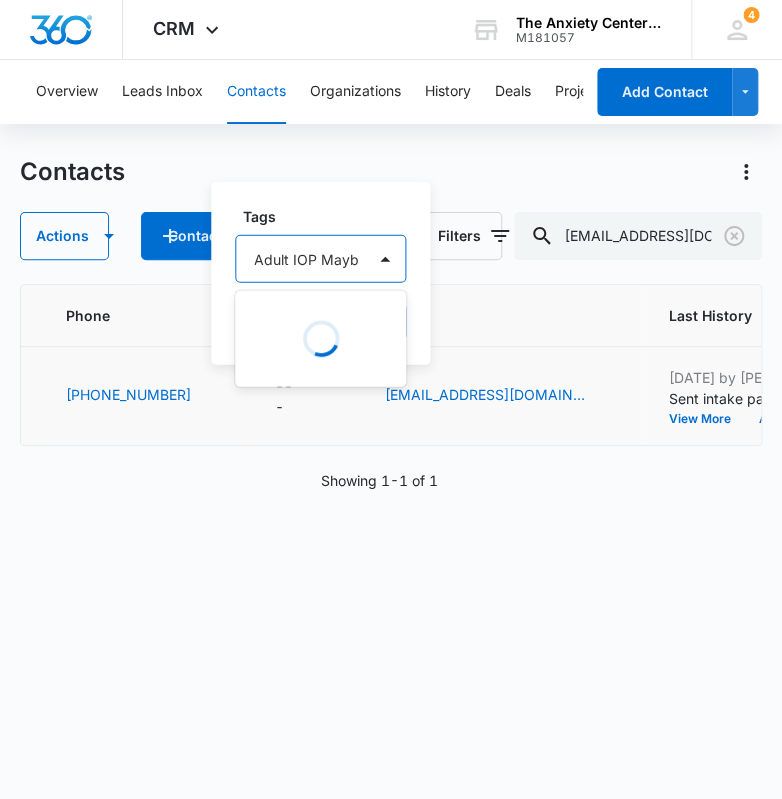 type on "Adult IOP Maybe" 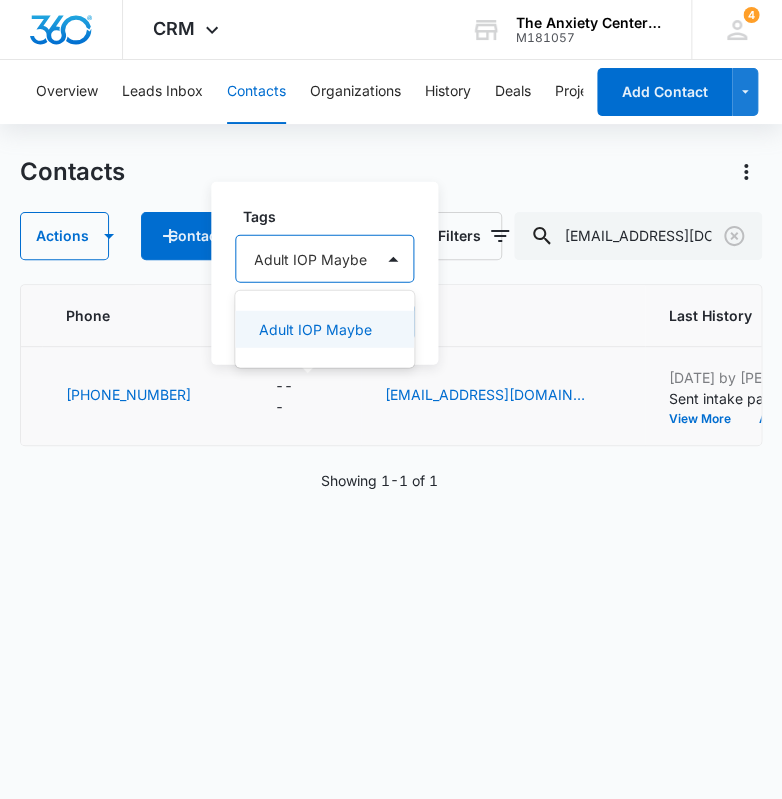 click on "Adult IOP Maybe" at bounding box center (315, 329) 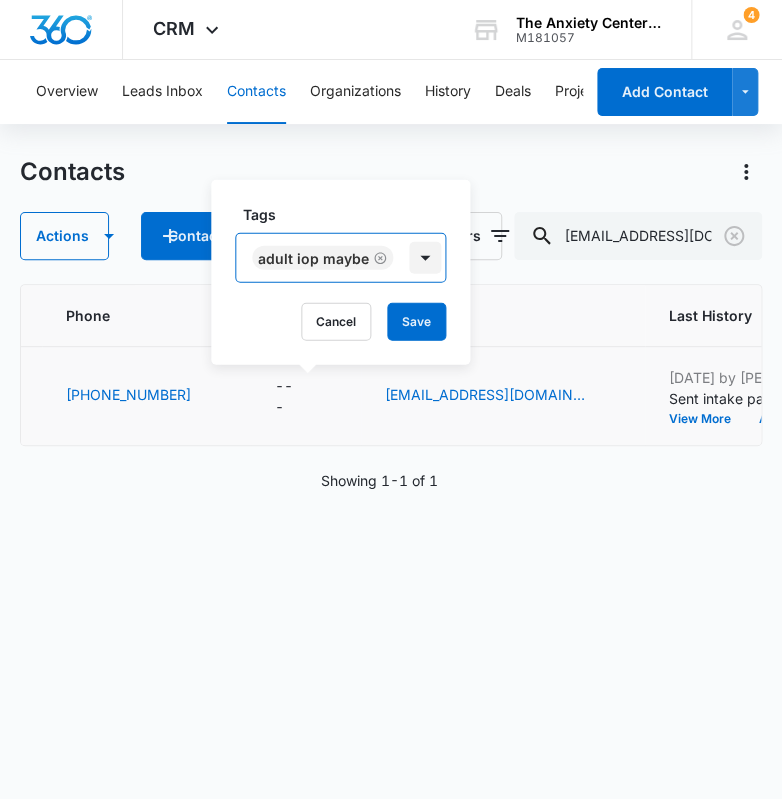 click at bounding box center (425, 258) 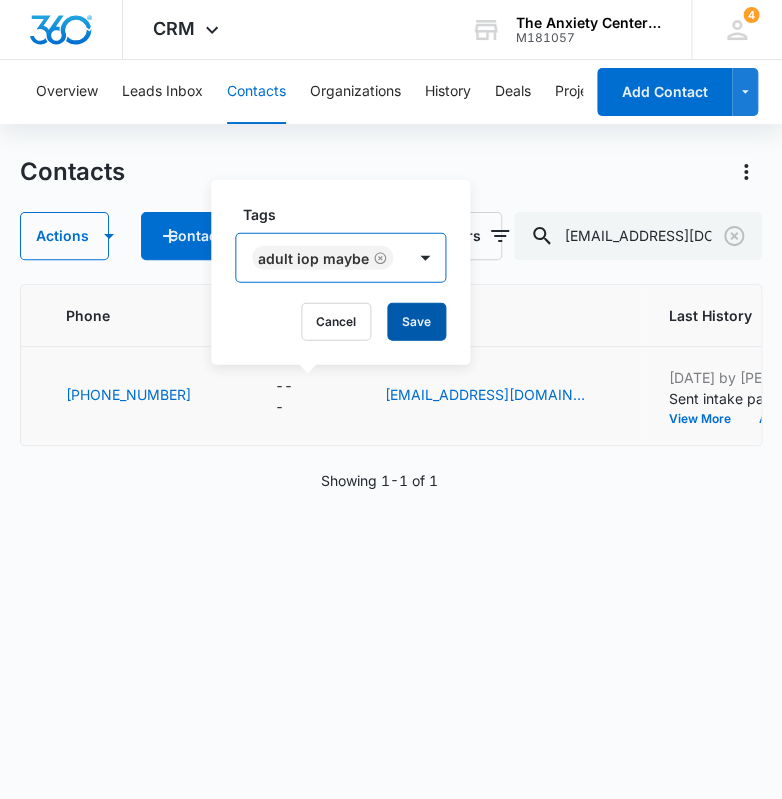 click on "Save" at bounding box center [416, 322] 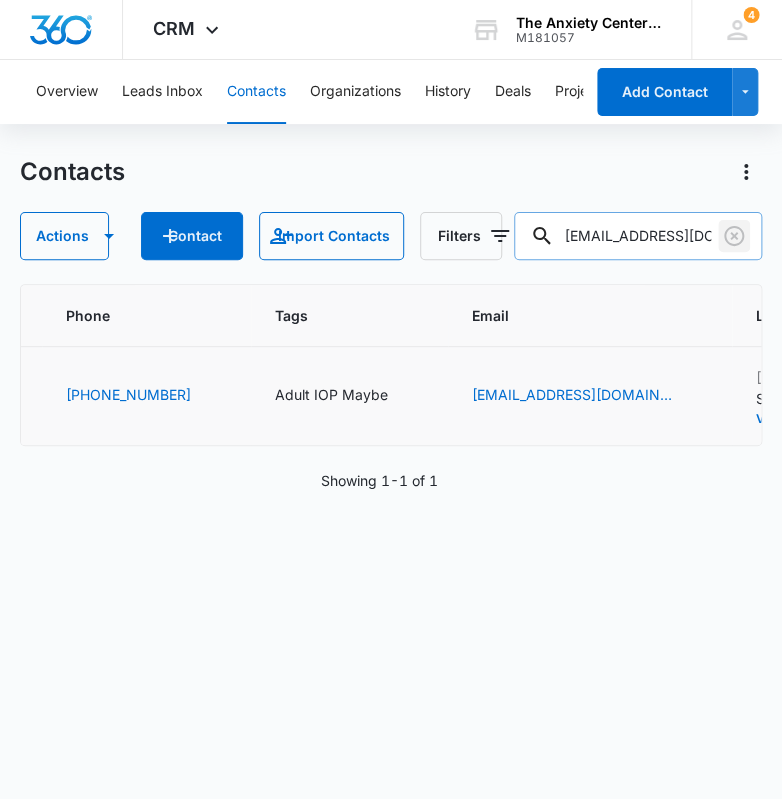 drag, startPoint x: 732, startPoint y: 237, endPoint x: 695, endPoint y: 239, distance: 37.054016 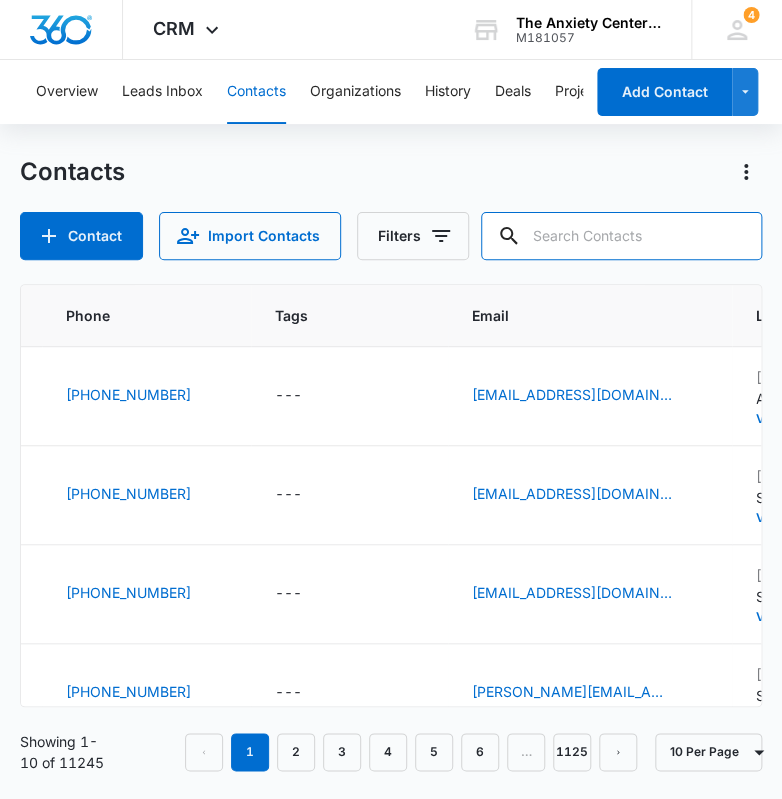 paste on "biohawk11@gmail.com" 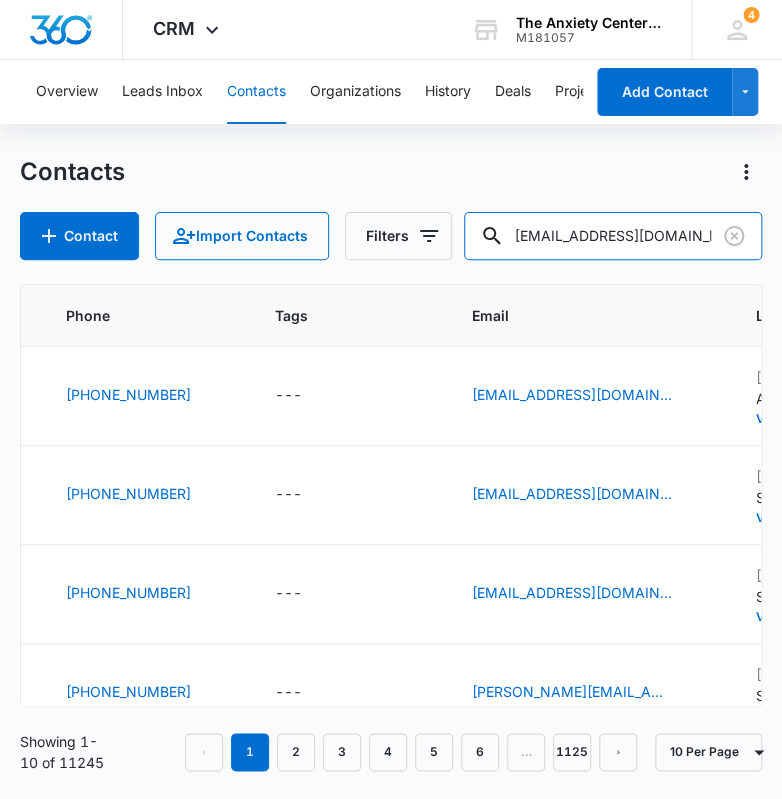 type on "biohawk11@gmail.com" 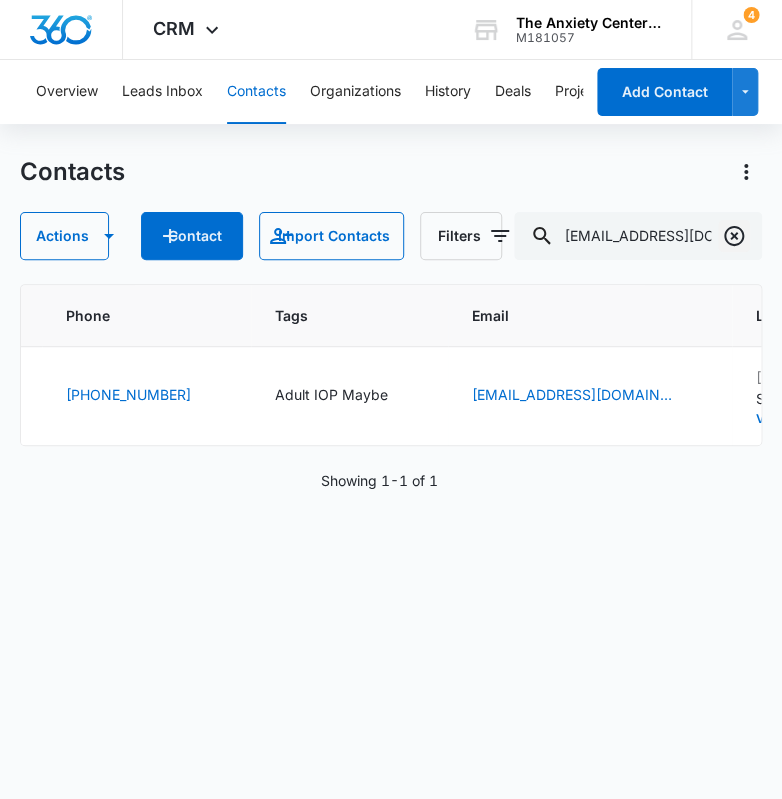 click 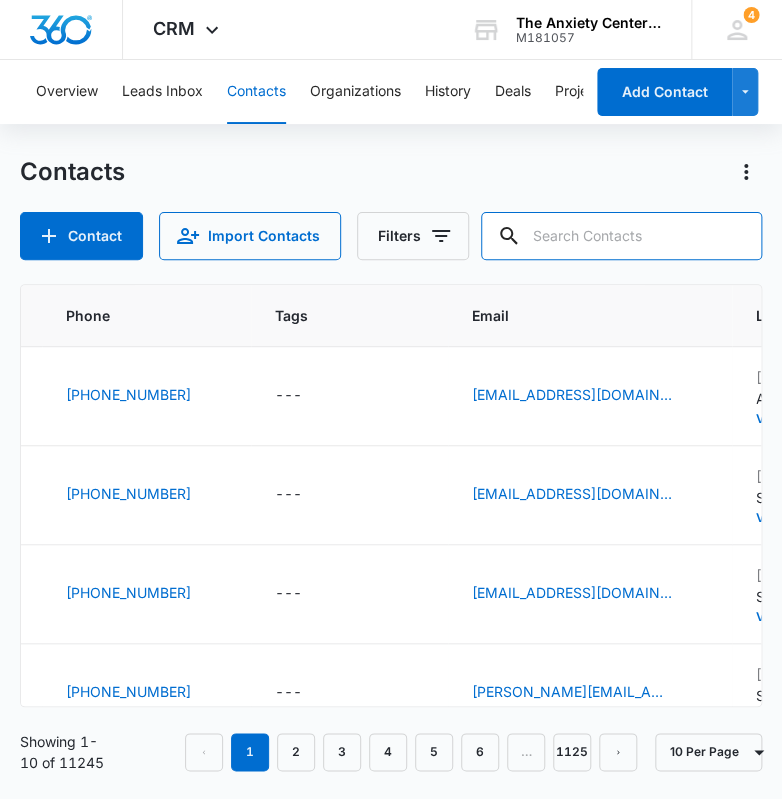 paste on "abby54brown@gmail.com" 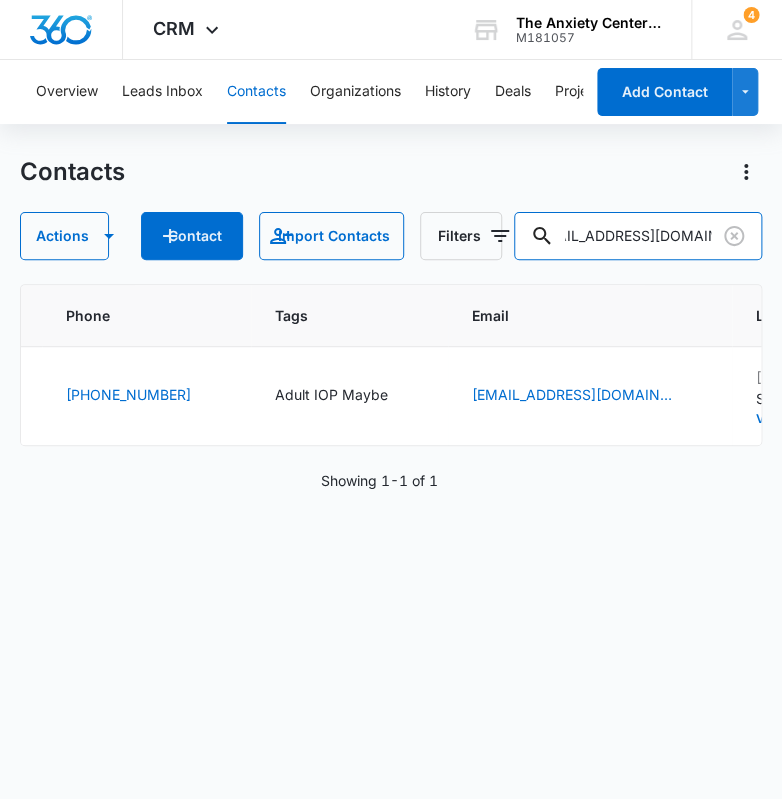 drag, startPoint x: 571, startPoint y: 230, endPoint x: 842, endPoint y: 271, distance: 274.08392 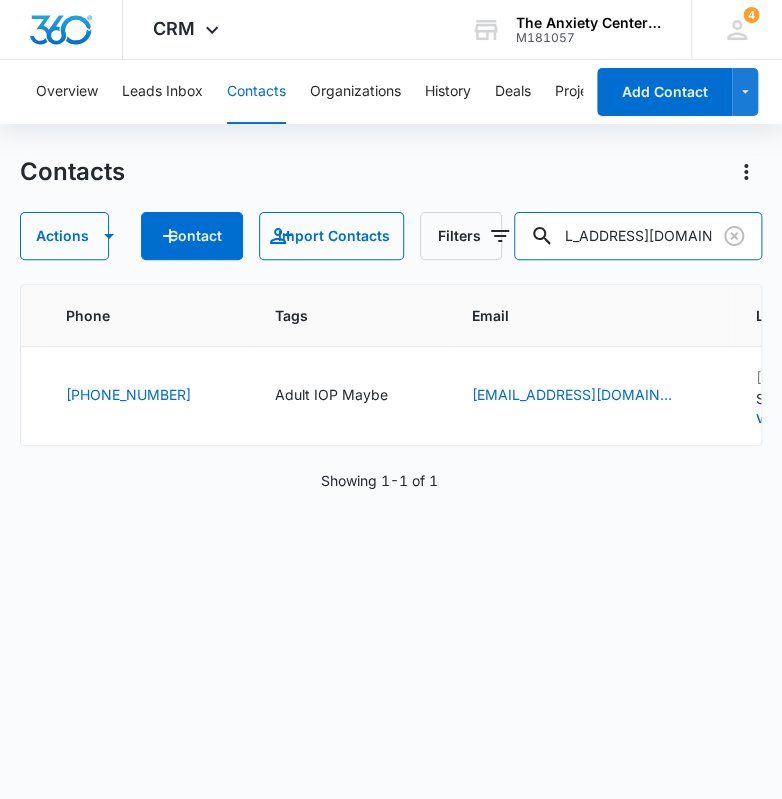 type on "jerseygirl11760@gmail.com" 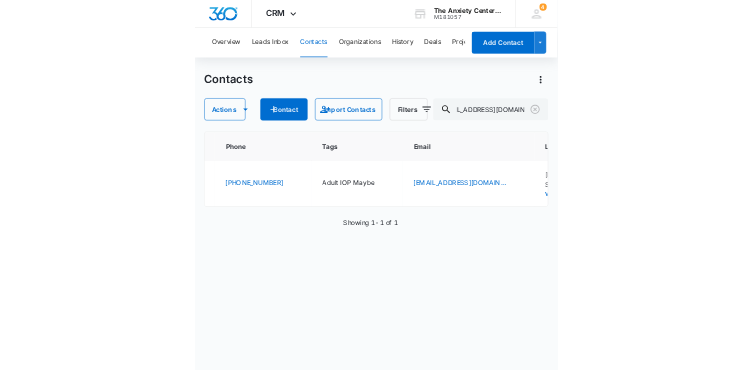 scroll, scrollTop: 0, scrollLeft: 0, axis: both 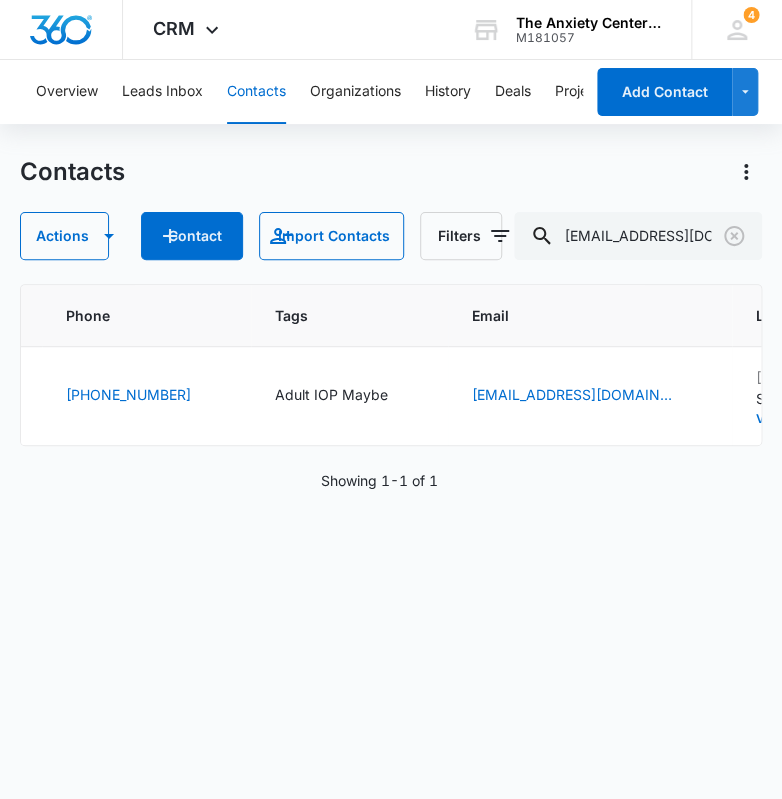 click on "Contacts Actions Contact Import Contacts Filters jerseygirl11760@gmail.com ID Contact Name Phone Tags Email Last History Assigned To Contact Type Contact Status Organization Address 11314 CT Candice Tucker (314) 616-3150 Adult IOP Maybe jerseygirl11760@gmail.com Jul 3, 2025 by CRM System Succesfully subscribed to "Adult IOP Email Journey Maybes". View More Add History Erika Marker Lead, Lead Contacted, Olathe Adult IOP Lead --- --- Showing   1-1   of   1" at bounding box center [391, 476] 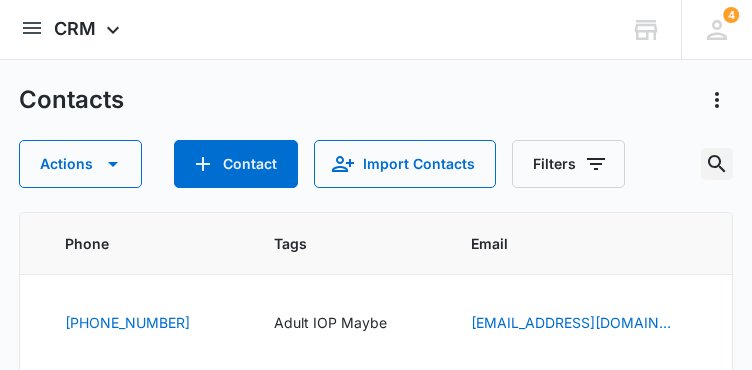 click 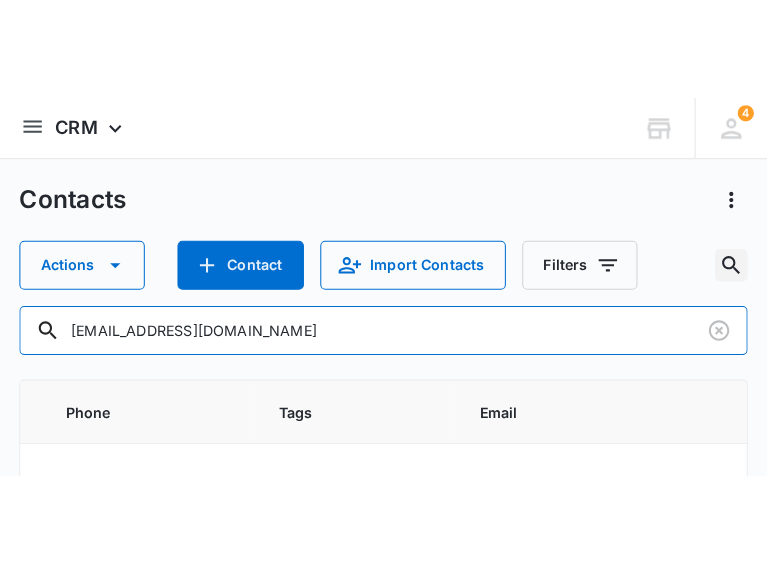 scroll, scrollTop: 0, scrollLeft: 0, axis: both 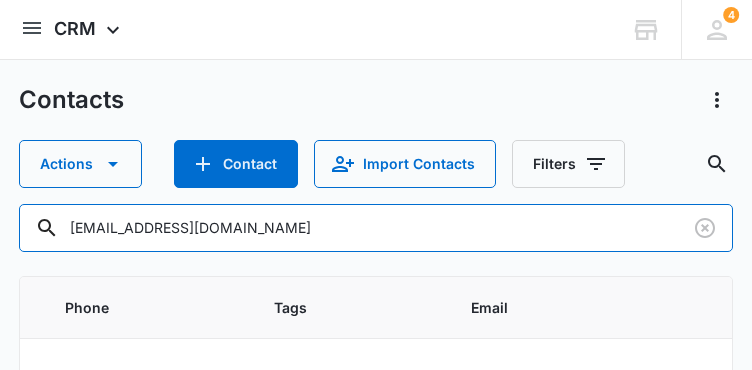 drag, startPoint x: 266, startPoint y: 238, endPoint x: 5, endPoint y: 245, distance: 261.09384 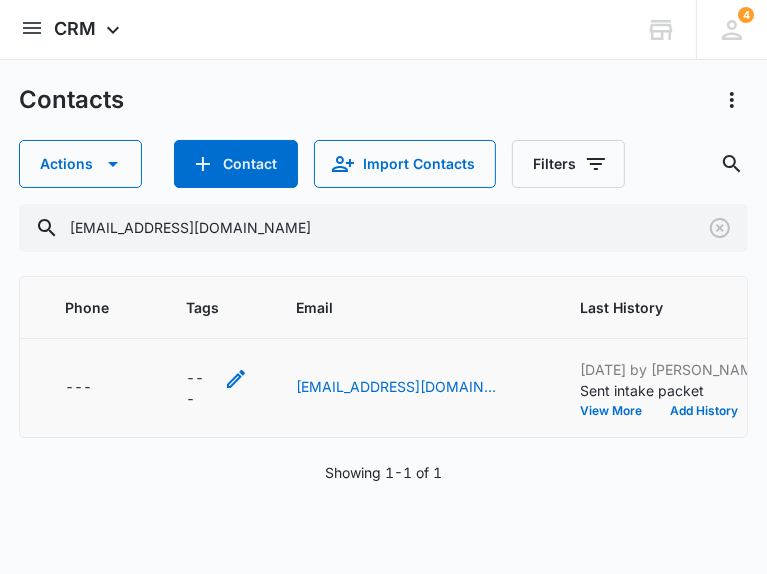 click 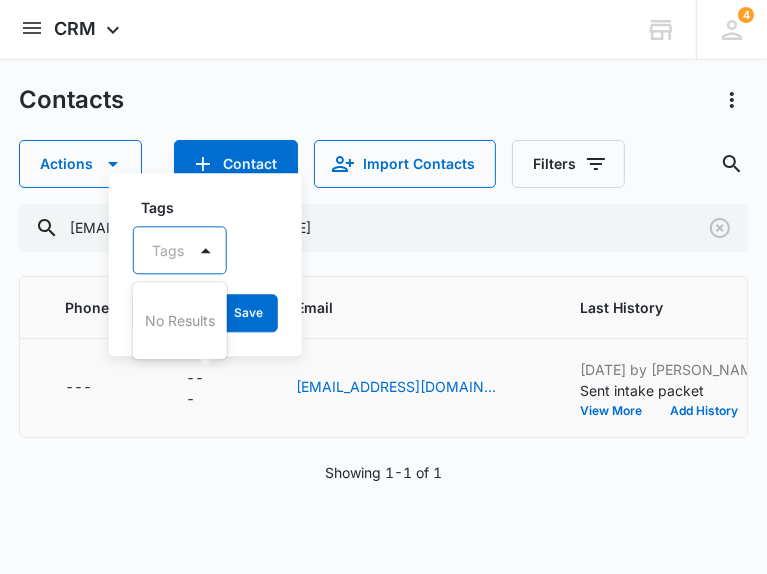 click at bounding box center (168, 250) 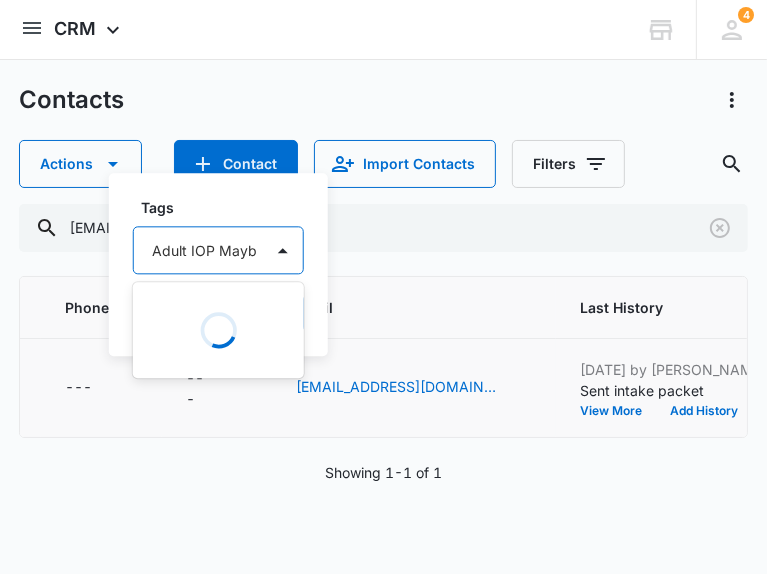 type on "Adult IOP Maybe" 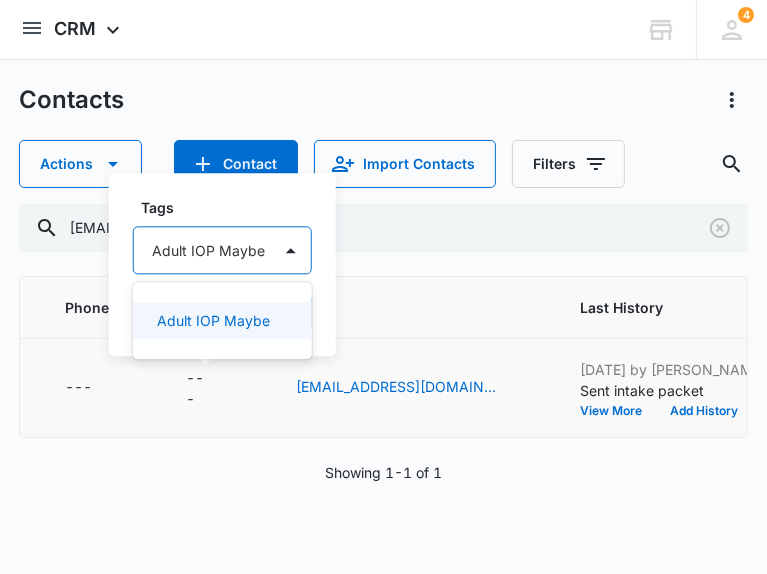 click on "Adult IOP Maybe" at bounding box center (213, 320) 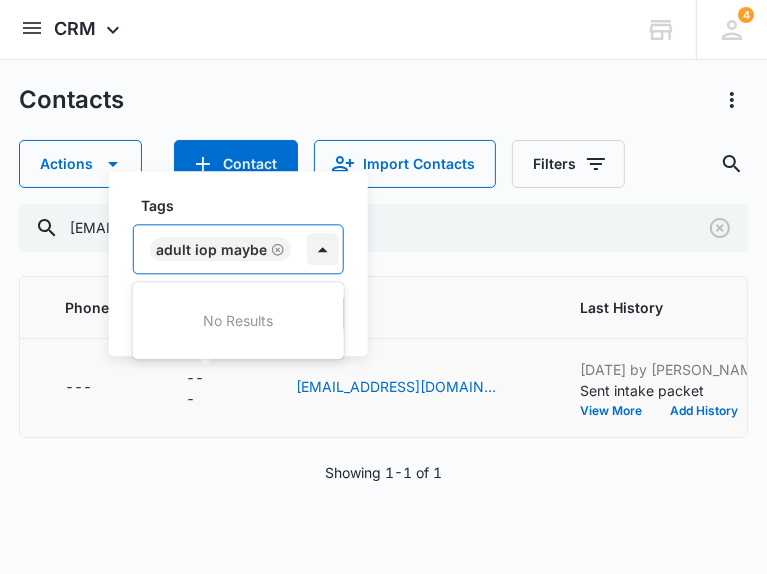 click at bounding box center (323, 249) 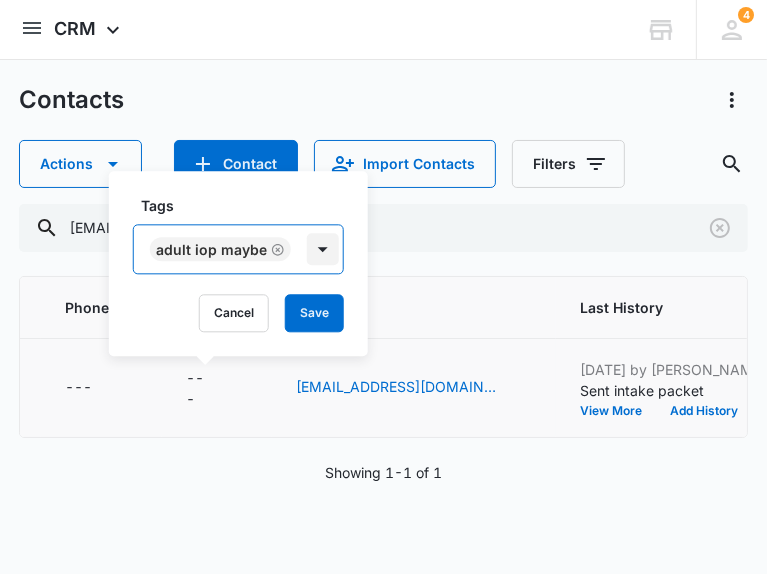 click at bounding box center (323, 249) 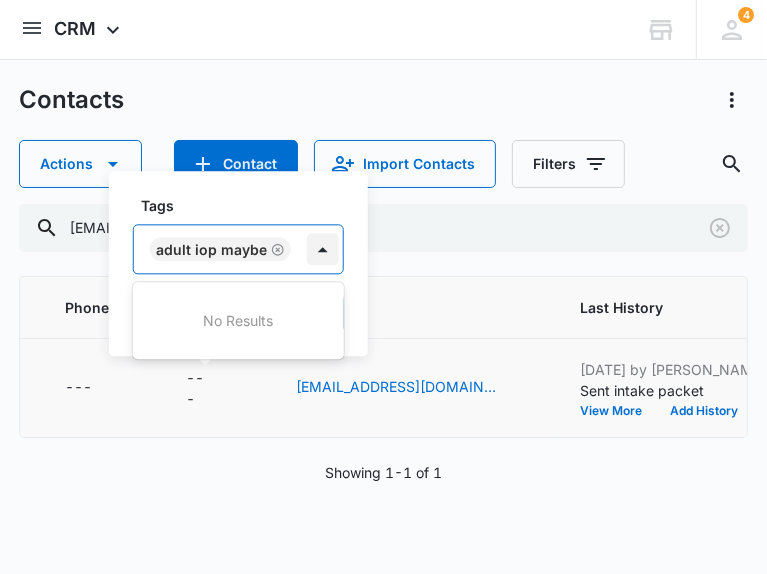 click at bounding box center (323, 249) 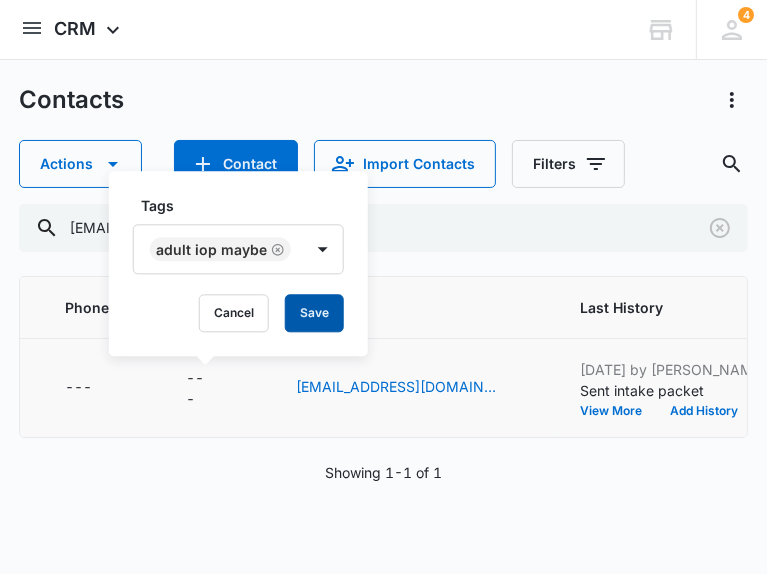 click on "Save" at bounding box center (314, 313) 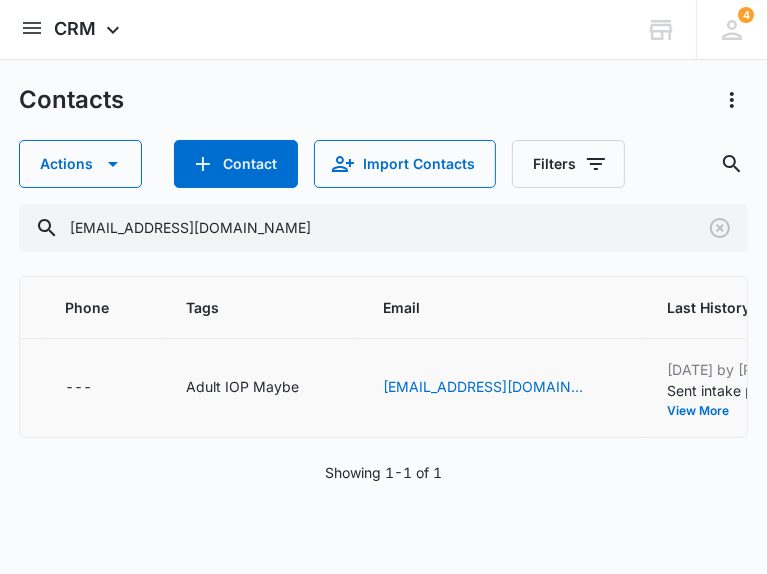 click on "Contacts" at bounding box center [383, 100] 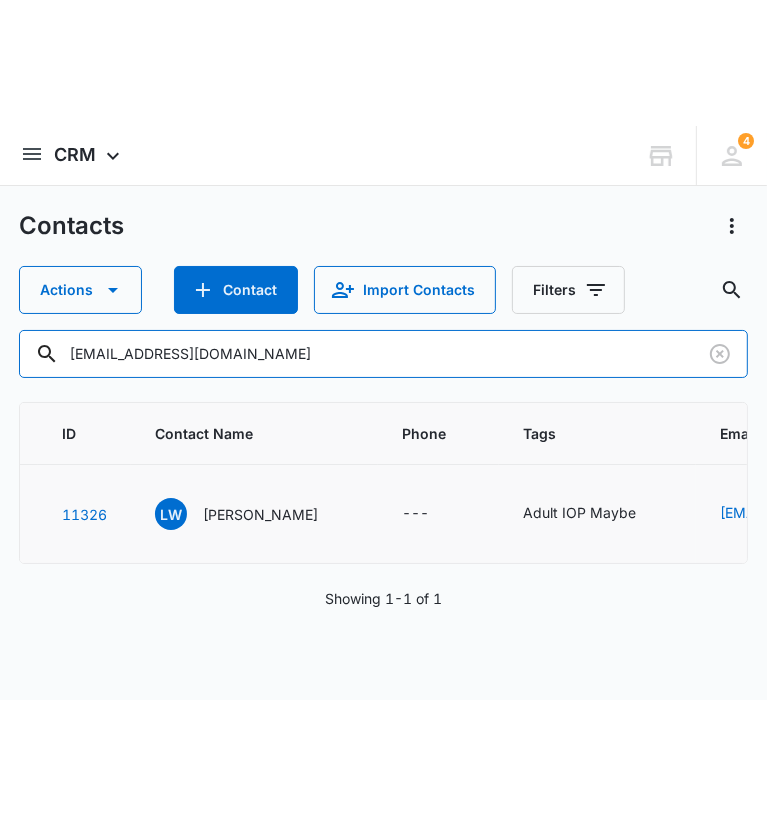 scroll, scrollTop: 0, scrollLeft: 0, axis: both 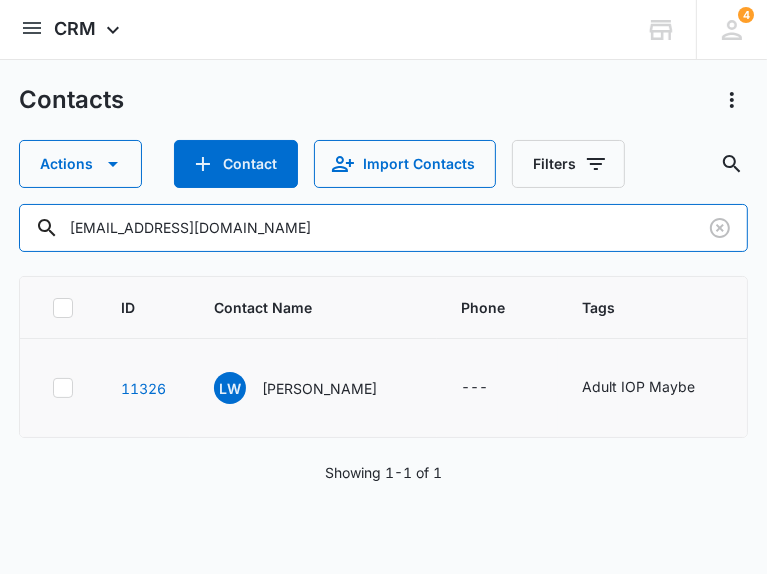drag, startPoint x: 361, startPoint y: 237, endPoint x: -52, endPoint y: 281, distance: 415.33722 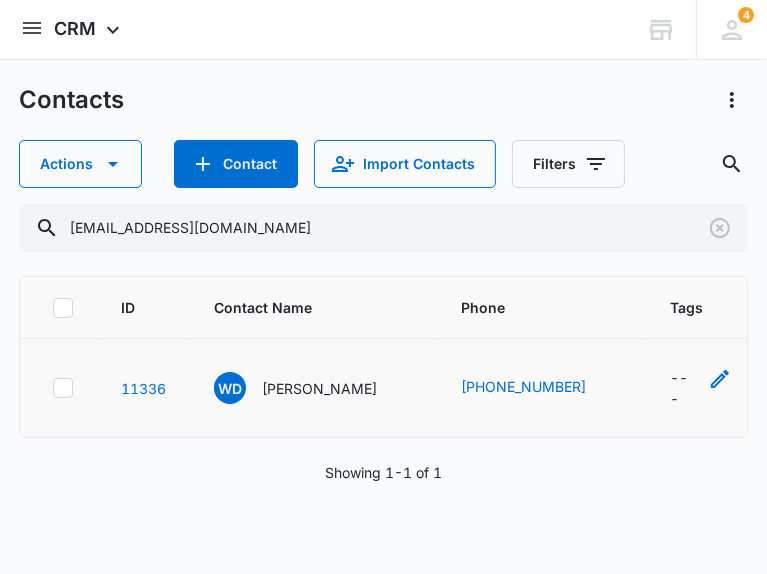 click on "---" at bounding box center [701, 388] 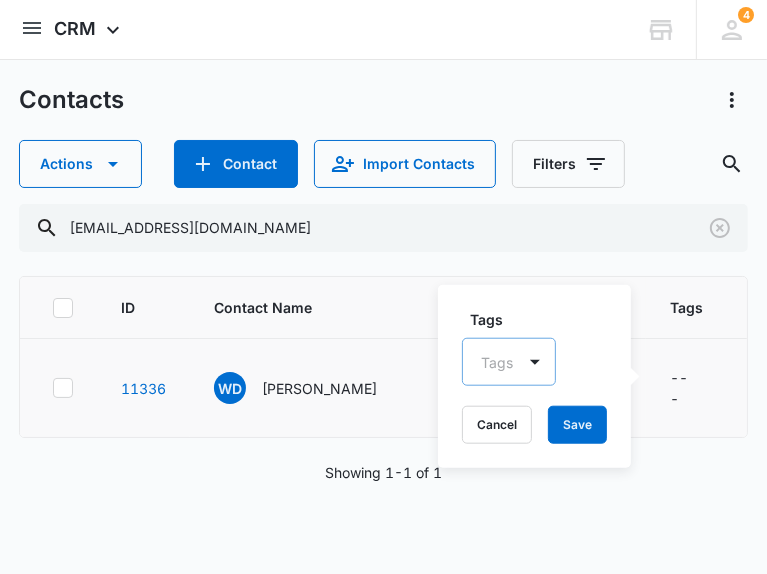 click at bounding box center (497, 361) 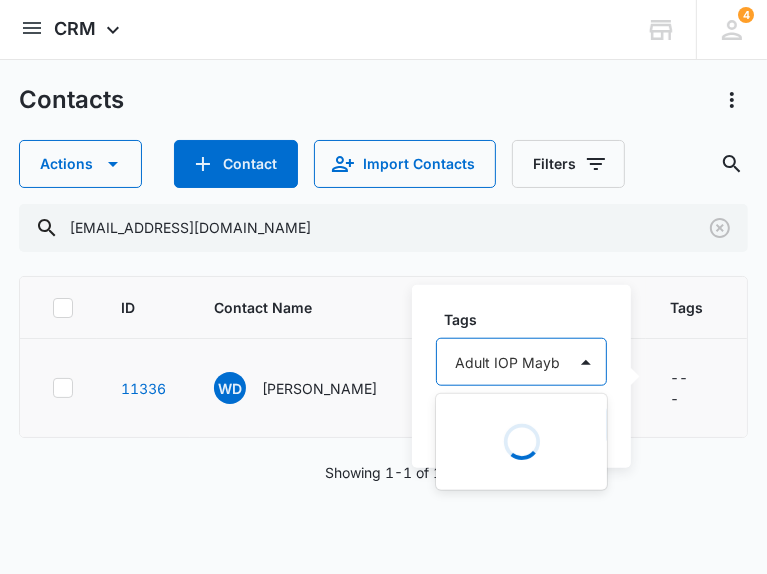 type on "Adult IOP Maybe" 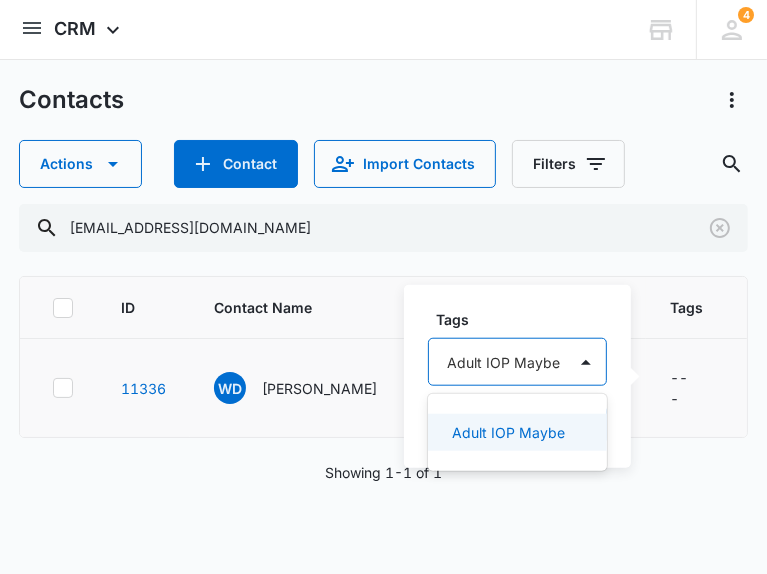 click on "Adult IOP Maybe" at bounding box center (508, 432) 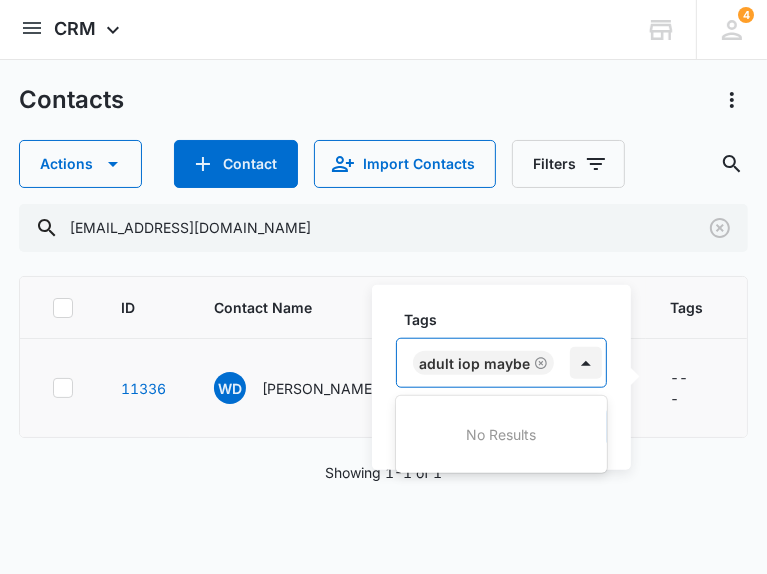 click at bounding box center [586, 363] 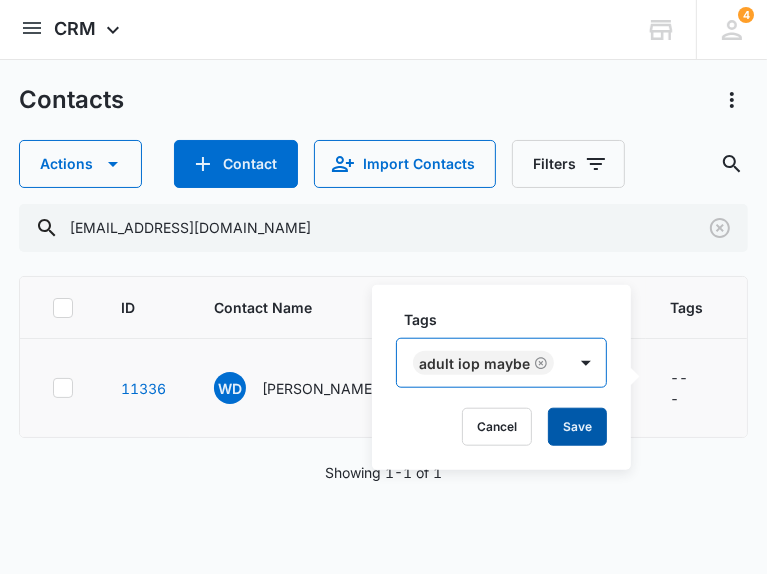 click on "Save" at bounding box center [577, 427] 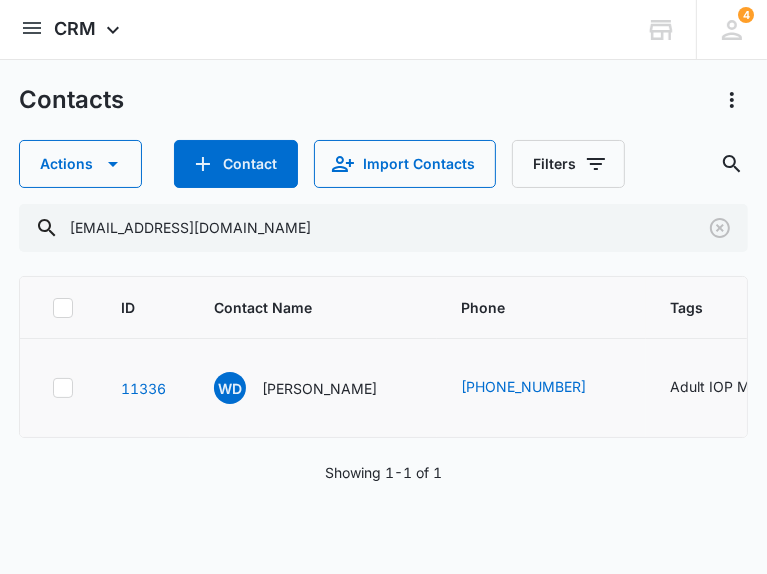 click on "Contacts" at bounding box center (383, 100) 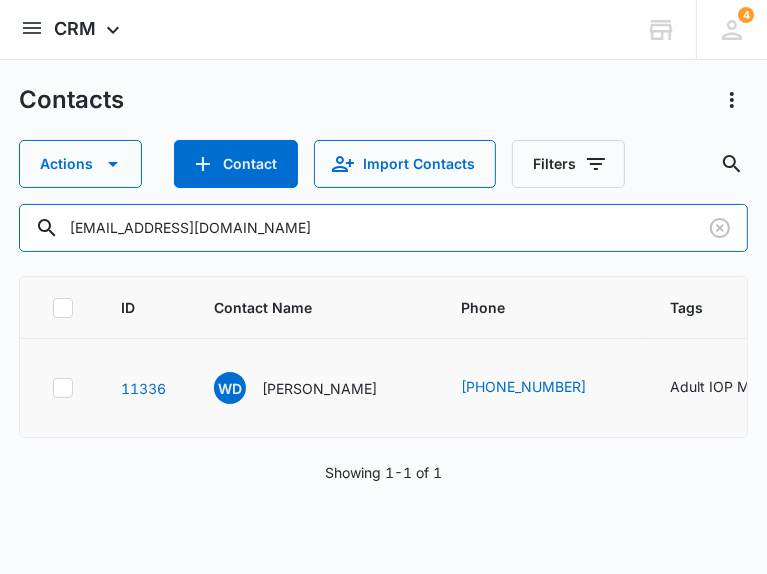 drag, startPoint x: 401, startPoint y: 234, endPoint x: -78, endPoint y: 286, distance: 481.81427 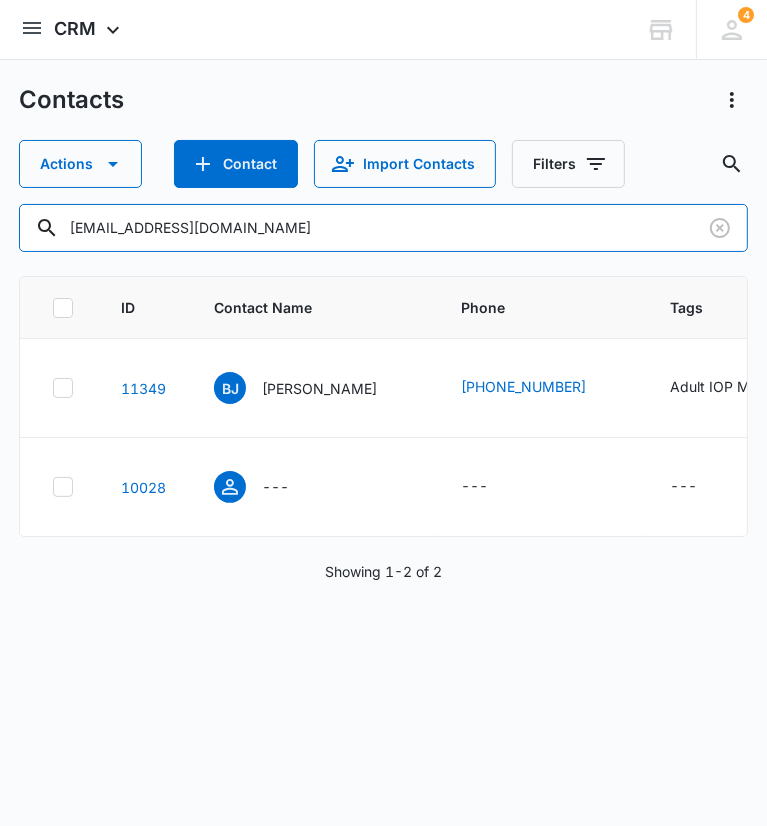drag, startPoint x: 293, startPoint y: 237, endPoint x: -82, endPoint y: 265, distance: 376.04388 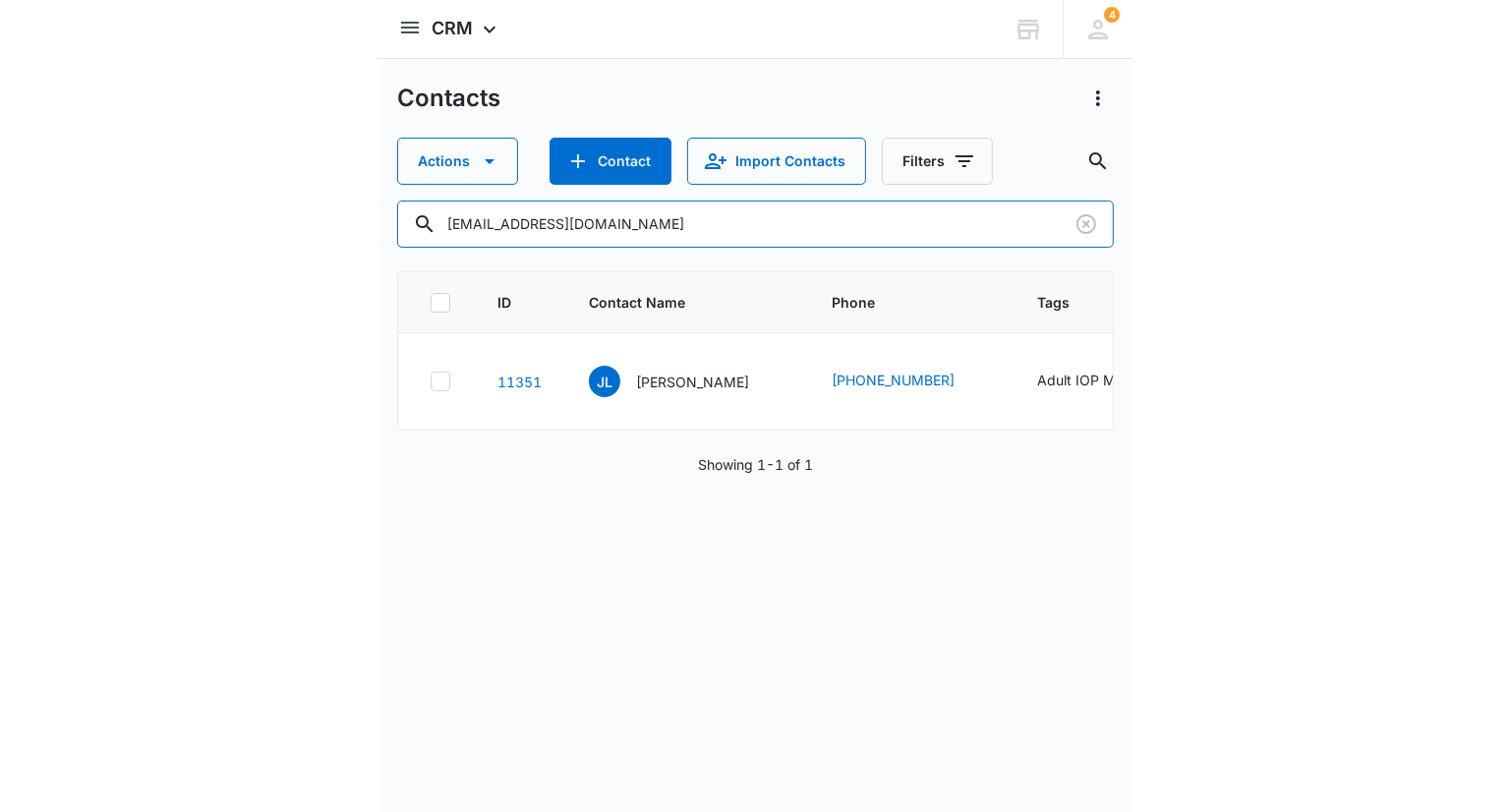 scroll, scrollTop: 0, scrollLeft: 199, axis: horizontal 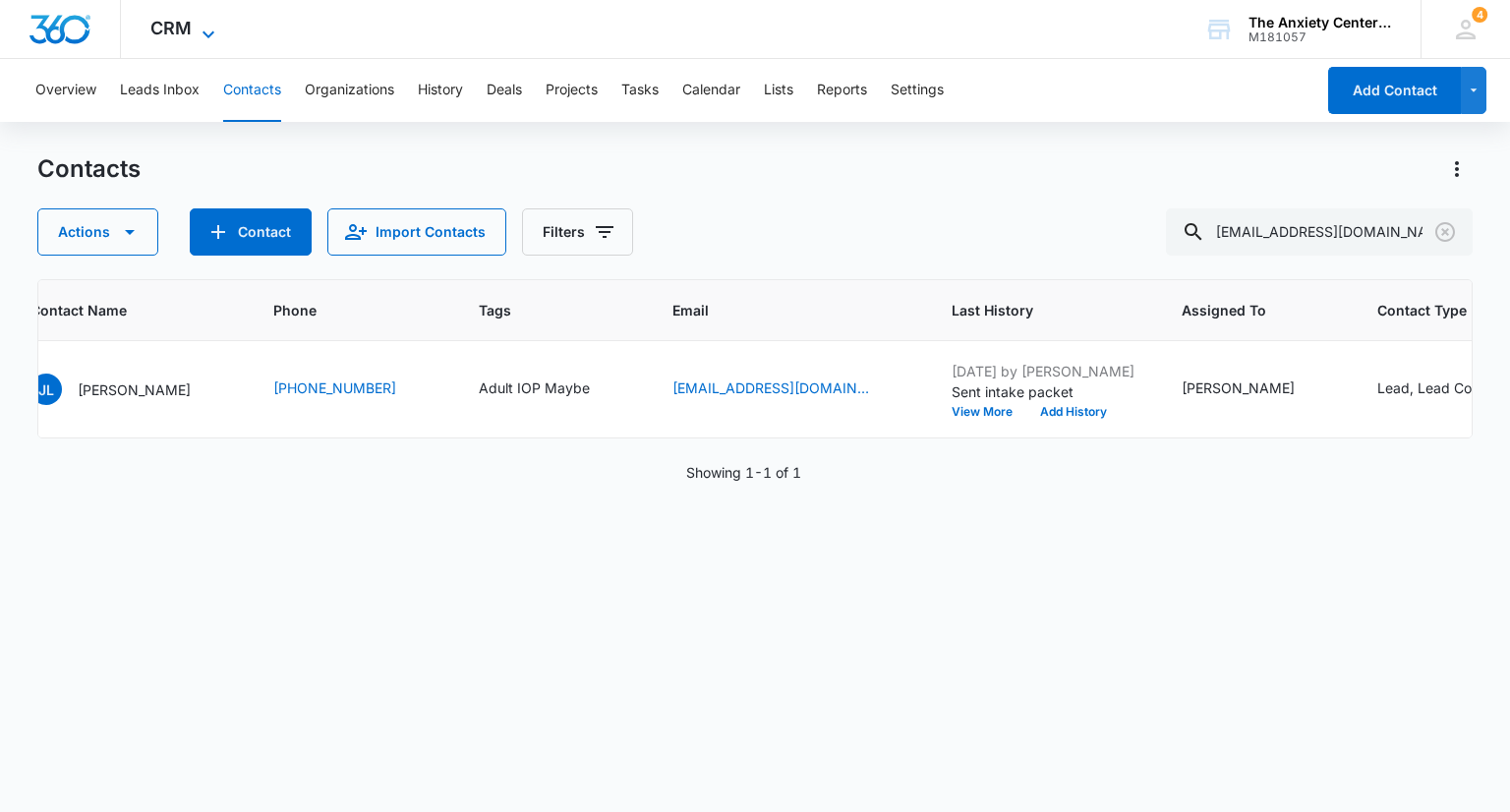 click 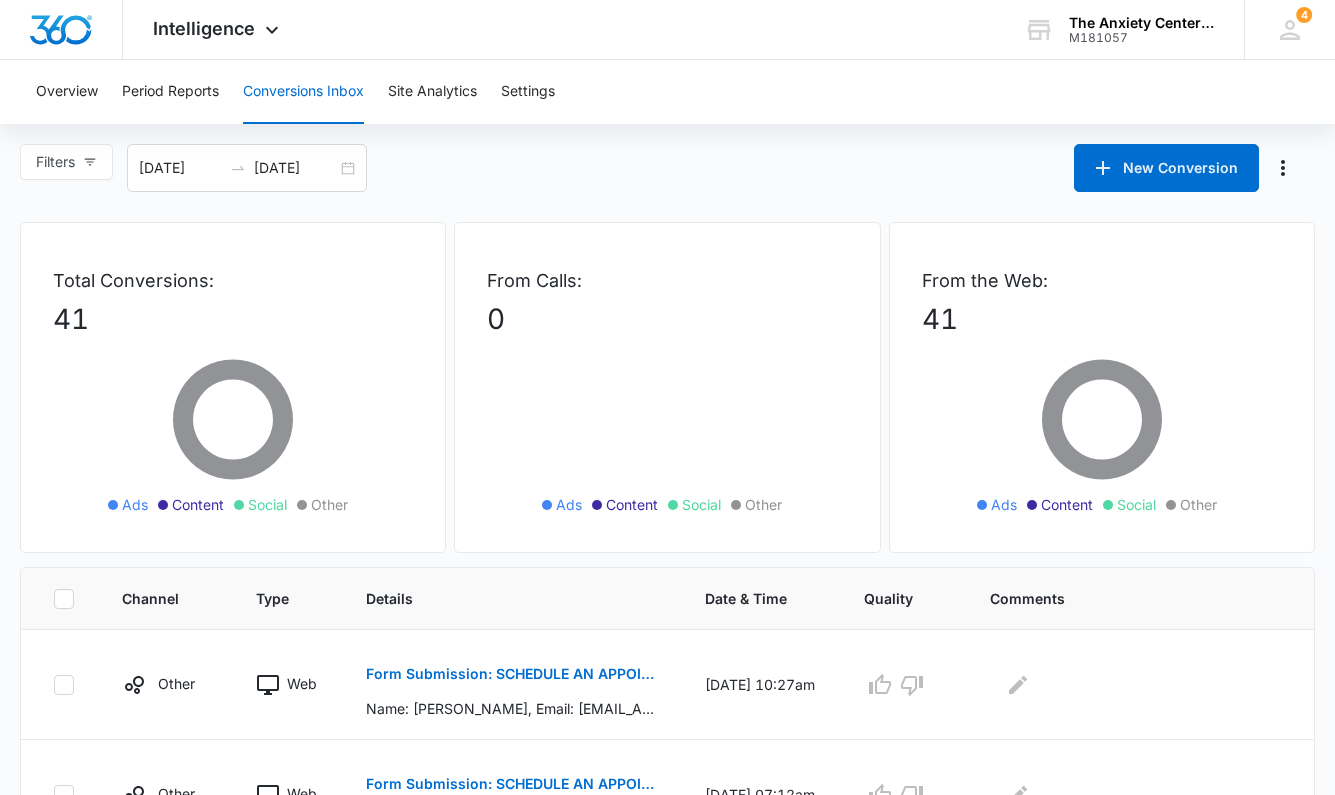 scroll, scrollTop: 0, scrollLeft: 0, axis: both 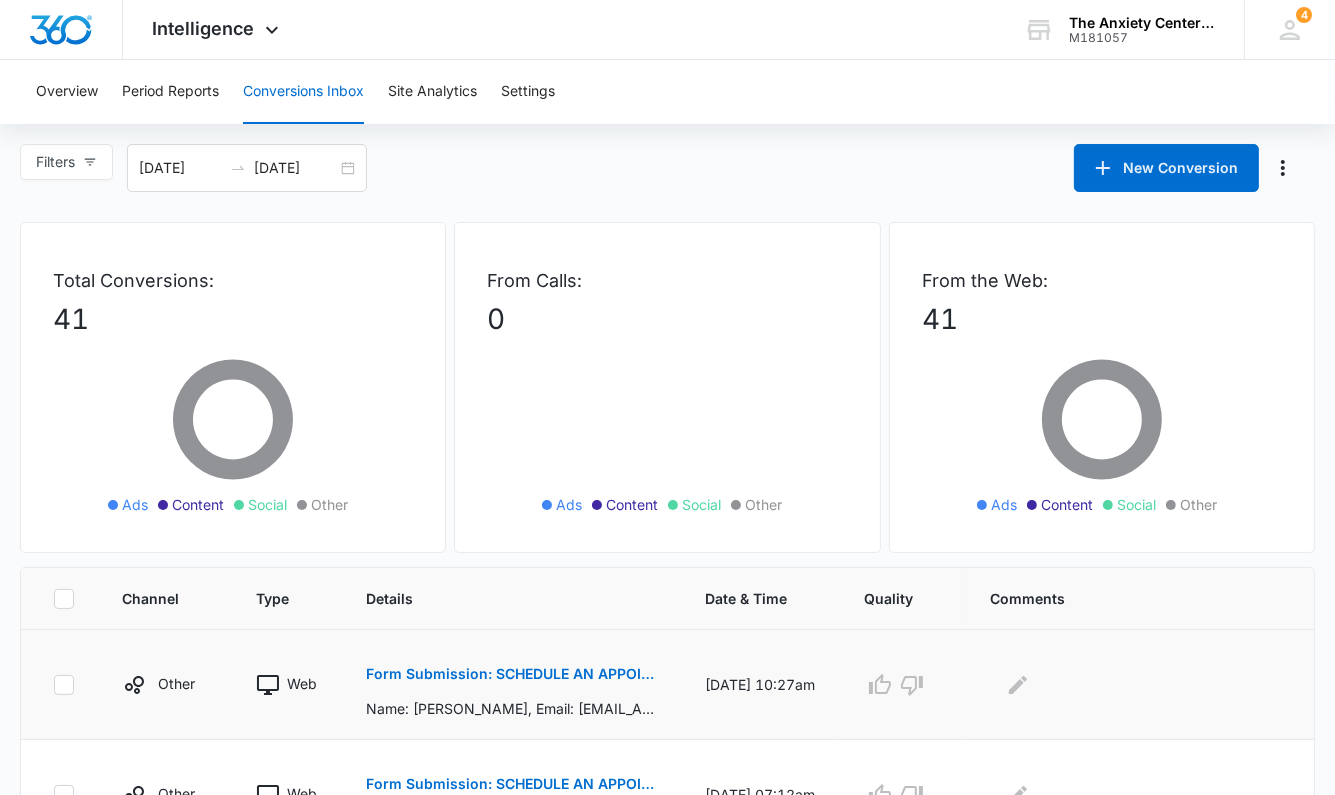 click on "Form Submission: SCHEDULE AN APPOINTMENT" at bounding box center (511, 674) 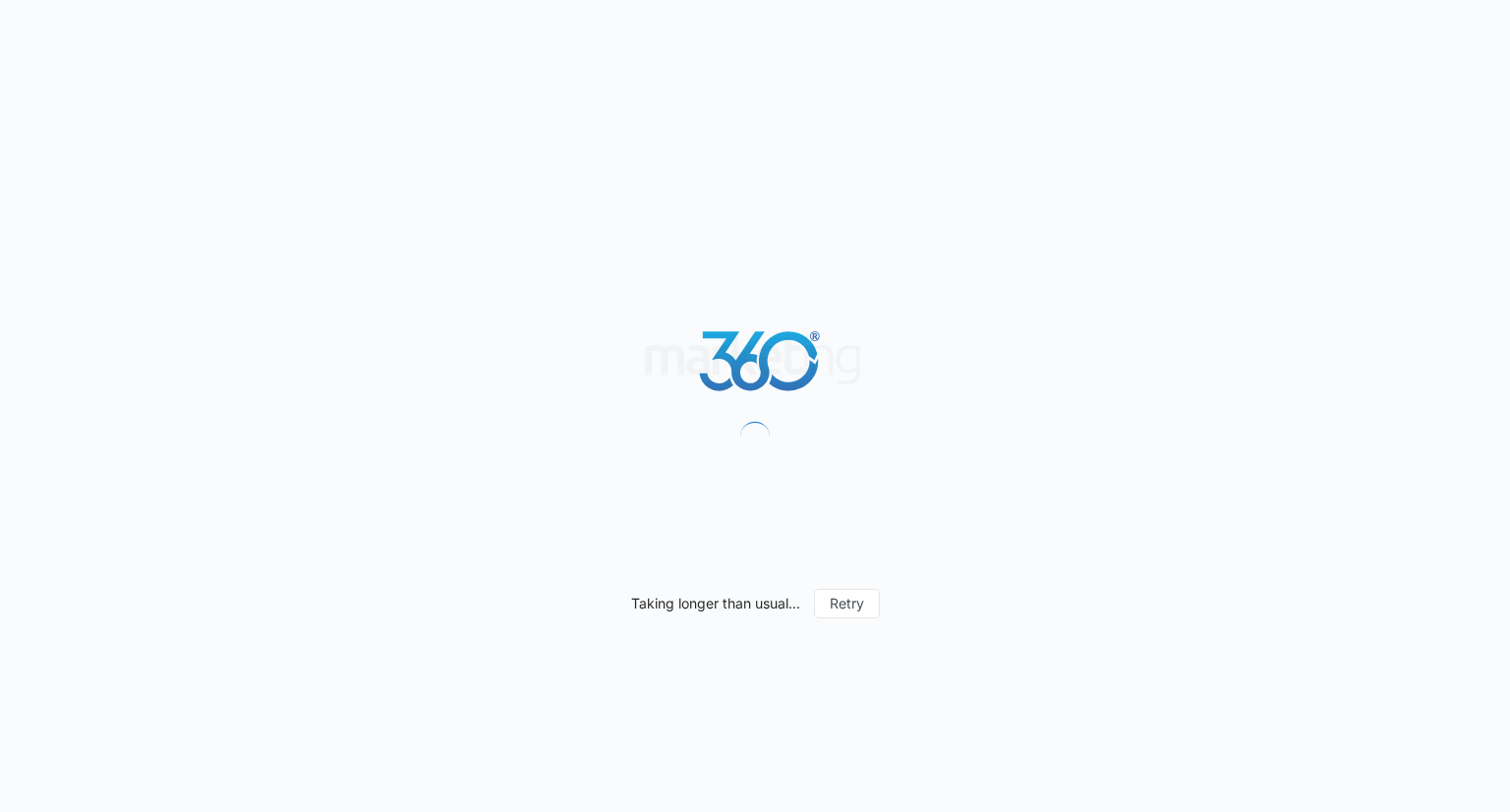 scroll, scrollTop: 0, scrollLeft: 0, axis: both 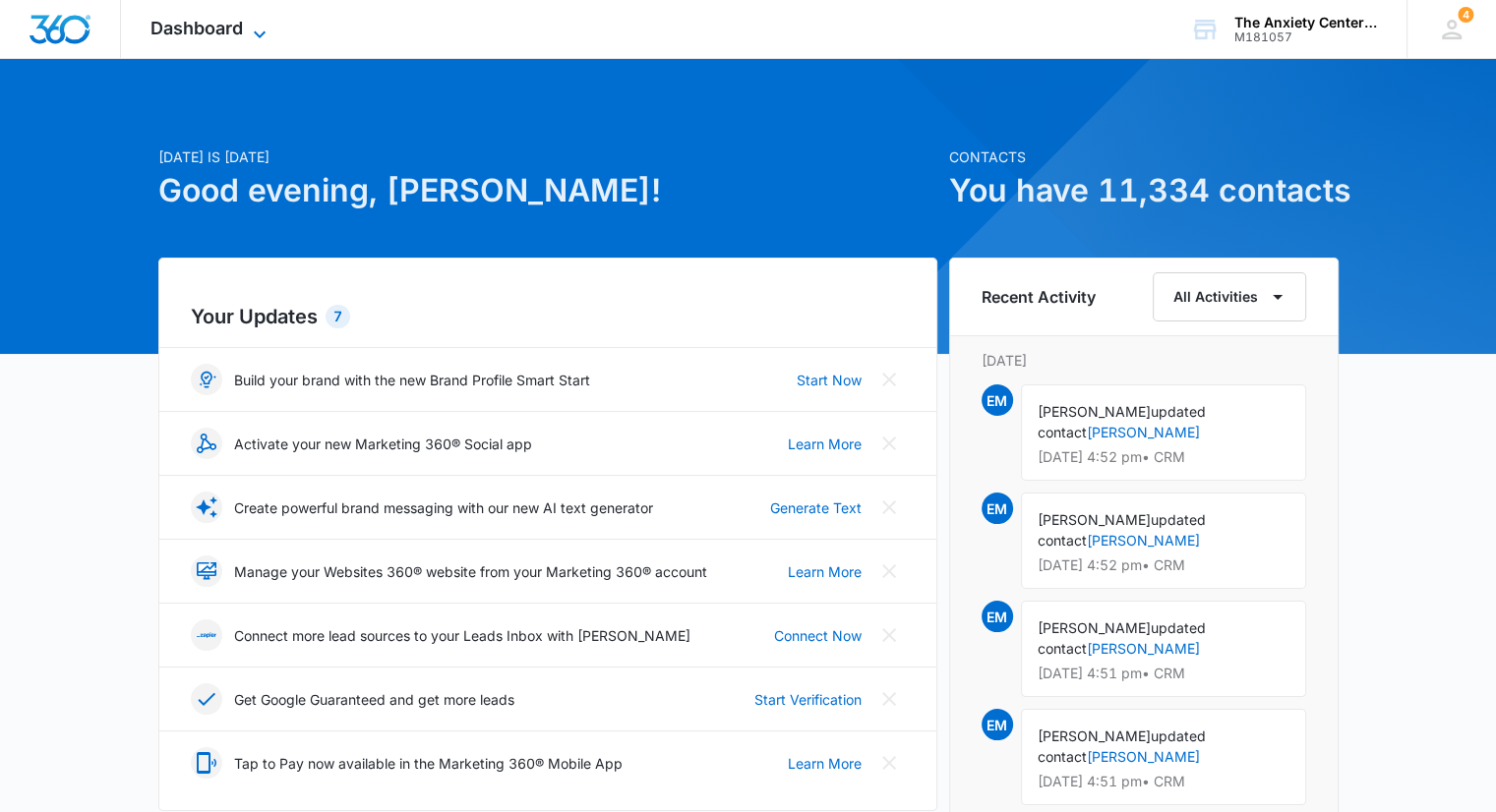 click on "Dashboard" at bounding box center (197, 28) 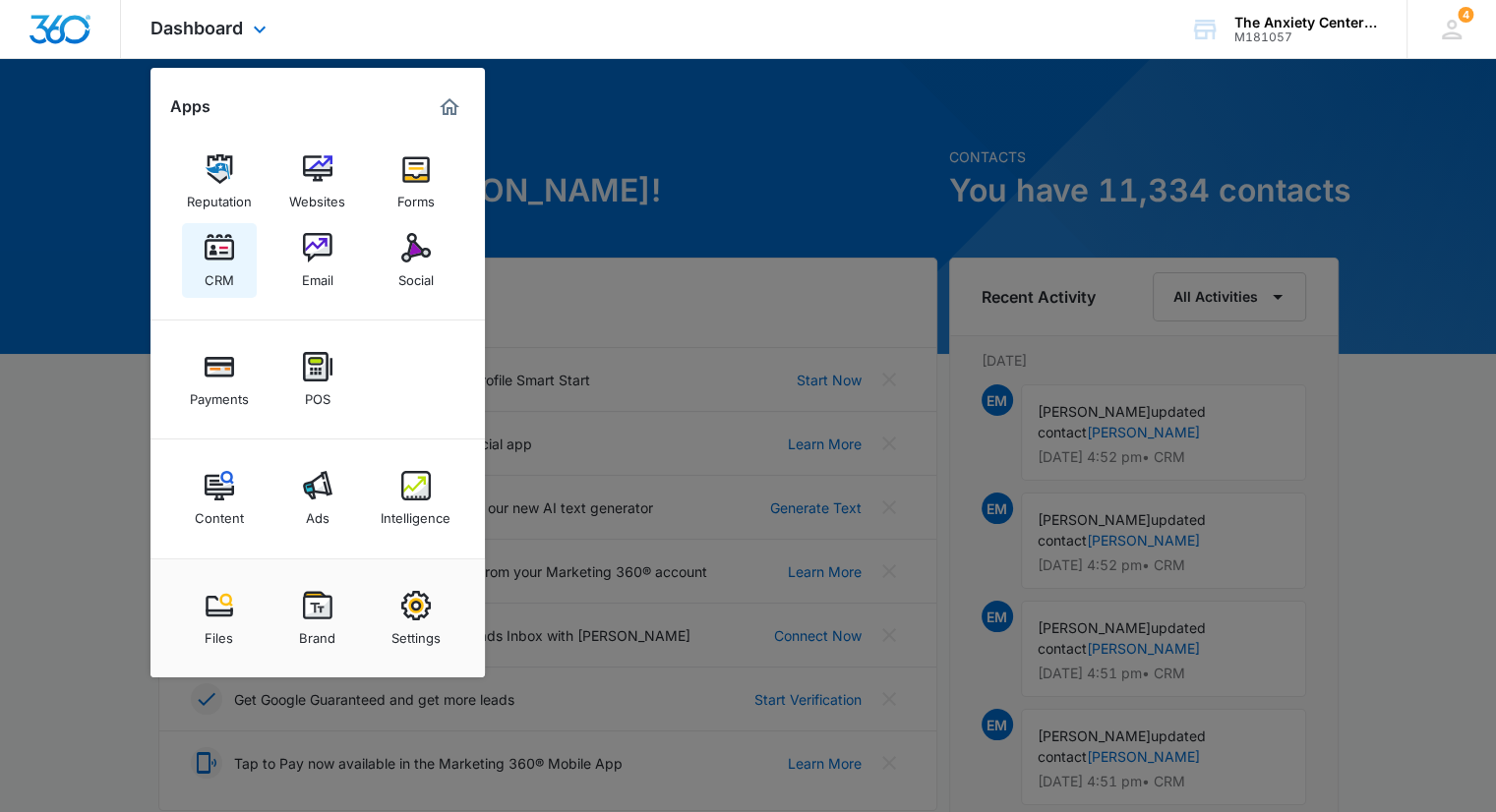 click on "CRM" at bounding box center (219, 261) 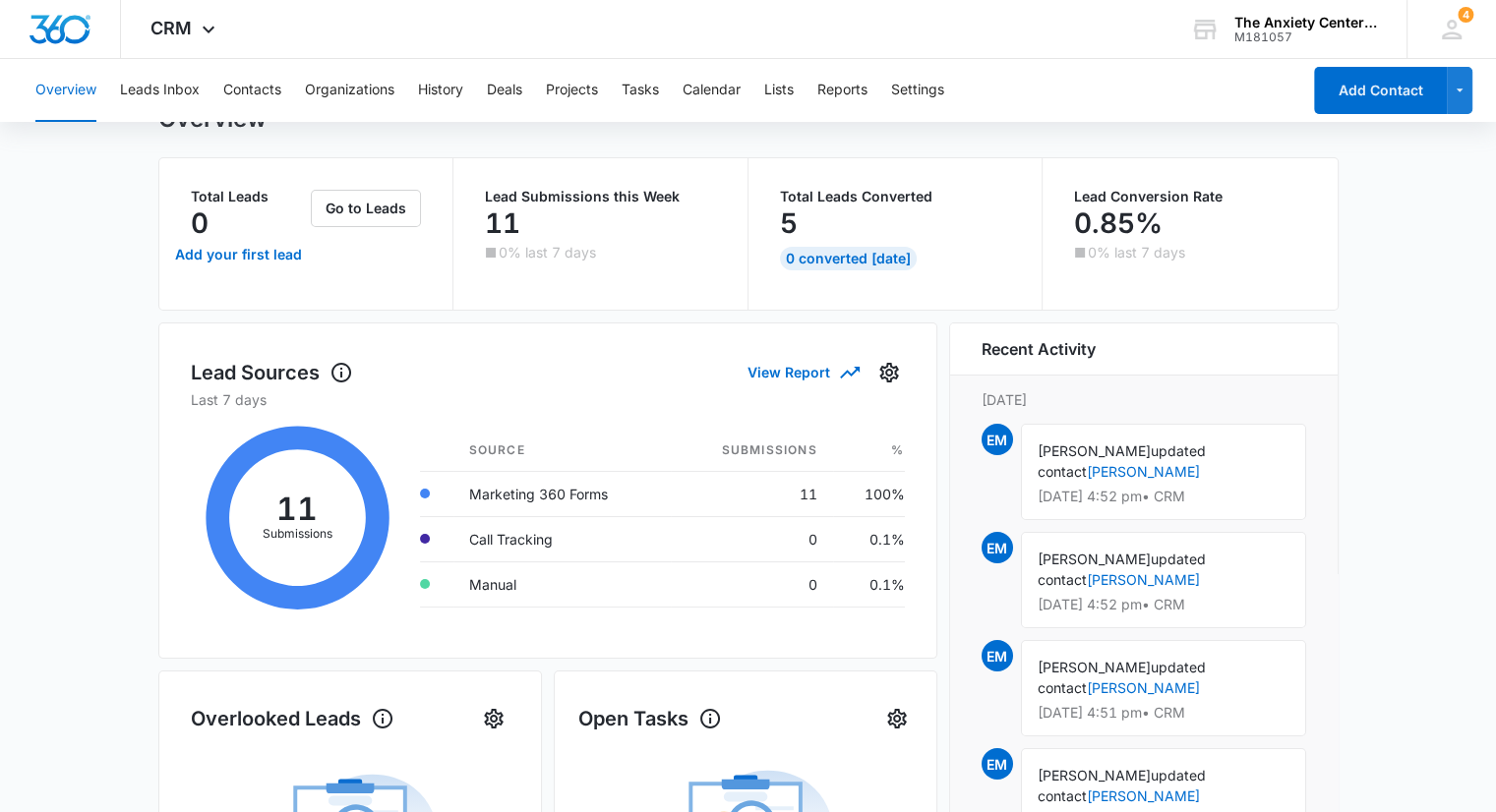scroll, scrollTop: 83, scrollLeft: 0, axis: vertical 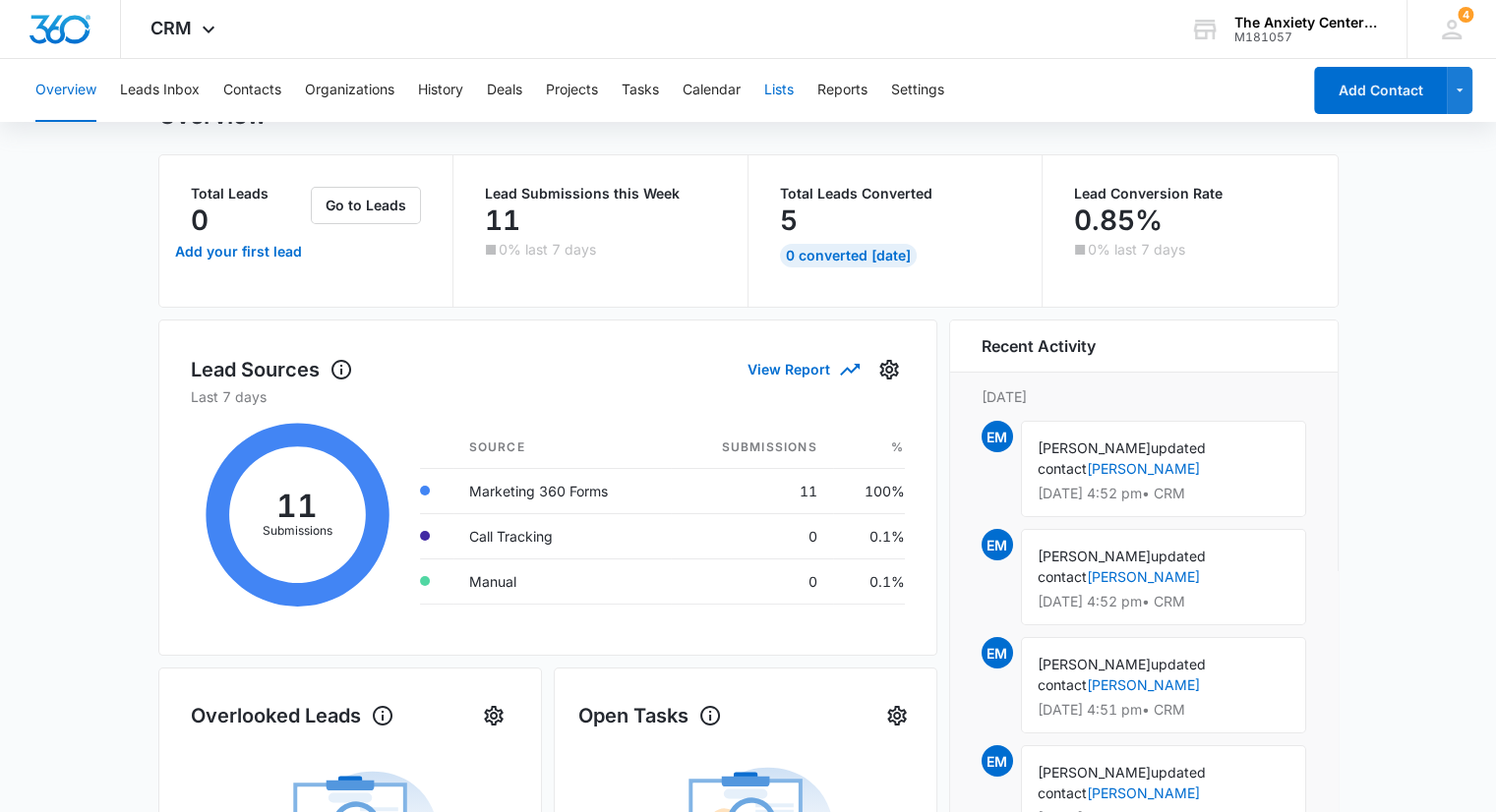 click on "Lists" at bounding box center [779, 90] 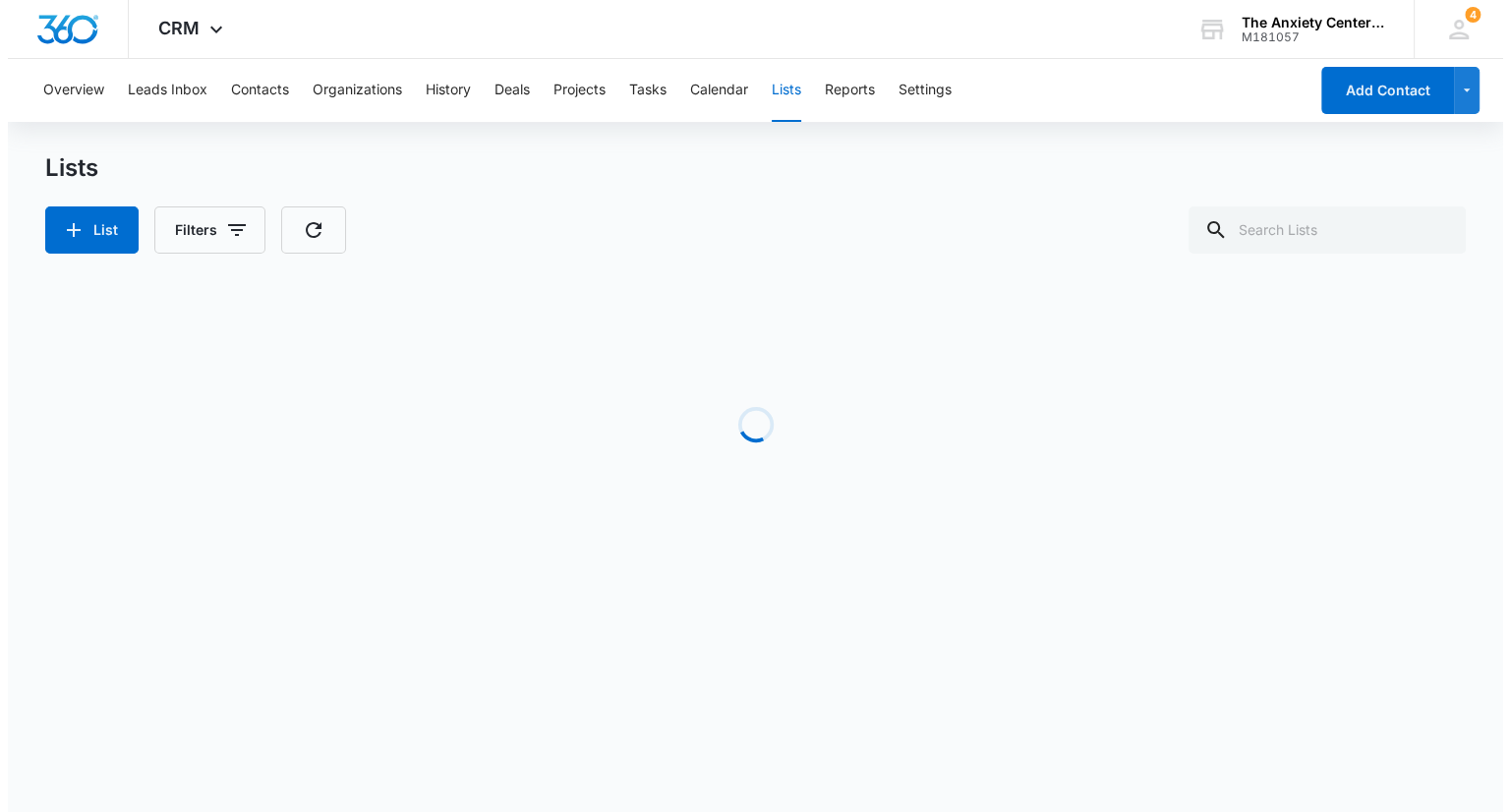 scroll, scrollTop: 0, scrollLeft: 0, axis: both 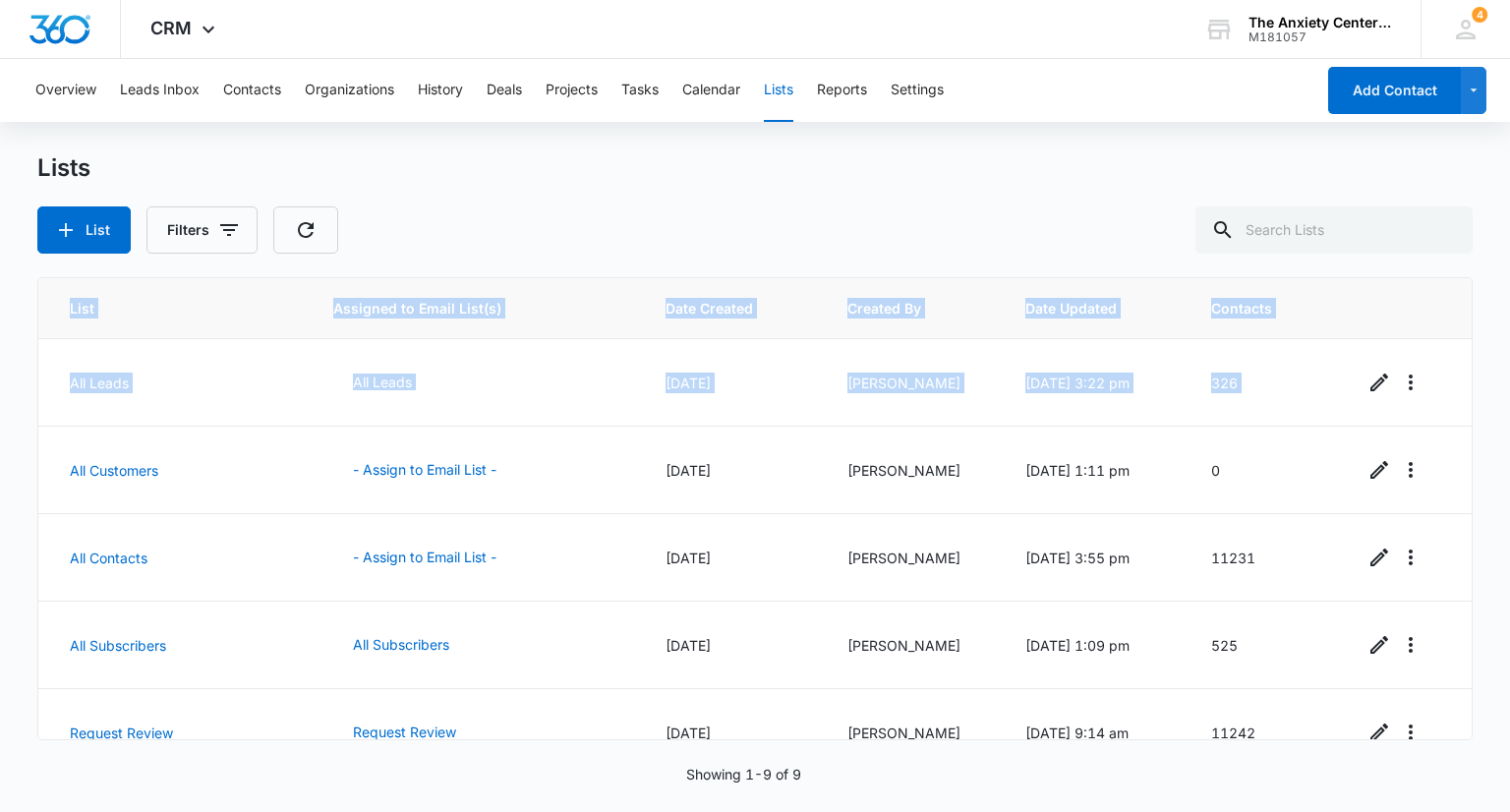 drag, startPoint x: 1444, startPoint y: 387, endPoint x: 1474, endPoint y: 493, distance: 110.16351 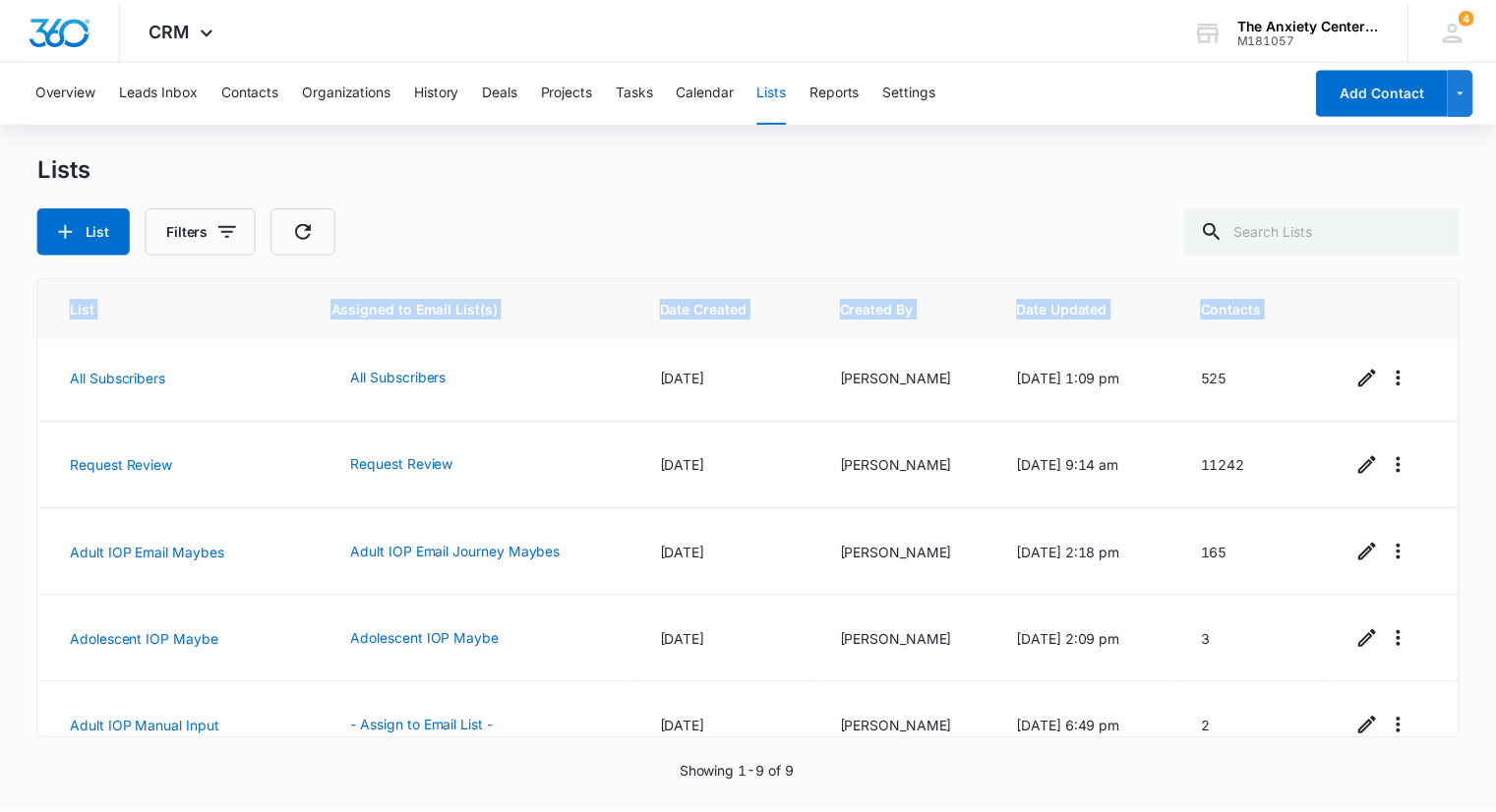 scroll, scrollTop: 384, scrollLeft: 0, axis: vertical 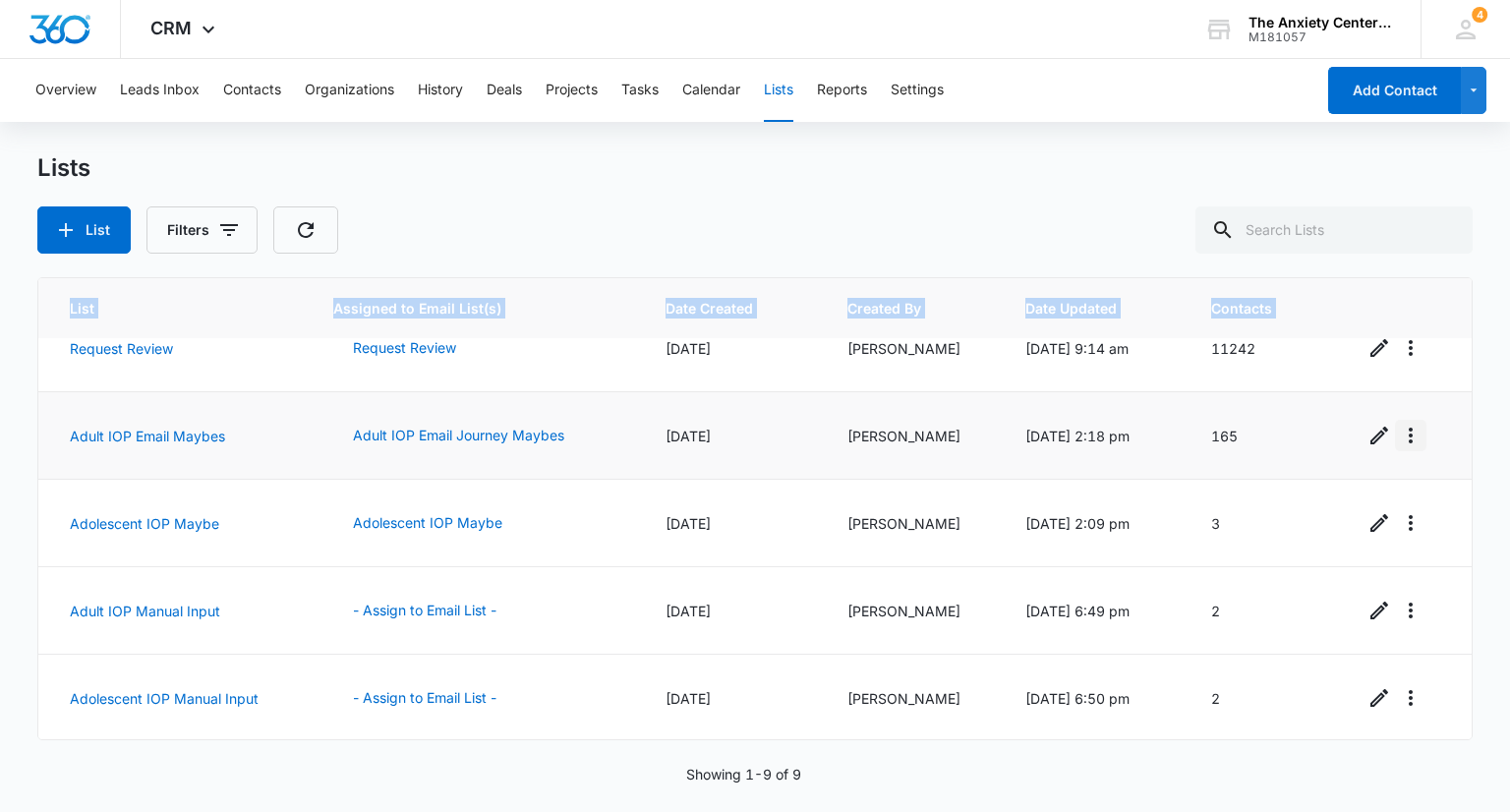 click 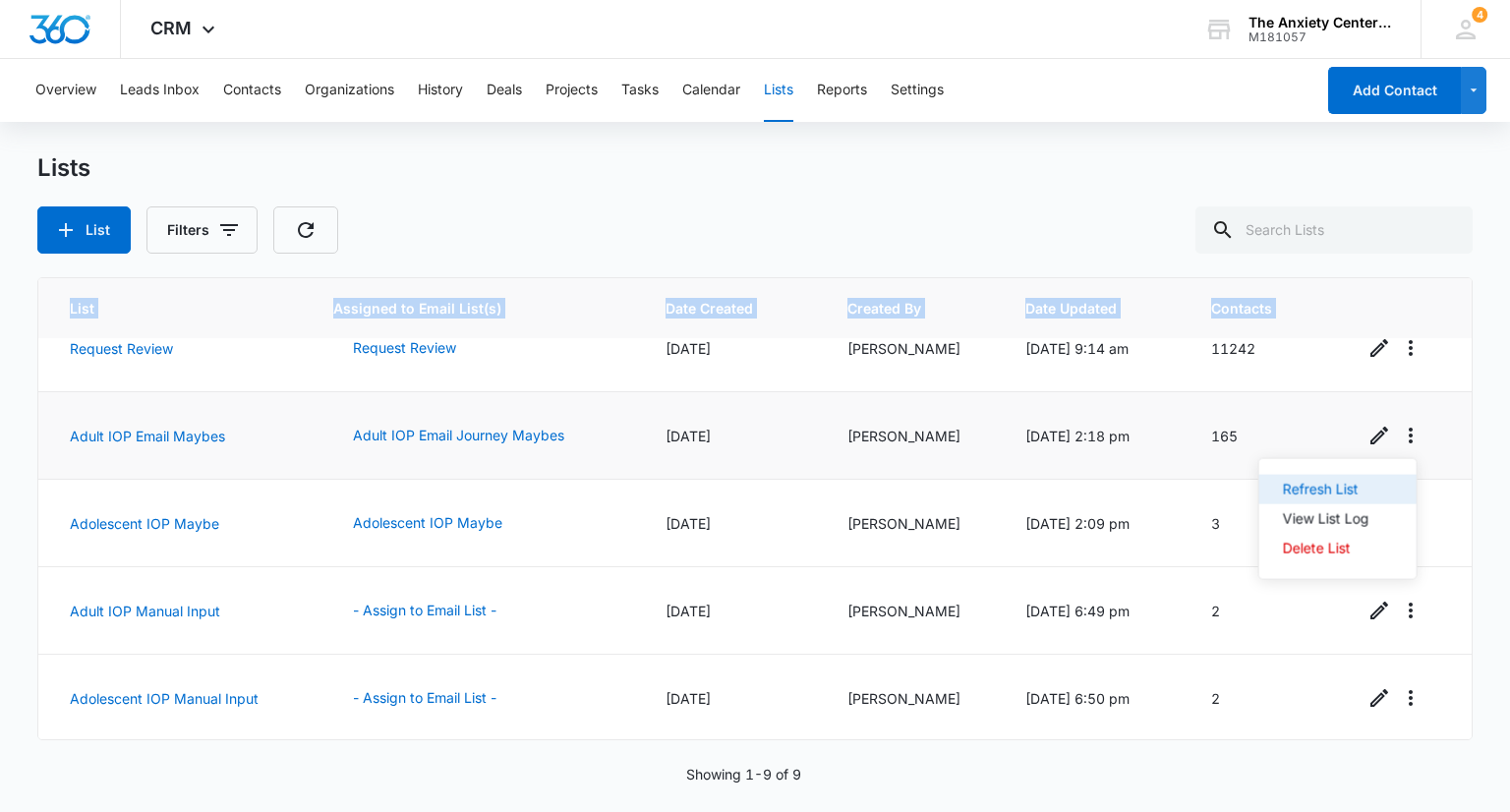 click on "Refresh List" at bounding box center [1326, 490] 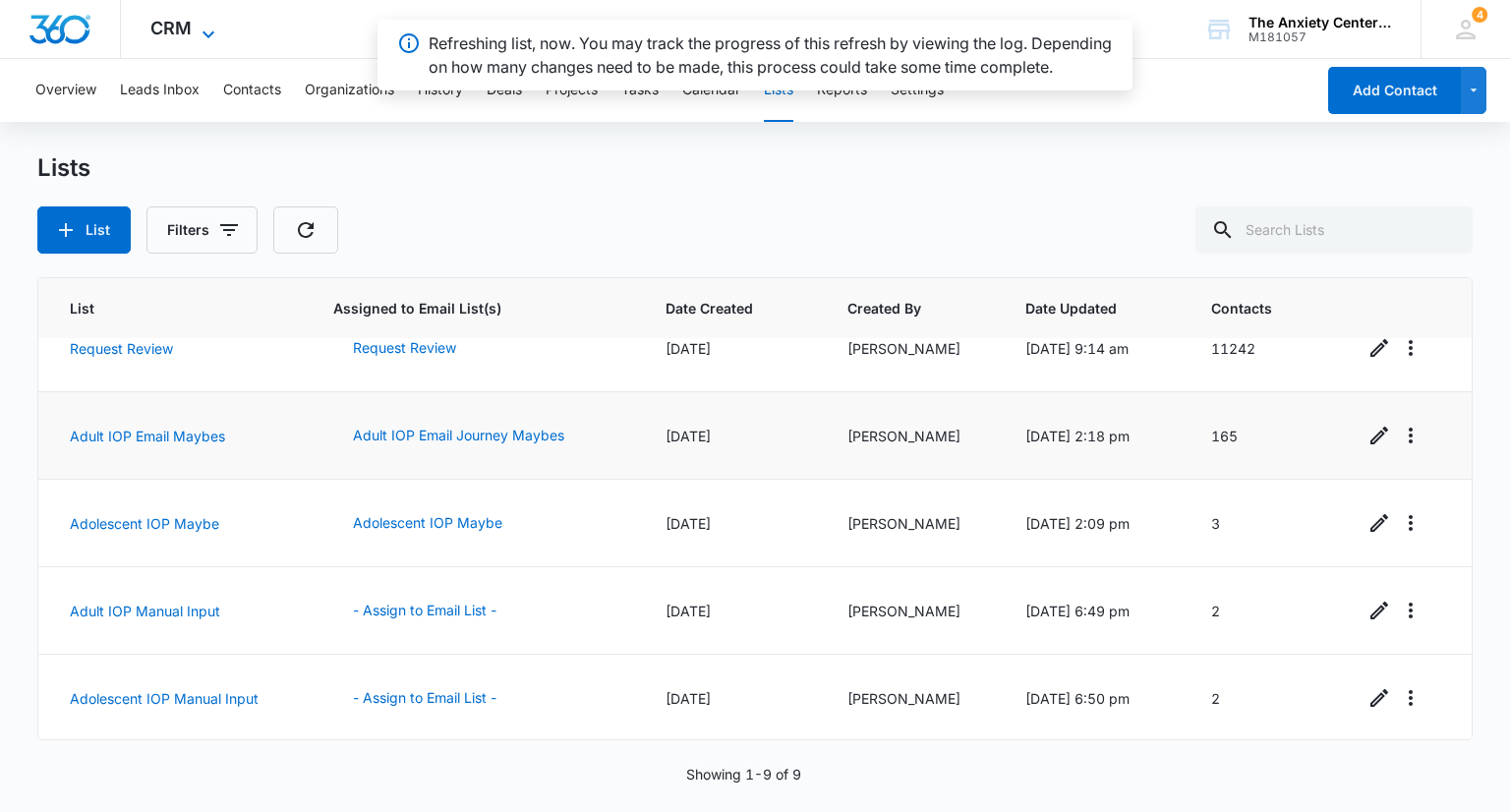 click on "CRM" at bounding box center (171, 28) 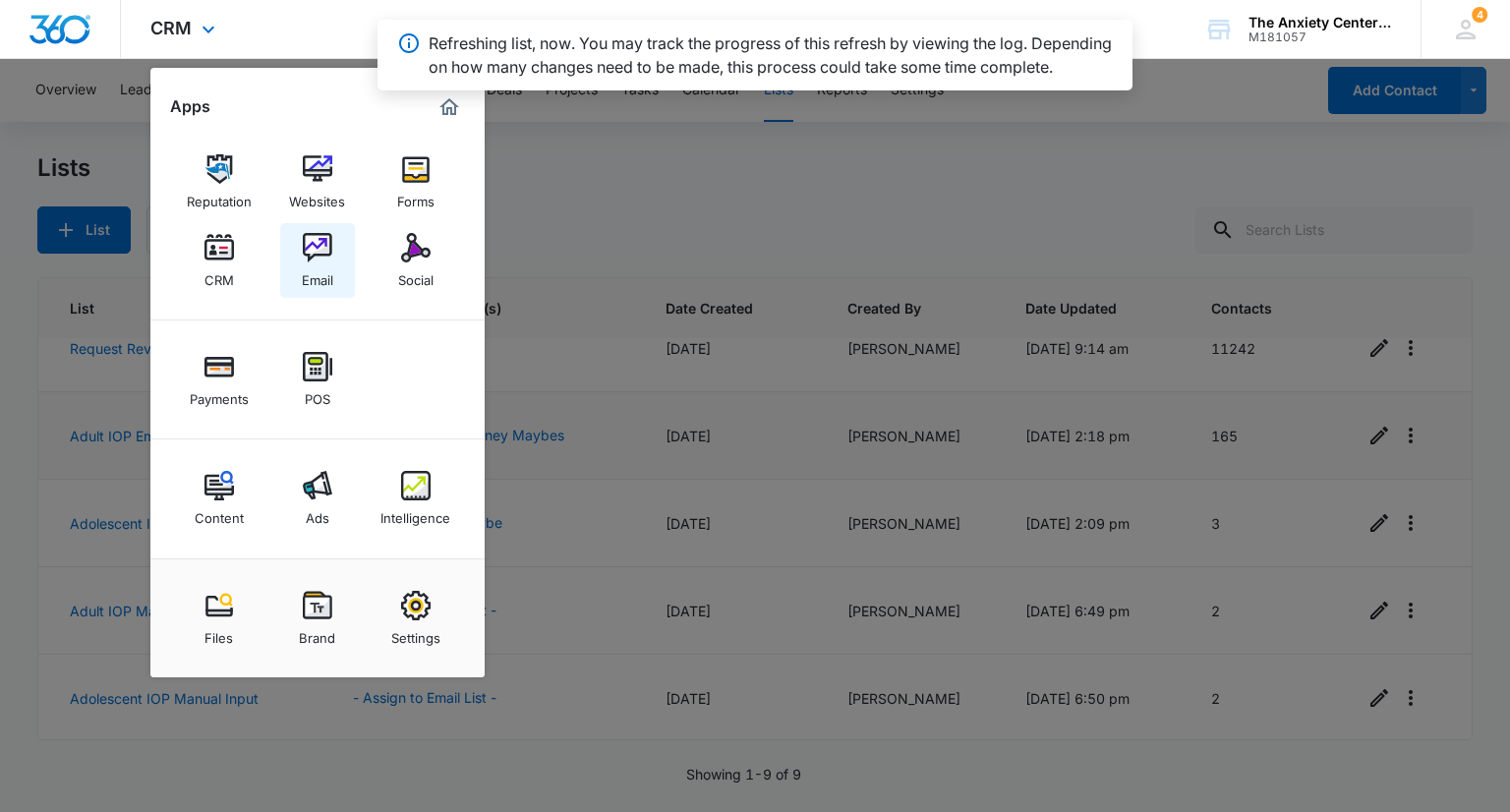 click on "Email" at bounding box center [318, 275] 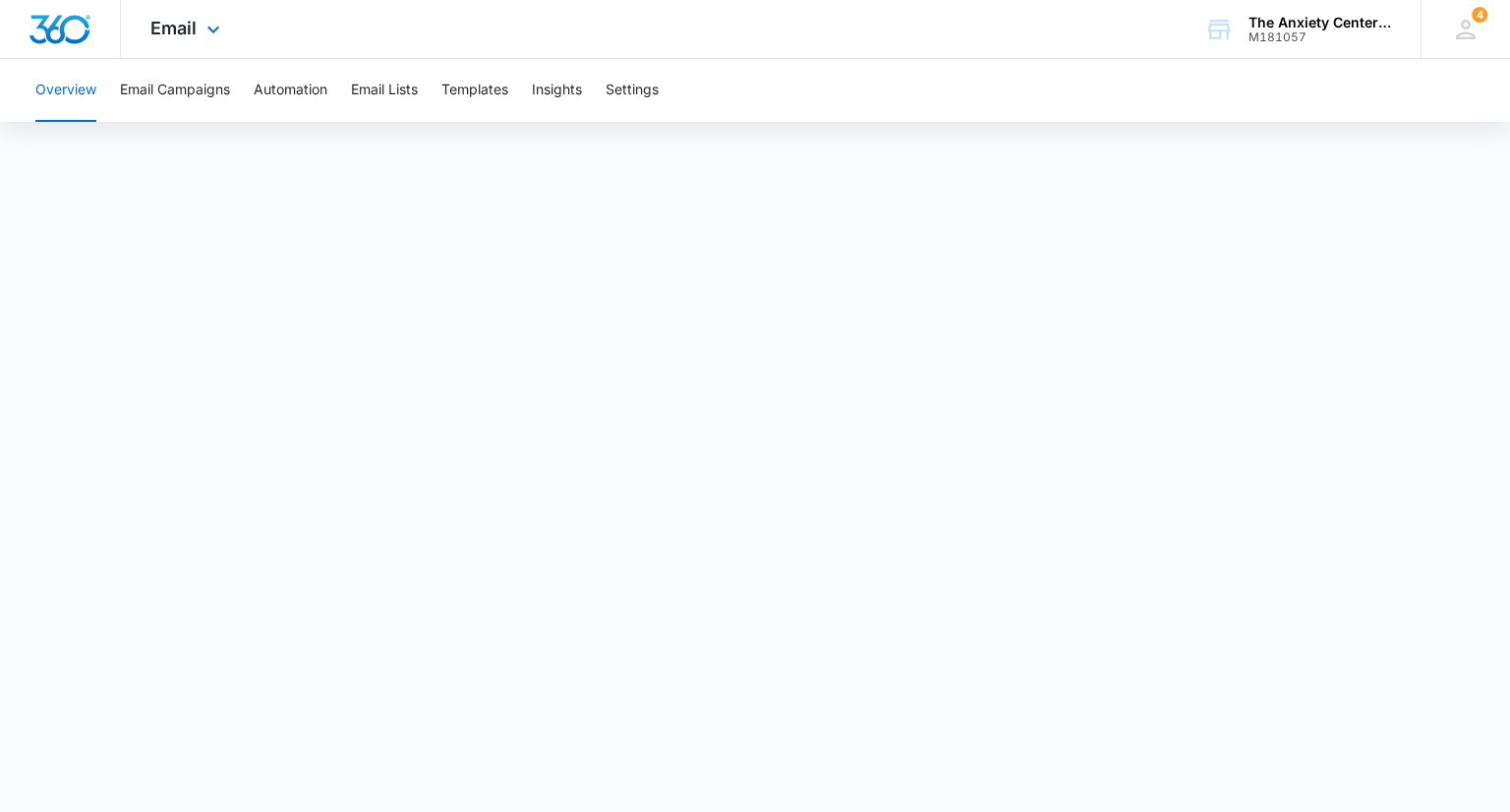 click on "Email Apps Reputation Websites Forms CRM Email Social Payments POS Content Ads Intelligence Files Brand Settings" at bounding box center [188, 29] 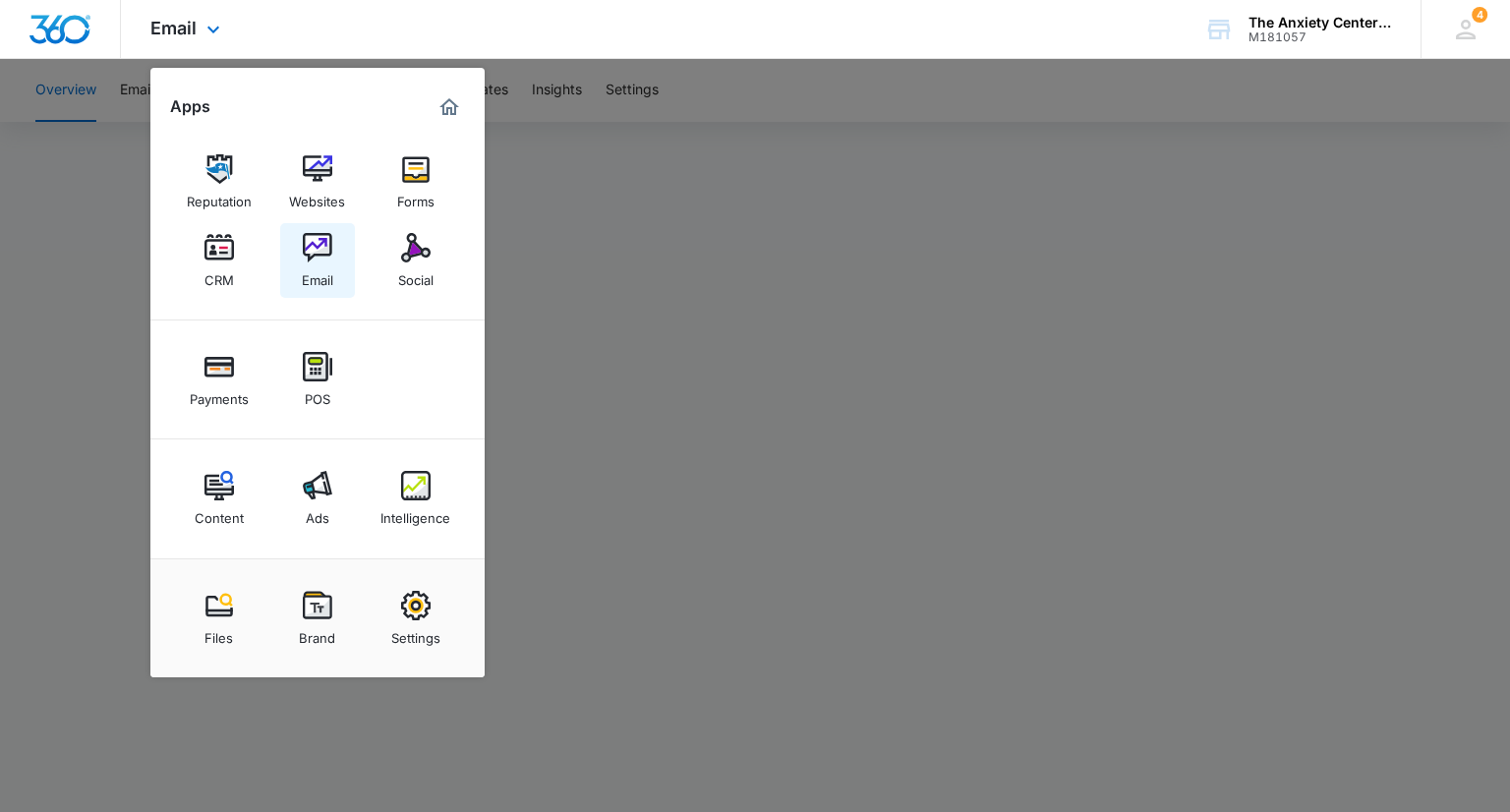 click at bounding box center (318, 248) 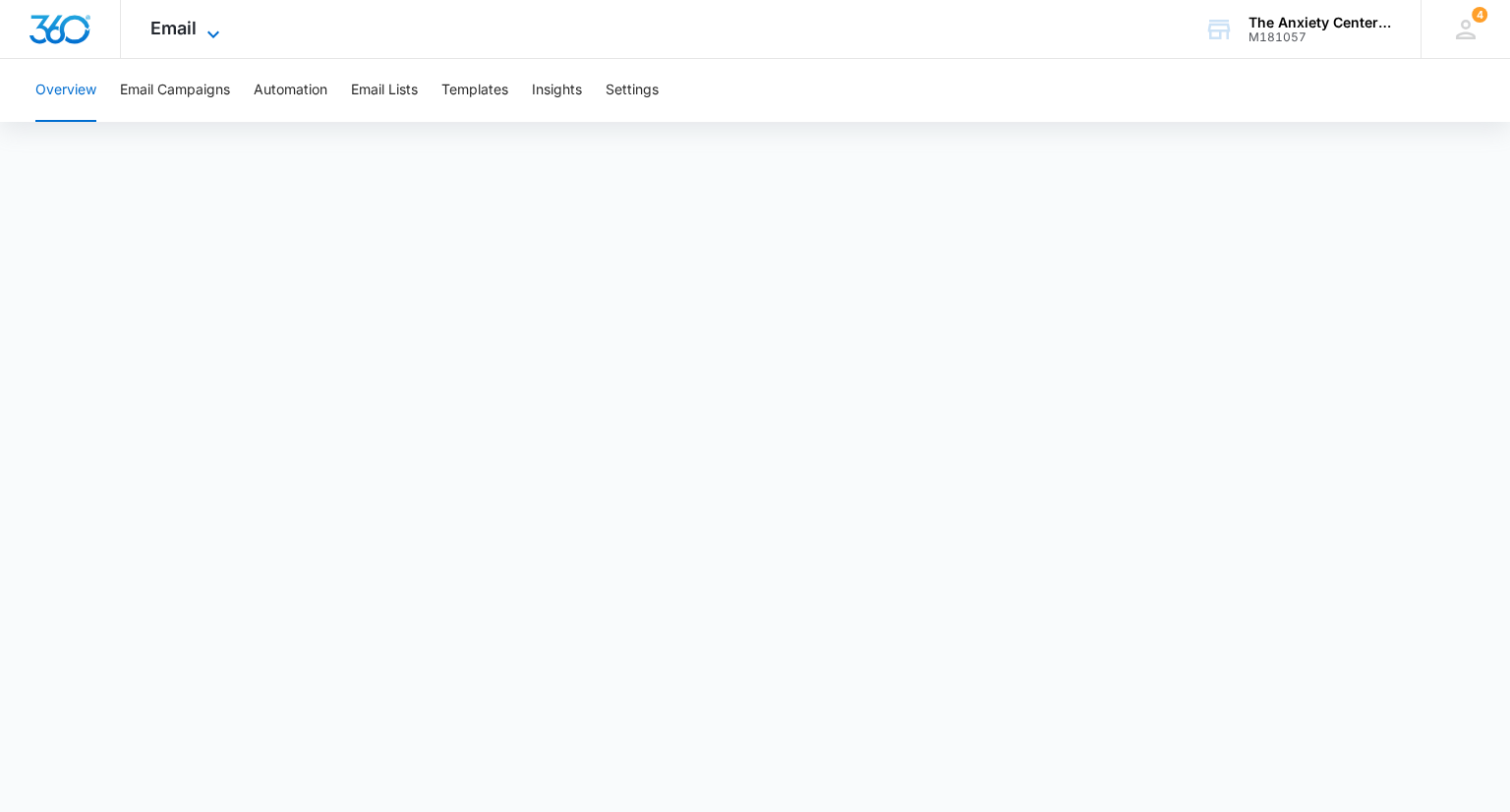 click 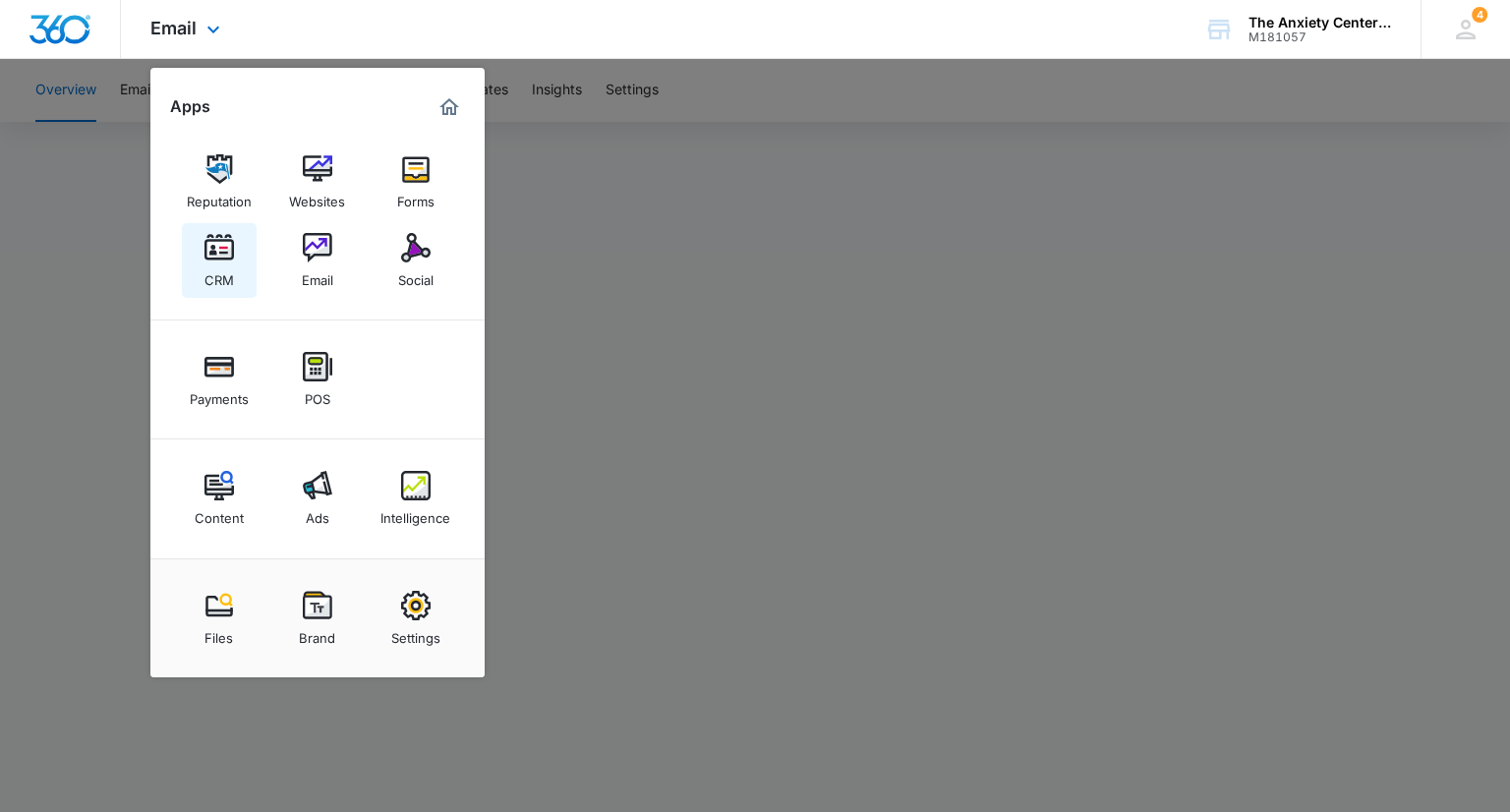 click on "CRM" at bounding box center [219, 275] 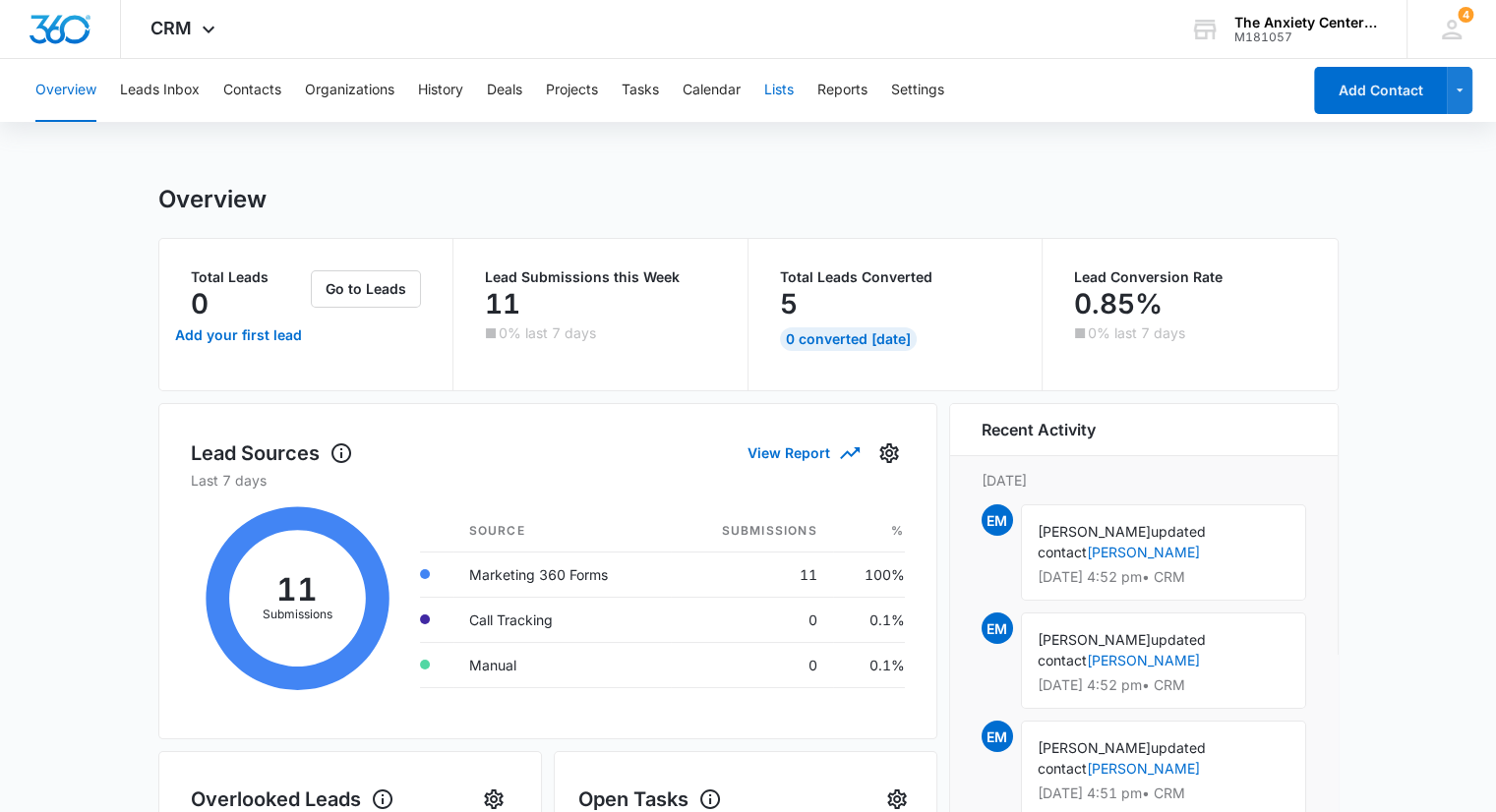 click on "Lists" at bounding box center [779, 90] 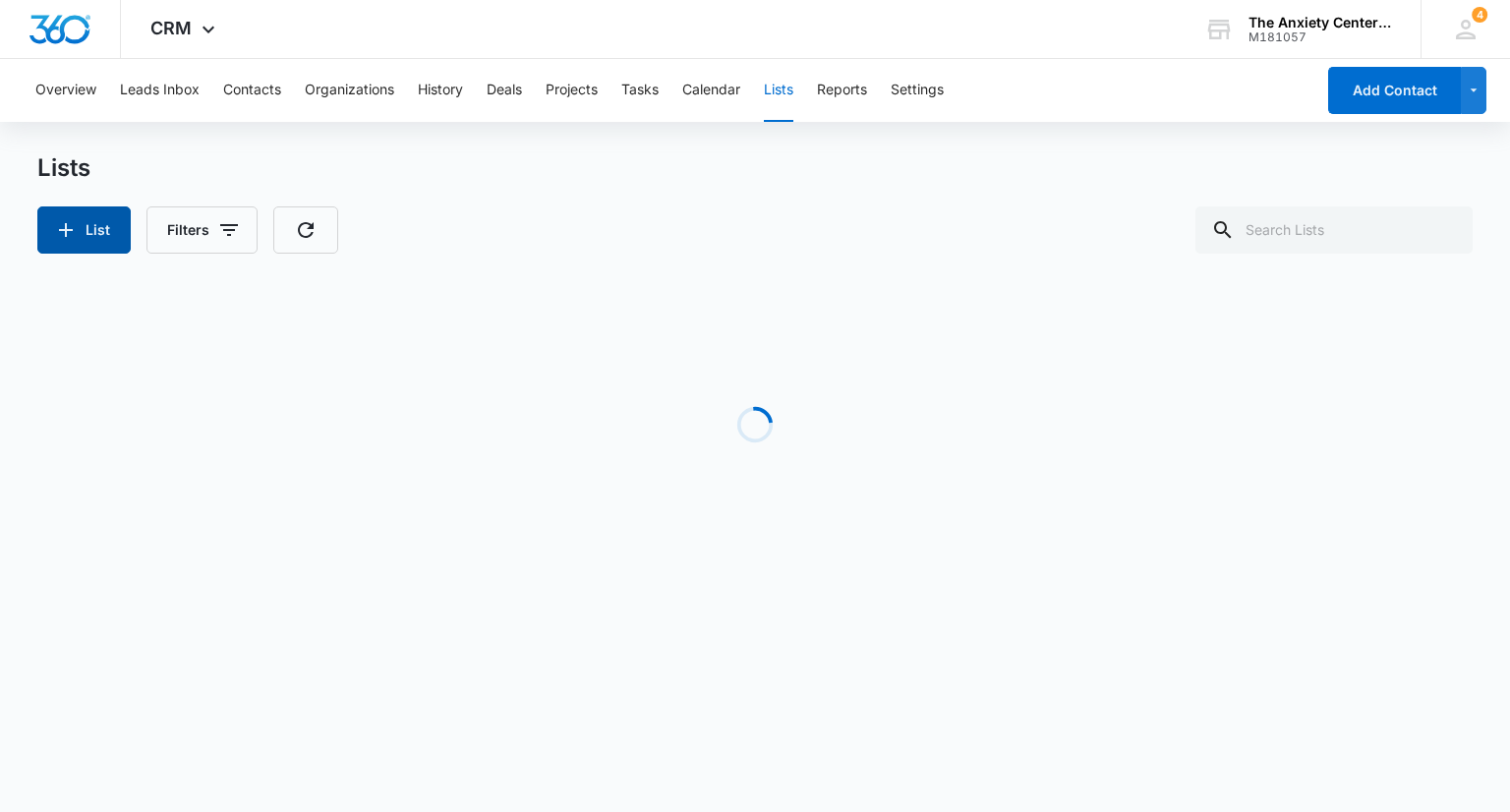 click on "List" at bounding box center (84, 230) 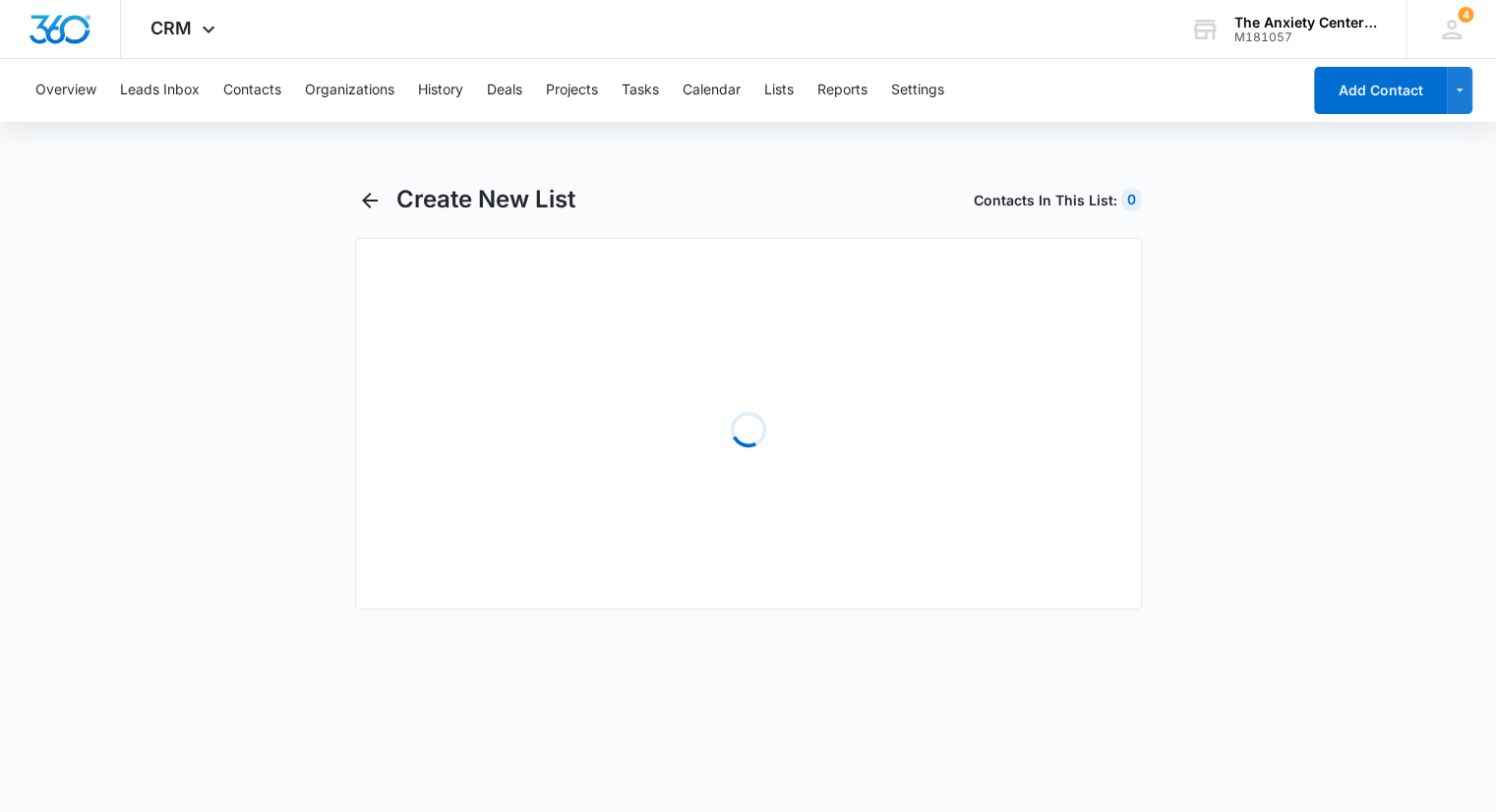 select on "31" 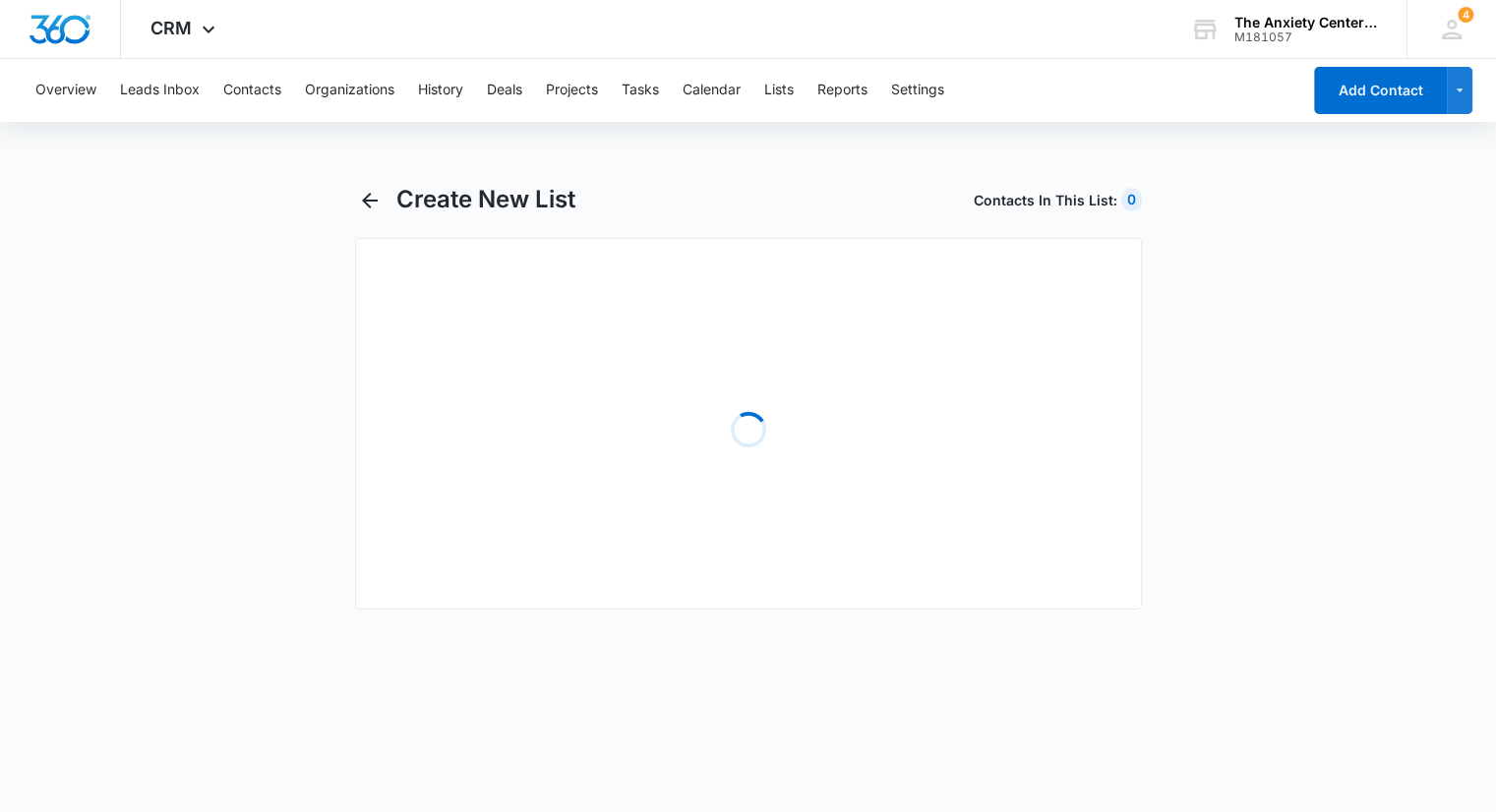 select on "31" 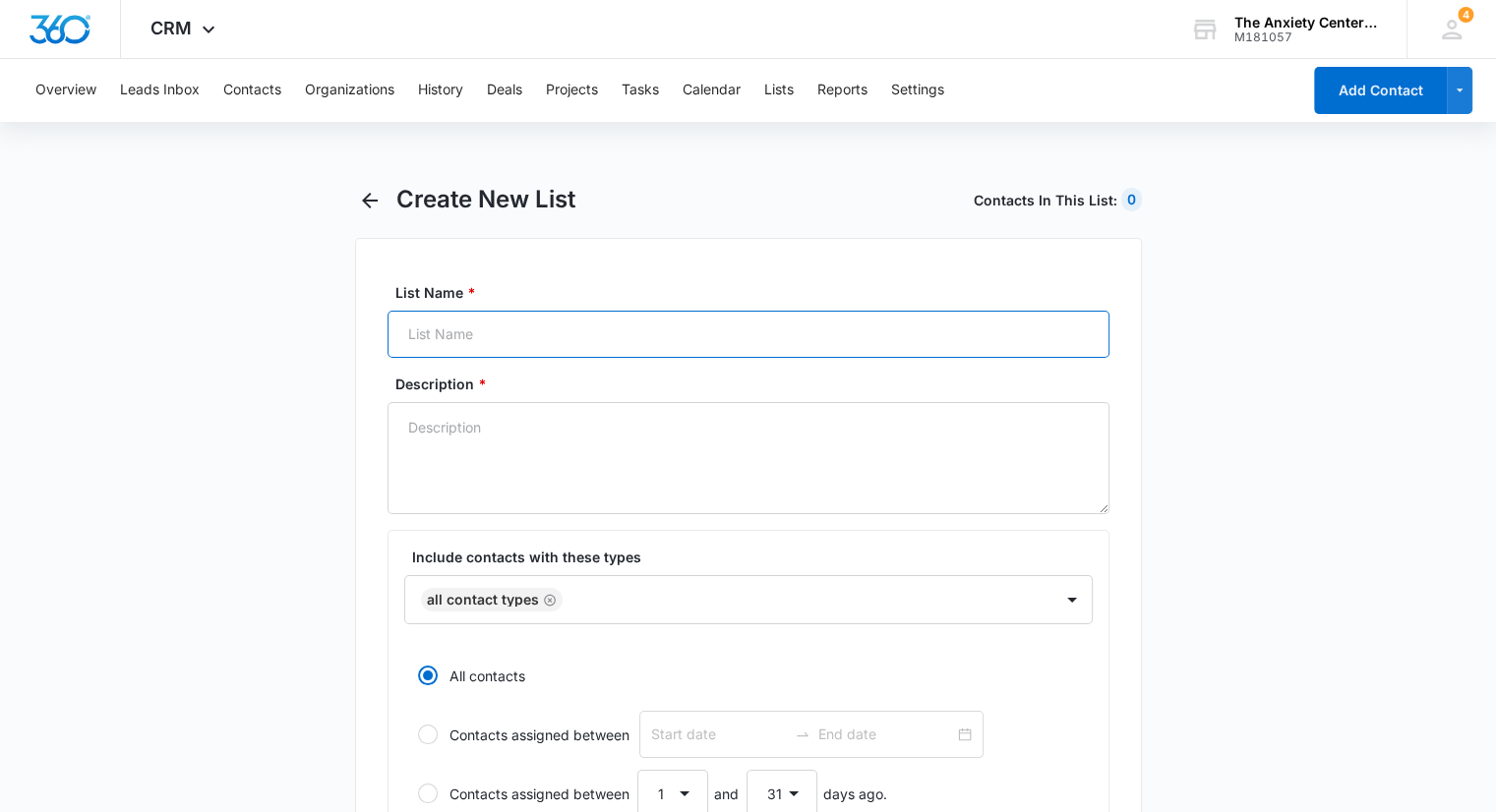 click on "List Name *" at bounding box center (748, 334) 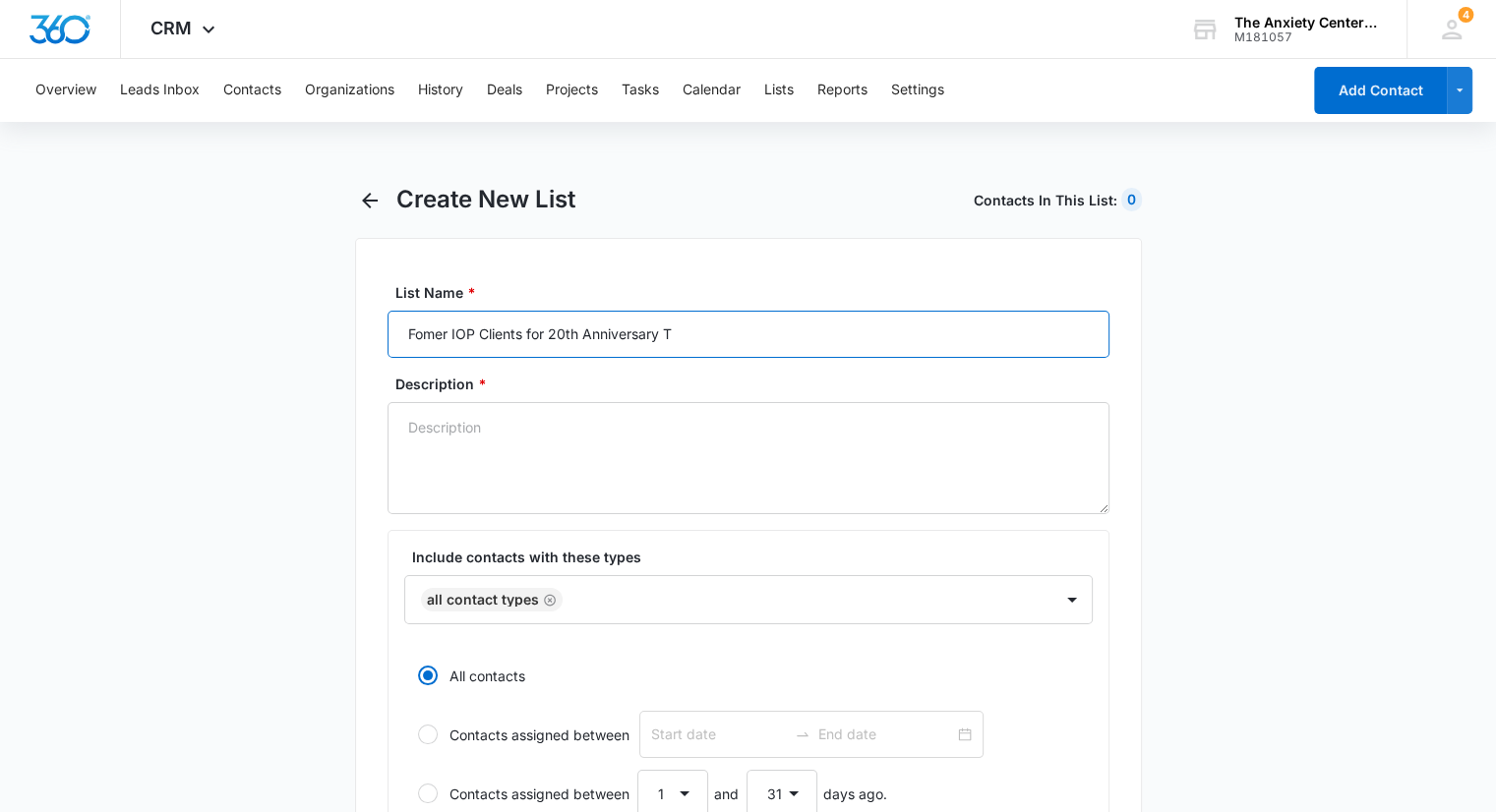 click on "Fomer IOP Clients for 20th Anniversary T" at bounding box center [748, 334] 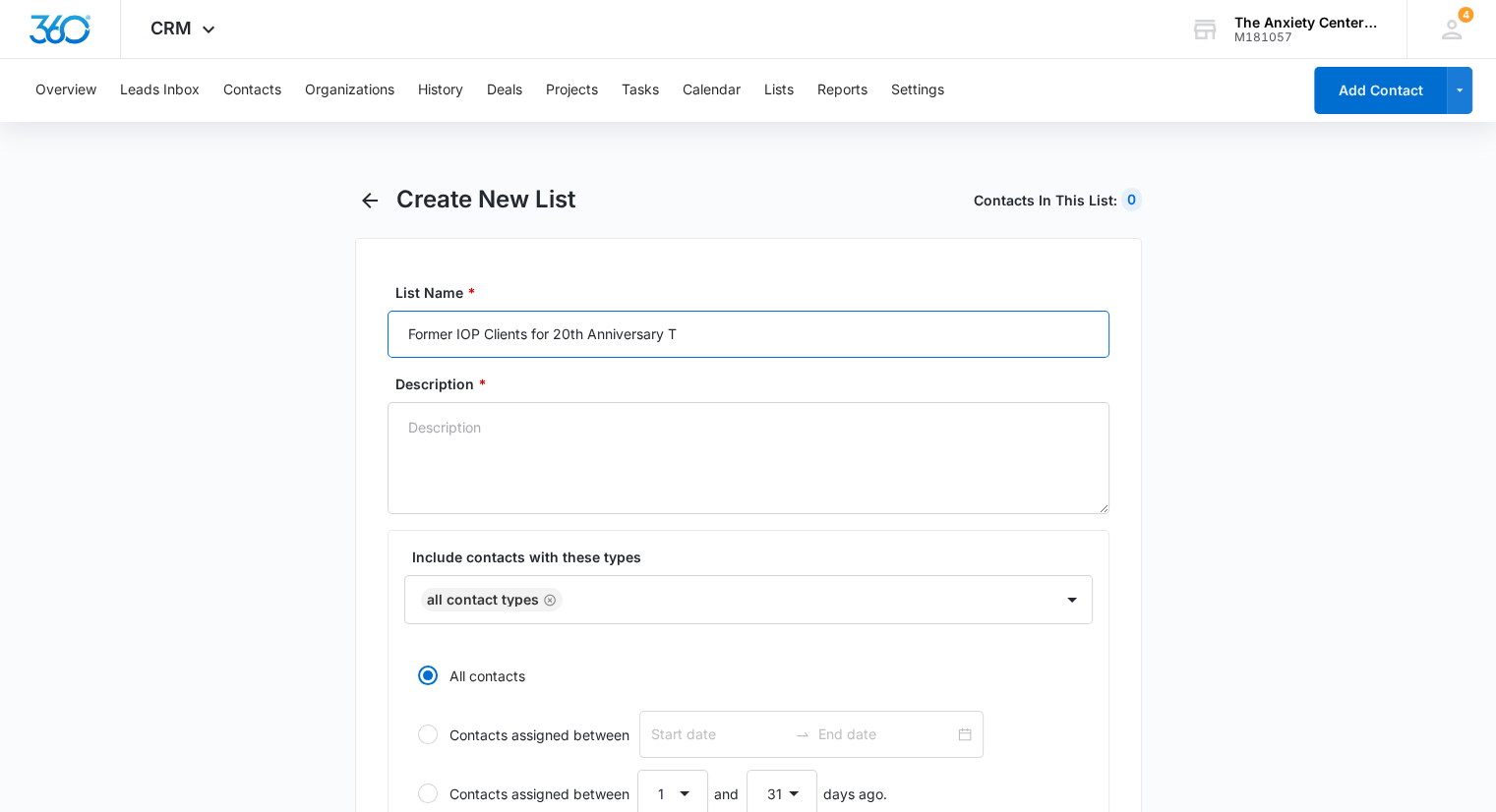 click on "Former IOP Clients for 20th Anniversary T" at bounding box center [748, 334] 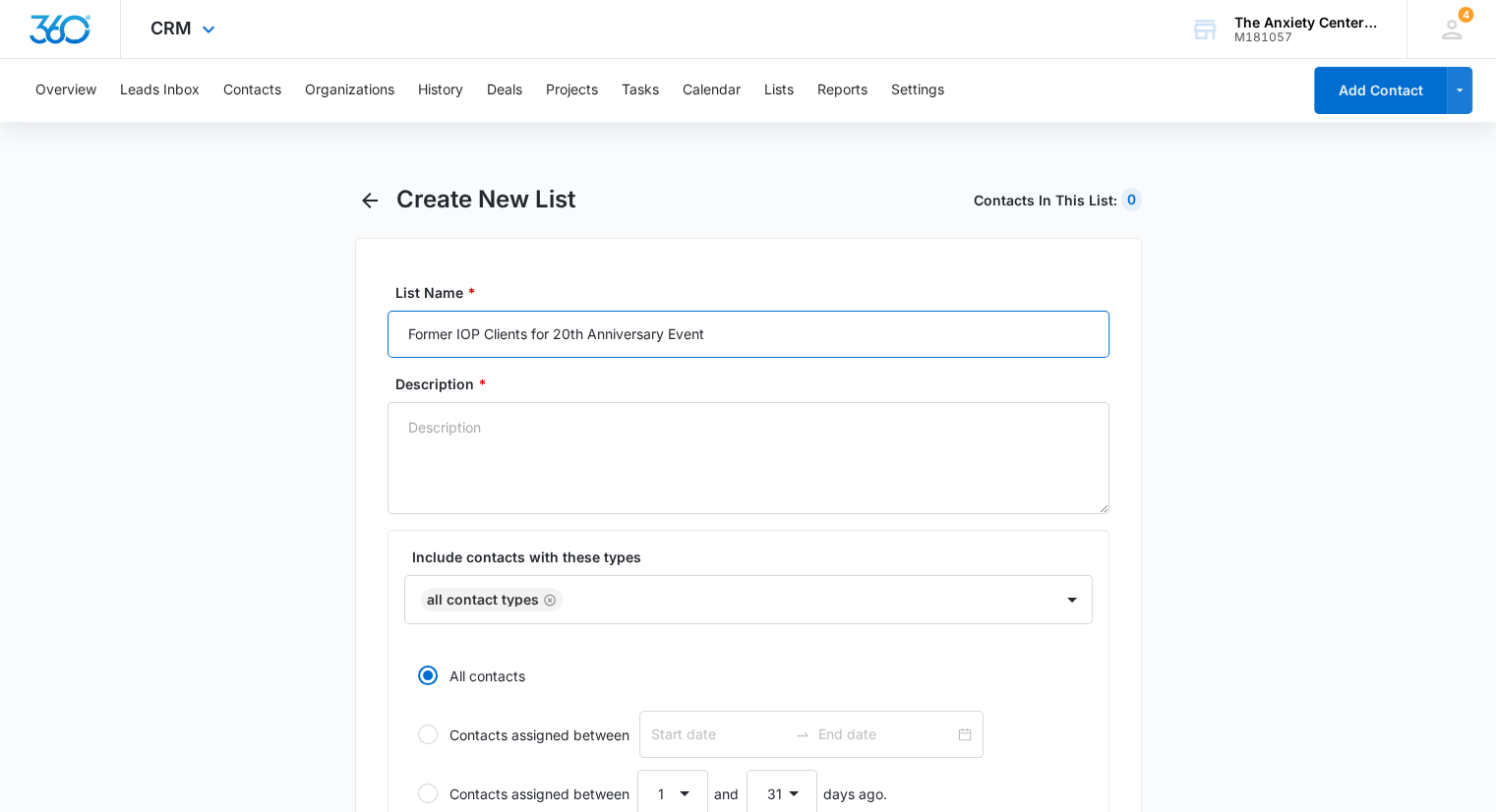 type on "Former IOP Clients for 20th Anniversary Event" 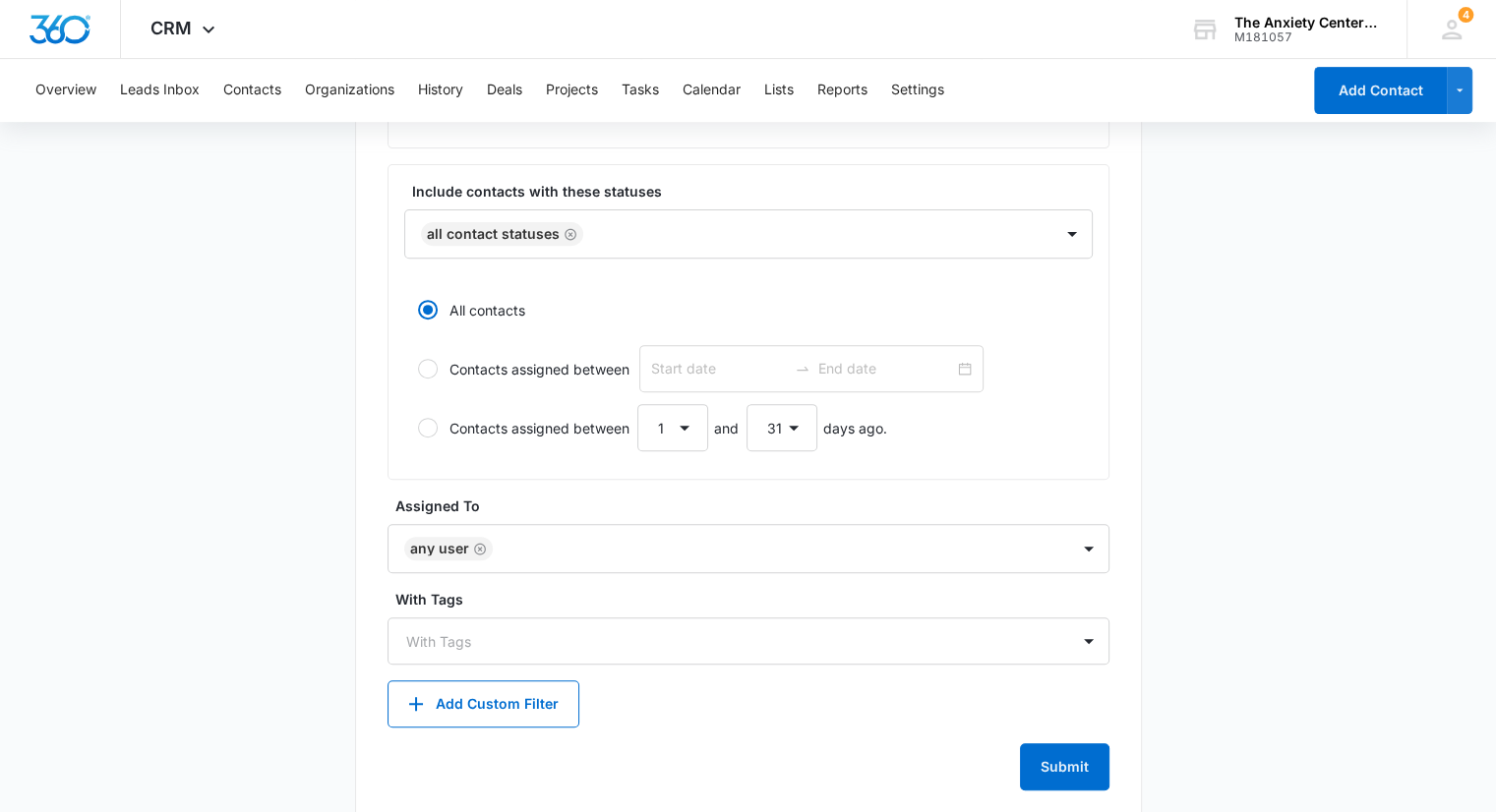 scroll, scrollTop: 707, scrollLeft: 0, axis: vertical 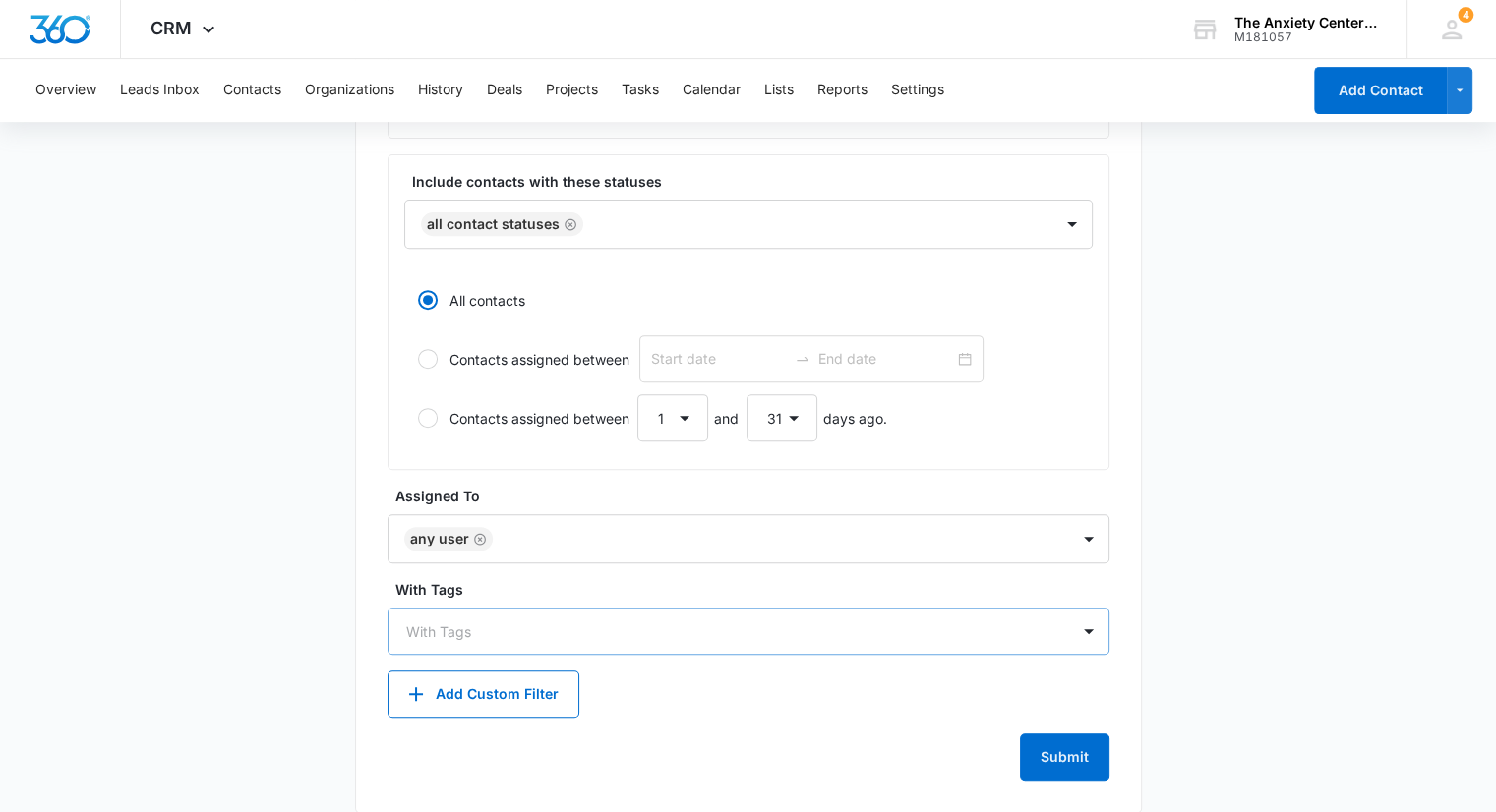 click at bounding box center [737, 631] 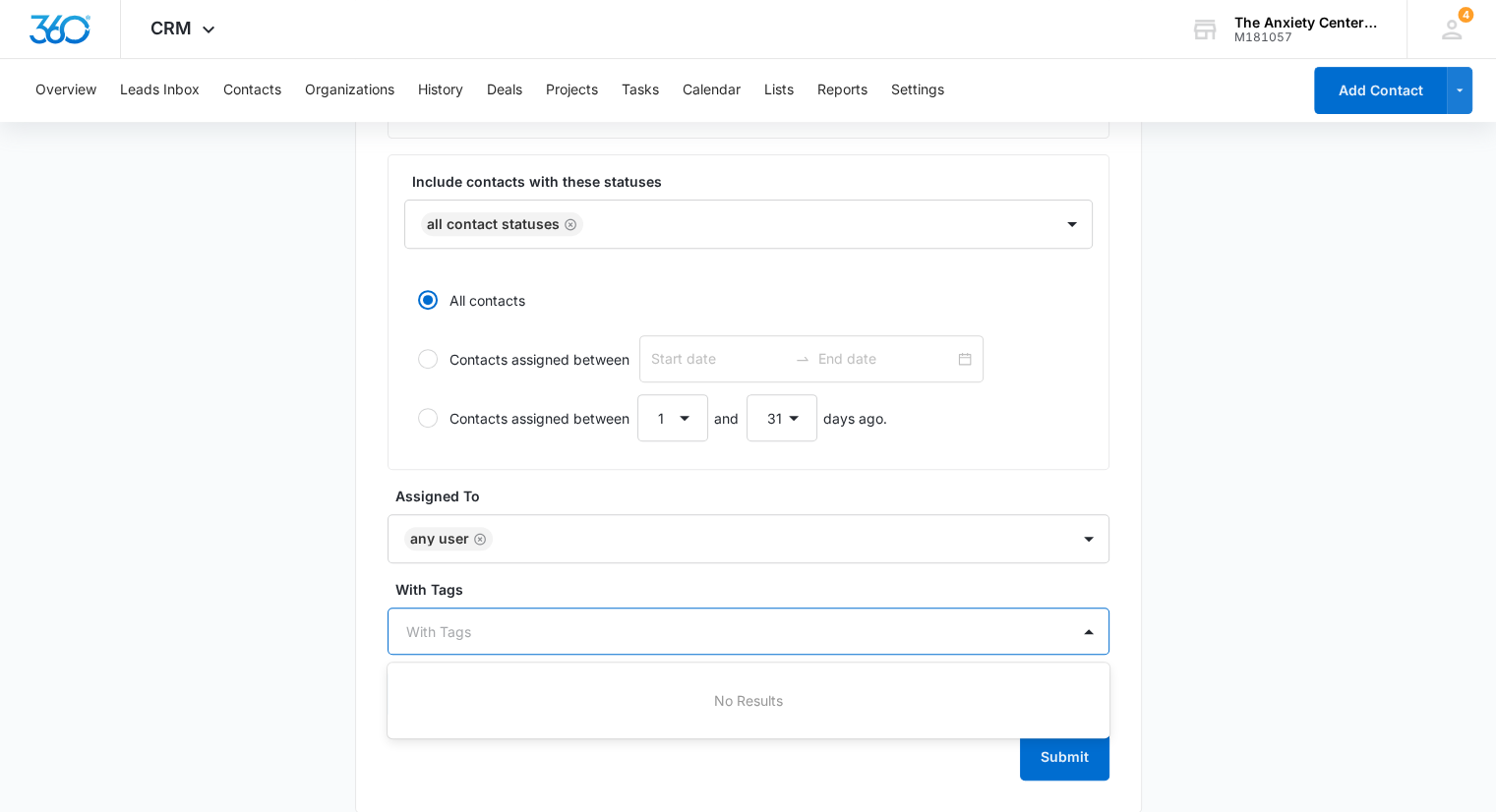 type on "e" 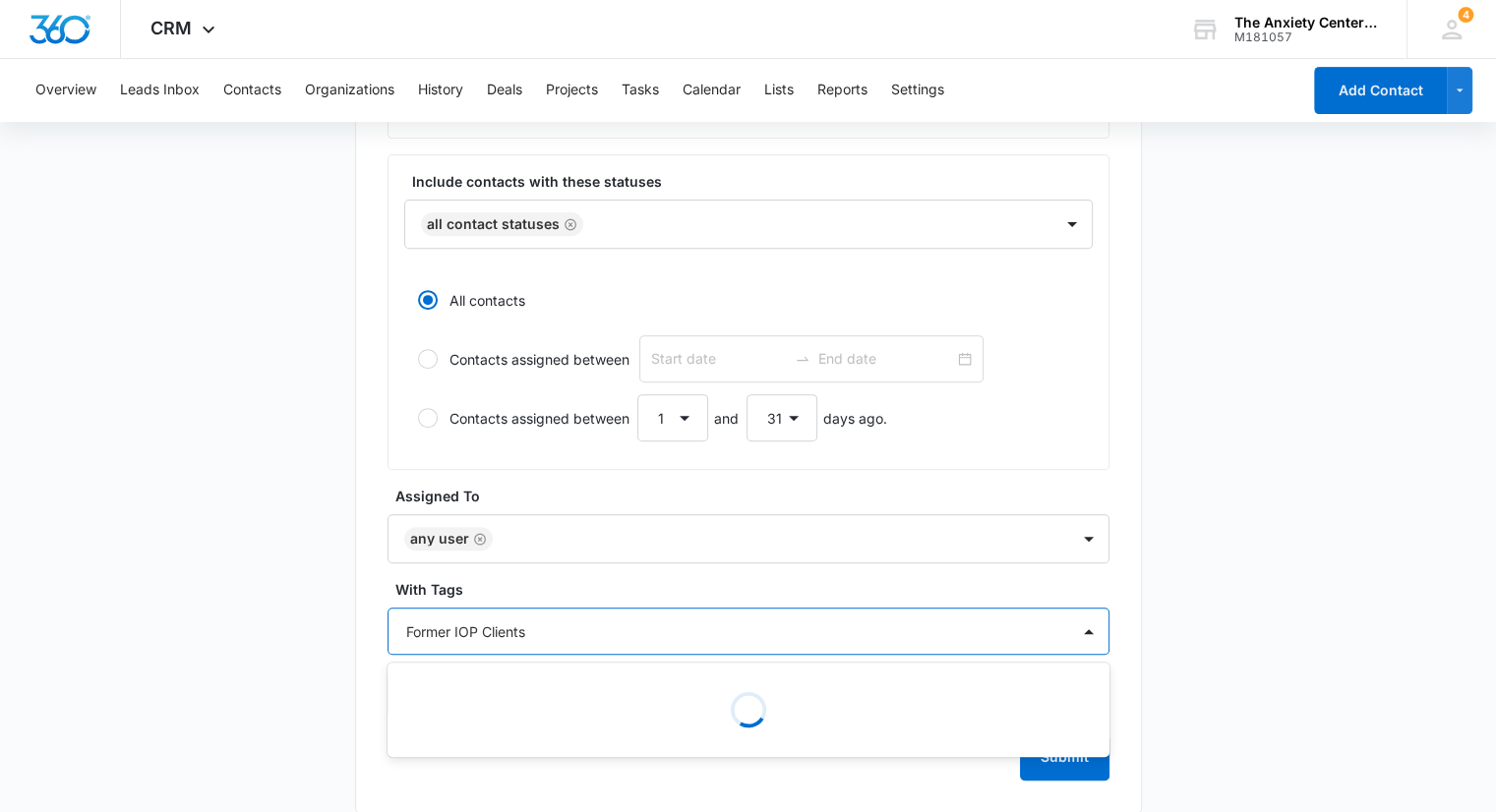 type on "Former IOP Clients" 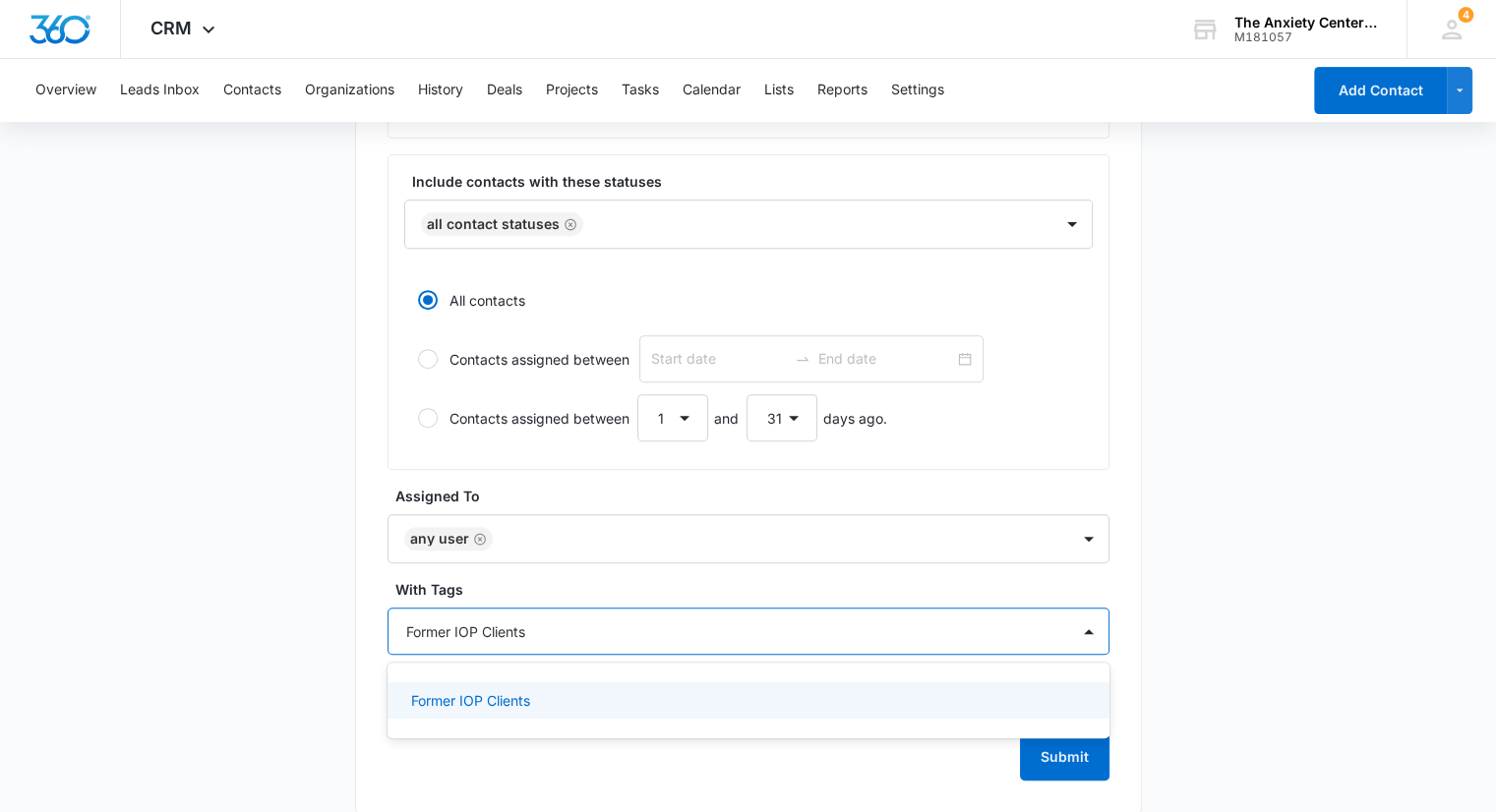 type 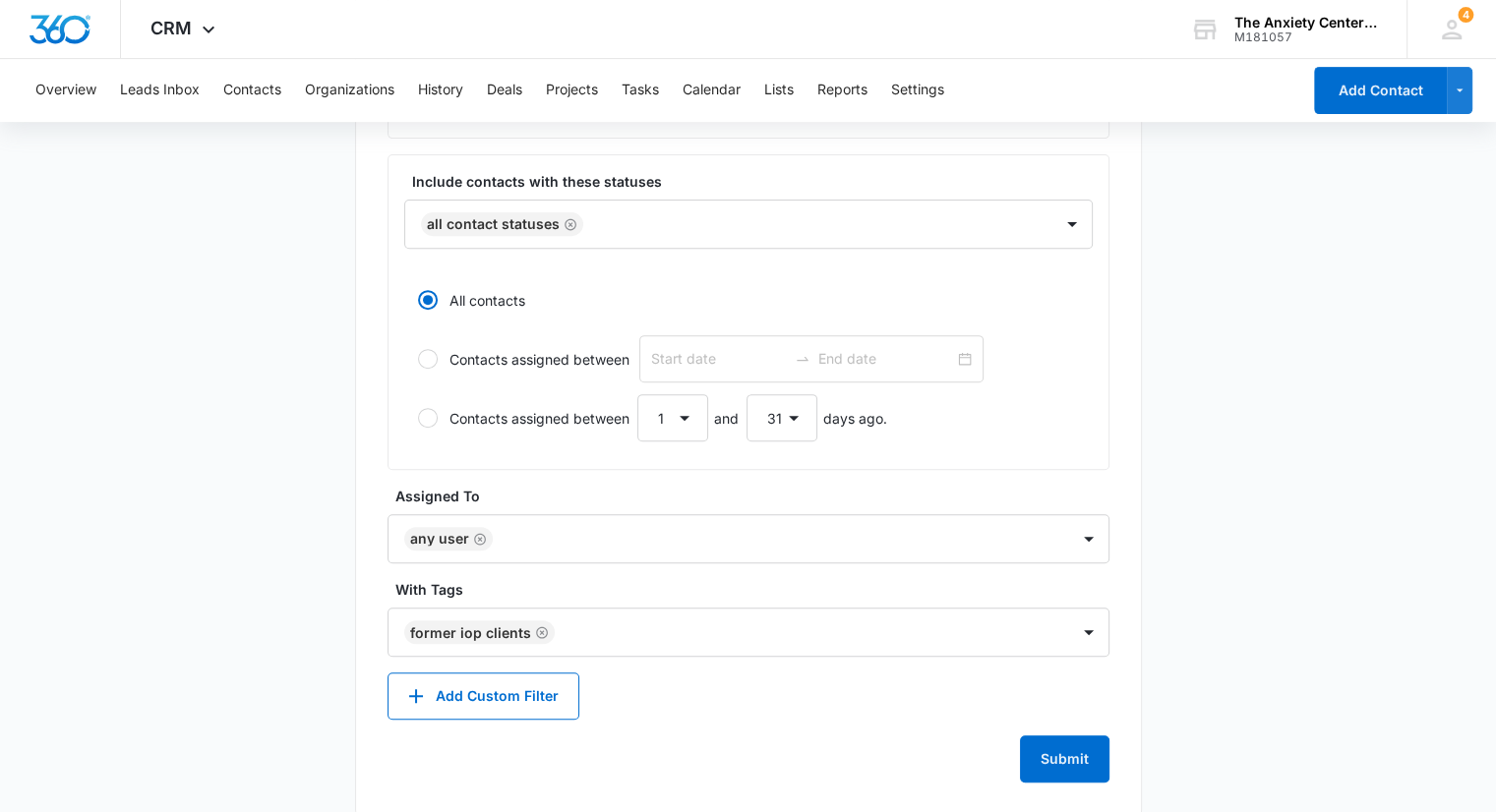 click on "Create New List Contacts In This List : 0 List Name * Former IOP Clients for 20th Anniversary Event Description * Include contacts with these types All Contact Types All contacts Contacts assigned between  Contacts assigned between  1 2 3 4 5 6 7 8 9 10 11 12 13 14 15 16 17 18 19 20 21 22 23 24 25 26 27 28 29 30 31 and  1 2 3 4 5 6 7 8 9 10 11 12 13 14 15 16 17 18 19 20 21 22 23 24 25 26 27 28 29 30 [DATE]. Include contacts with these statuses All Contact Statuses All contacts Contacts assigned between  Contacts assigned between  1 2 3 4 5 6 7 8 9 10 11 12 13 14 15 16 17 18 19 20 21 22 23 24 25 26 27 28 29 30 31 and  1 2 3 4 5 6 7 8 9 10 11 12 13 14 15 16 17 18 19 20 21 22 23 24 25 26 27 28 29 30 [DATE]. Assigned To Any User With Tags Former IOP Clients Add Custom Filter Submit" at bounding box center (748, 158) 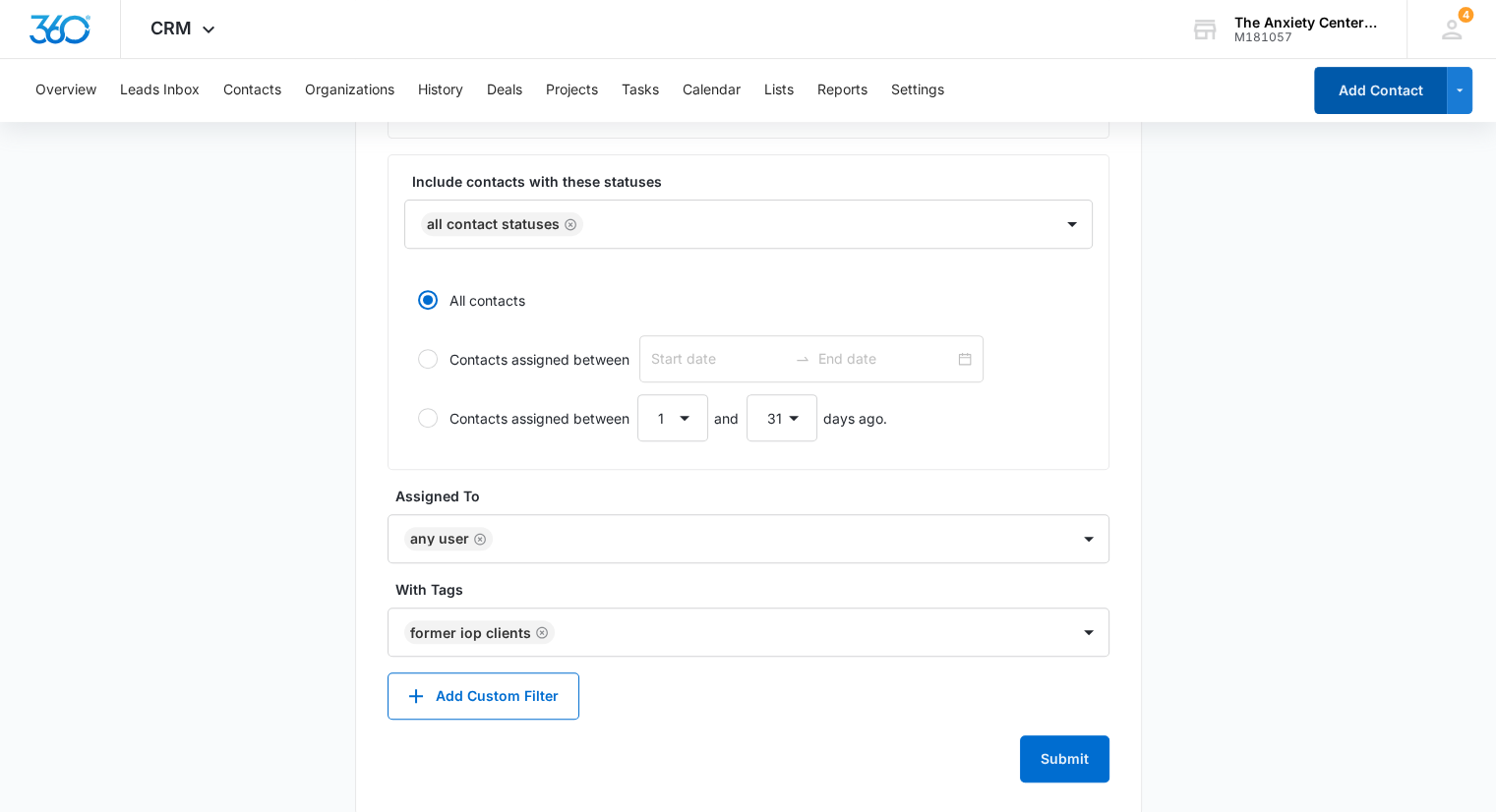 click on "Add Contact" at bounding box center (1380, 90) 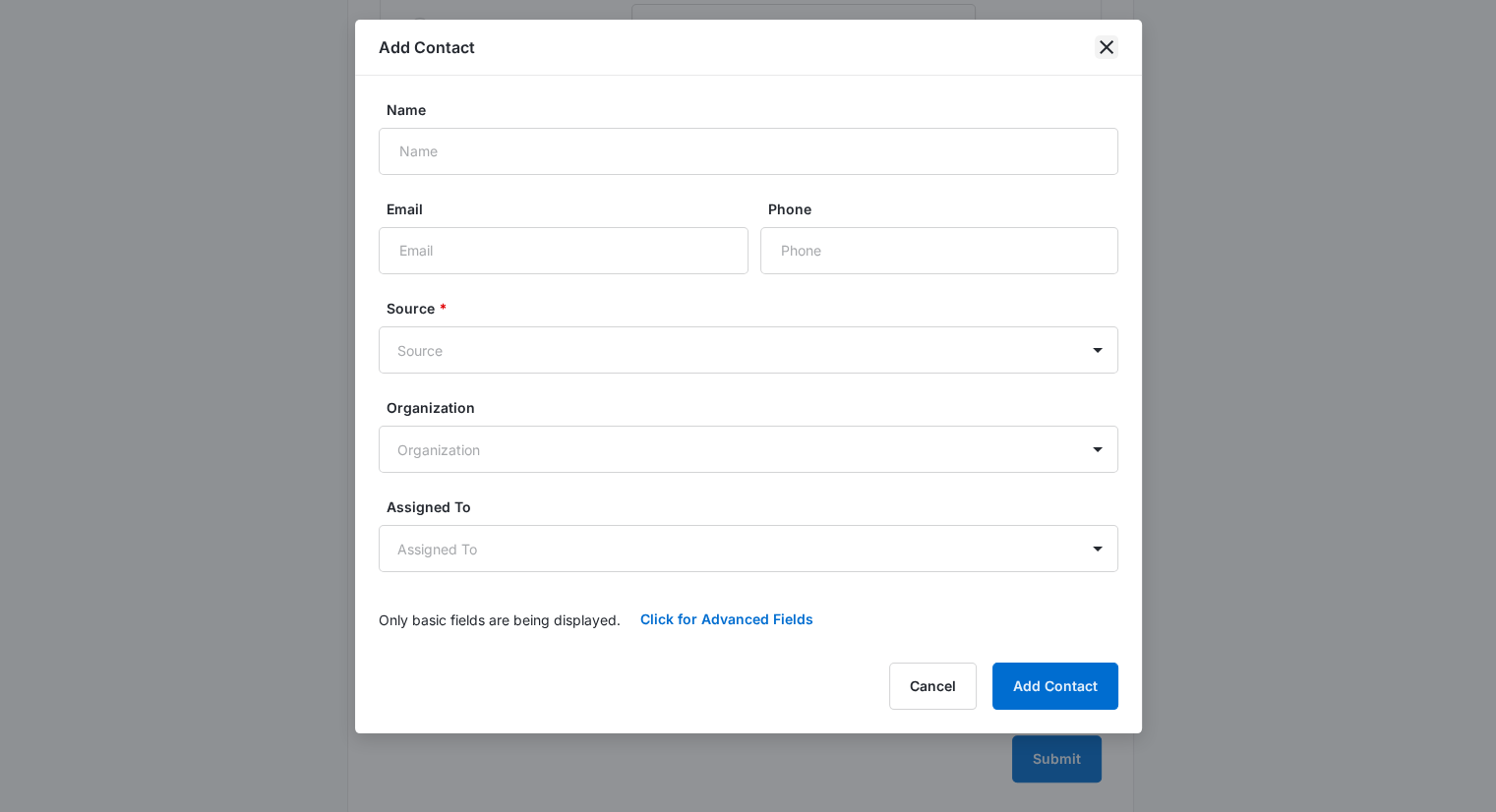 click 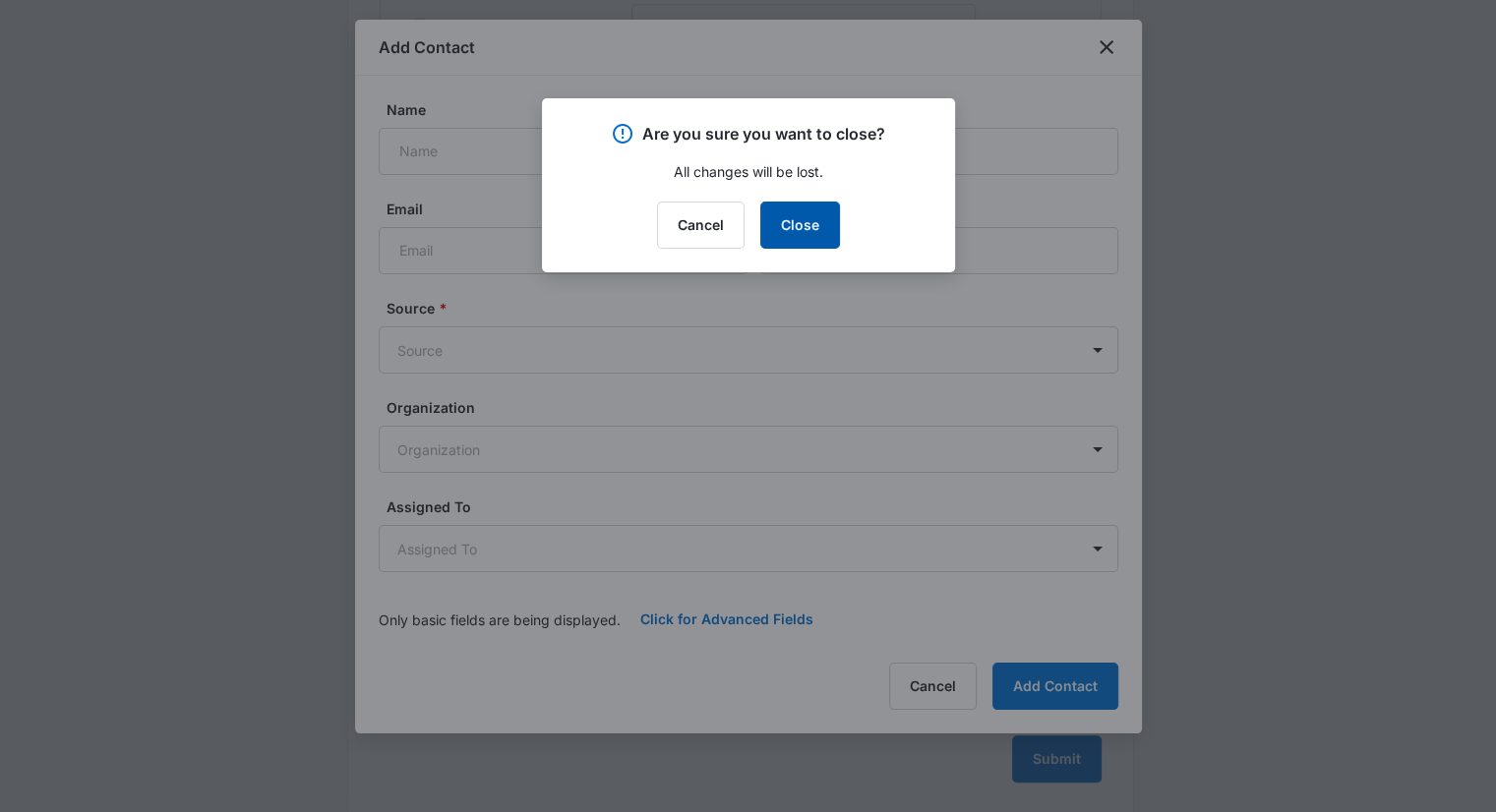 click on "Close" at bounding box center (800, 225) 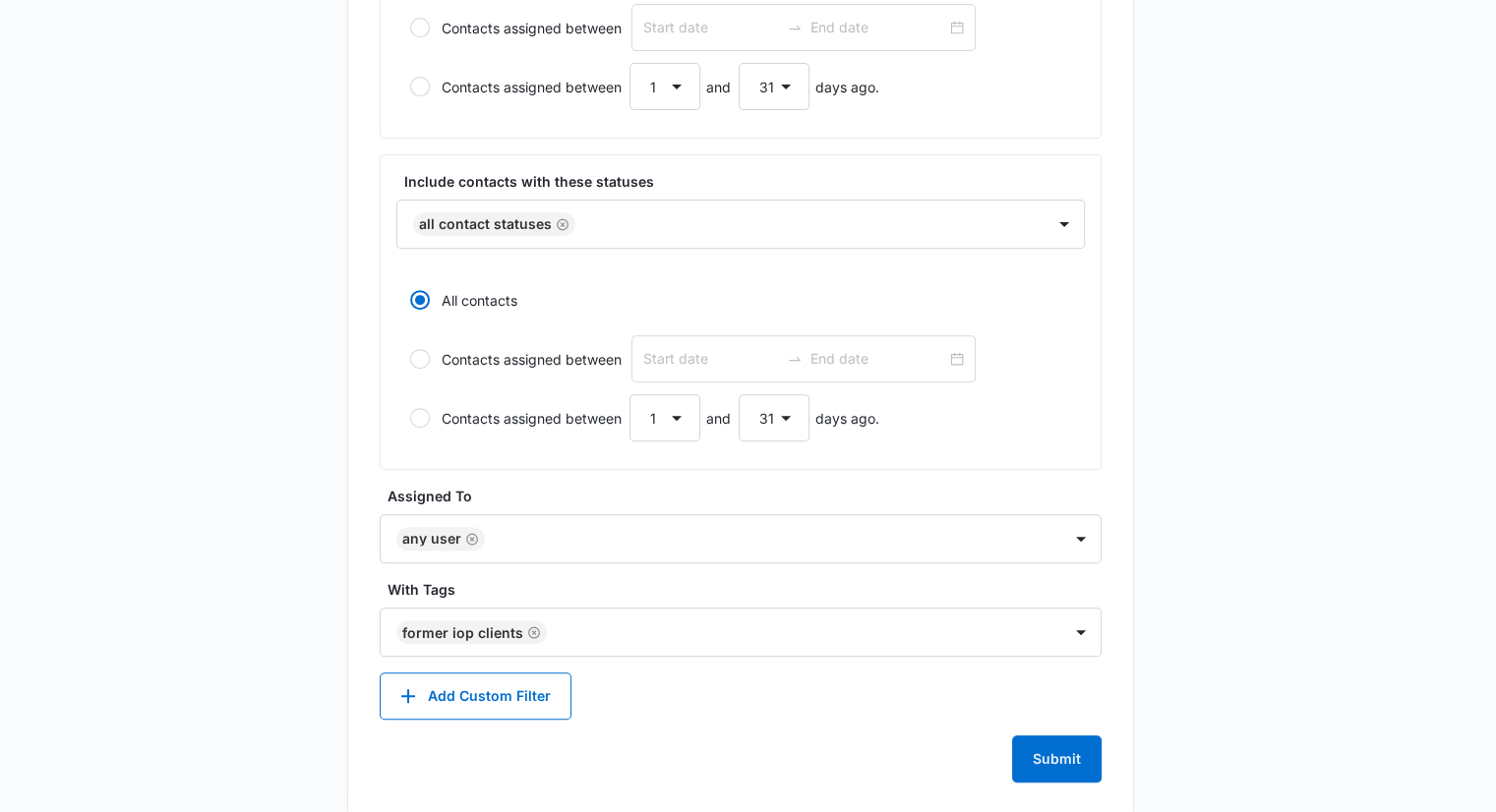 scroll, scrollTop: 0, scrollLeft: 0, axis: both 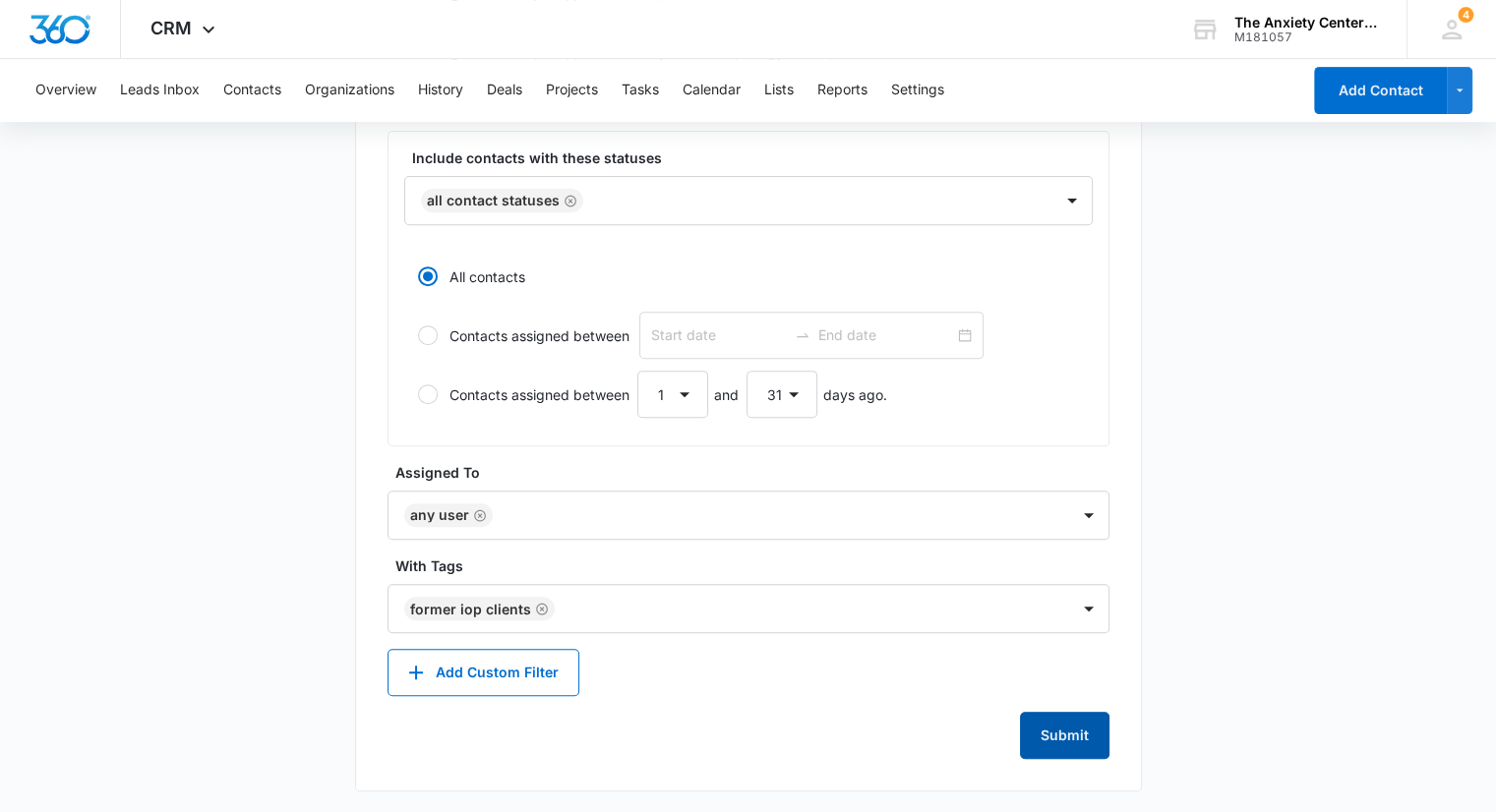 click on "Submit" at bounding box center [1064, 735] 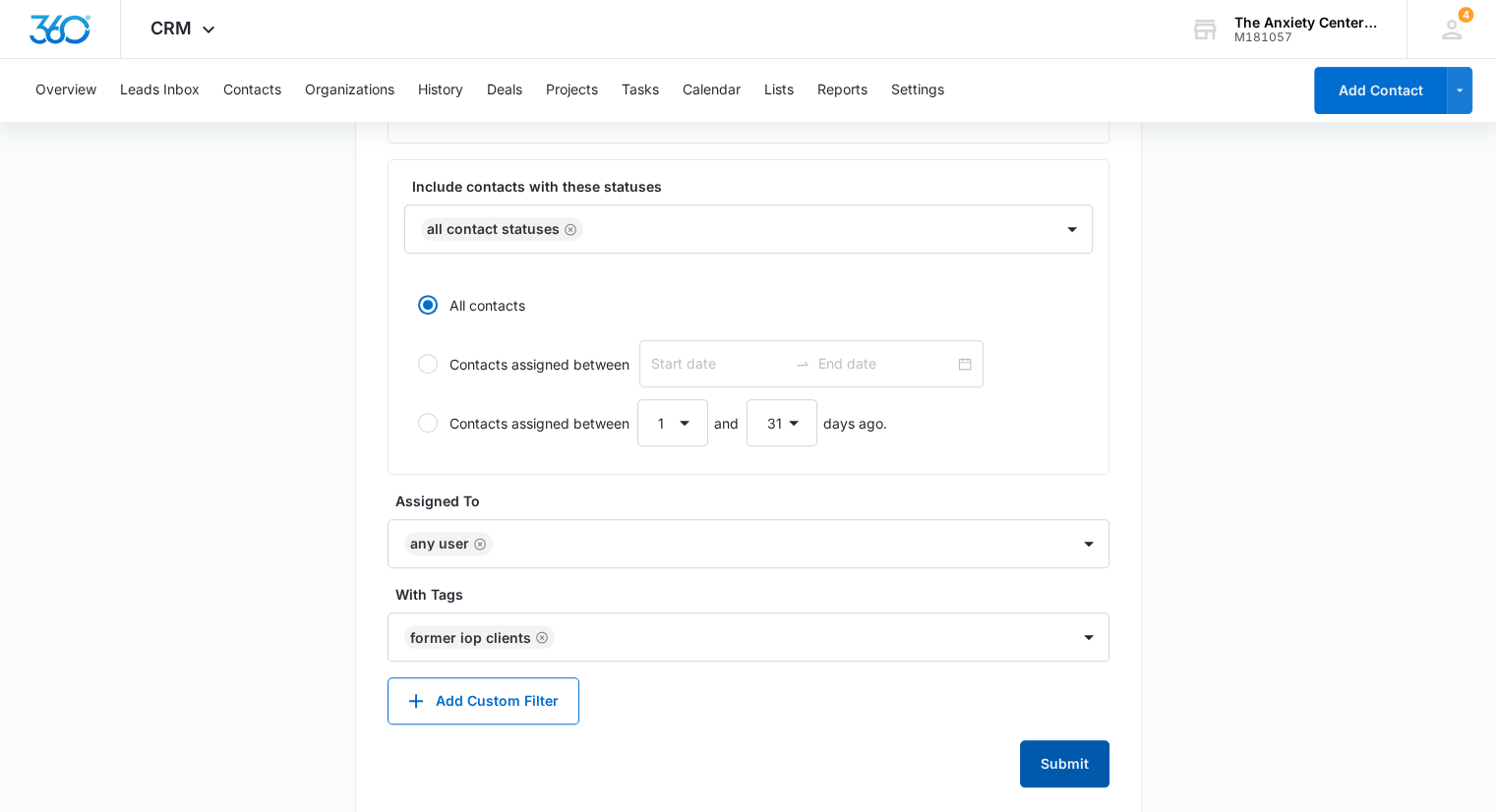 scroll, scrollTop: 21, scrollLeft: 0, axis: vertical 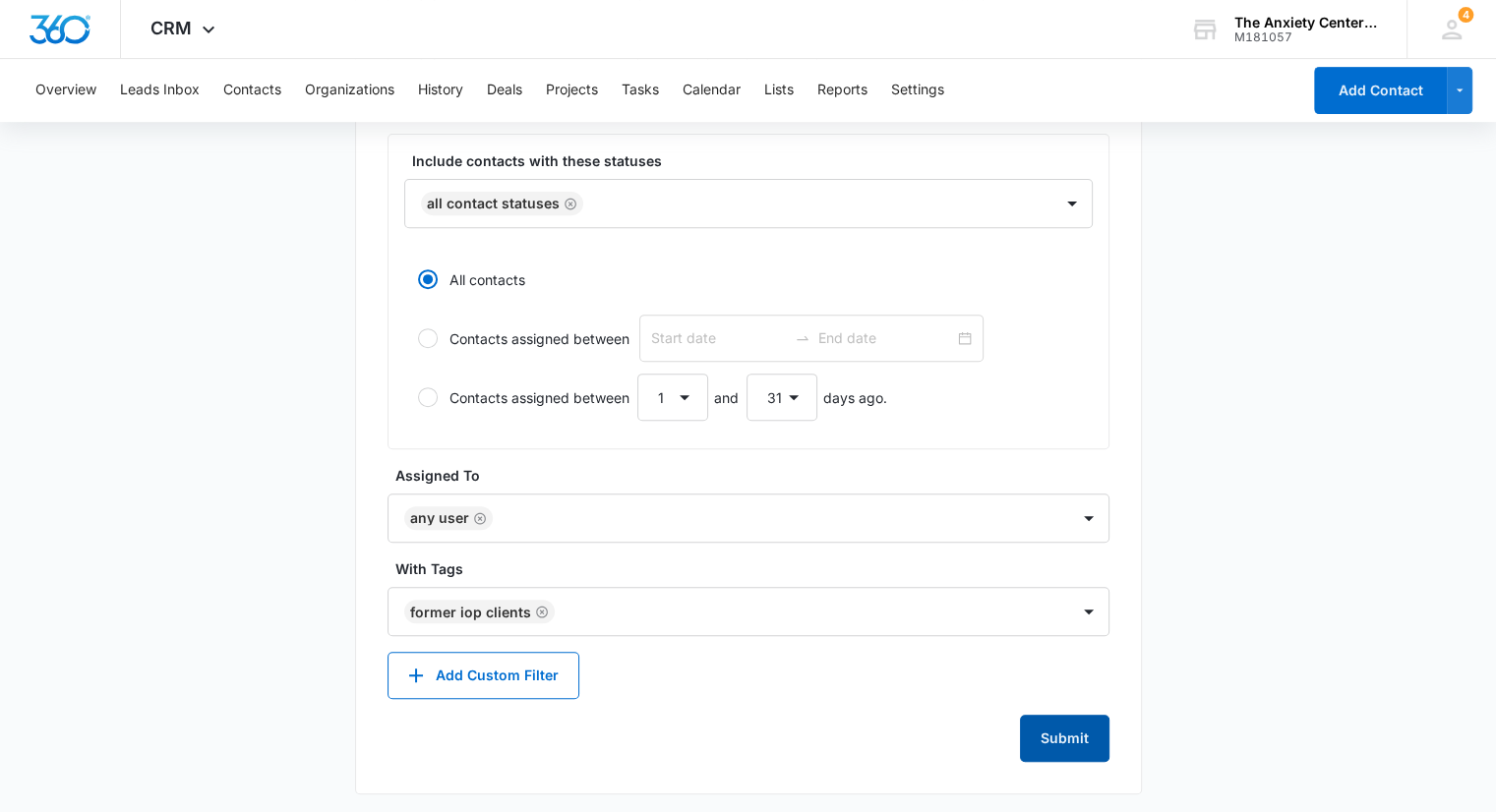 type on "IOP TY List" 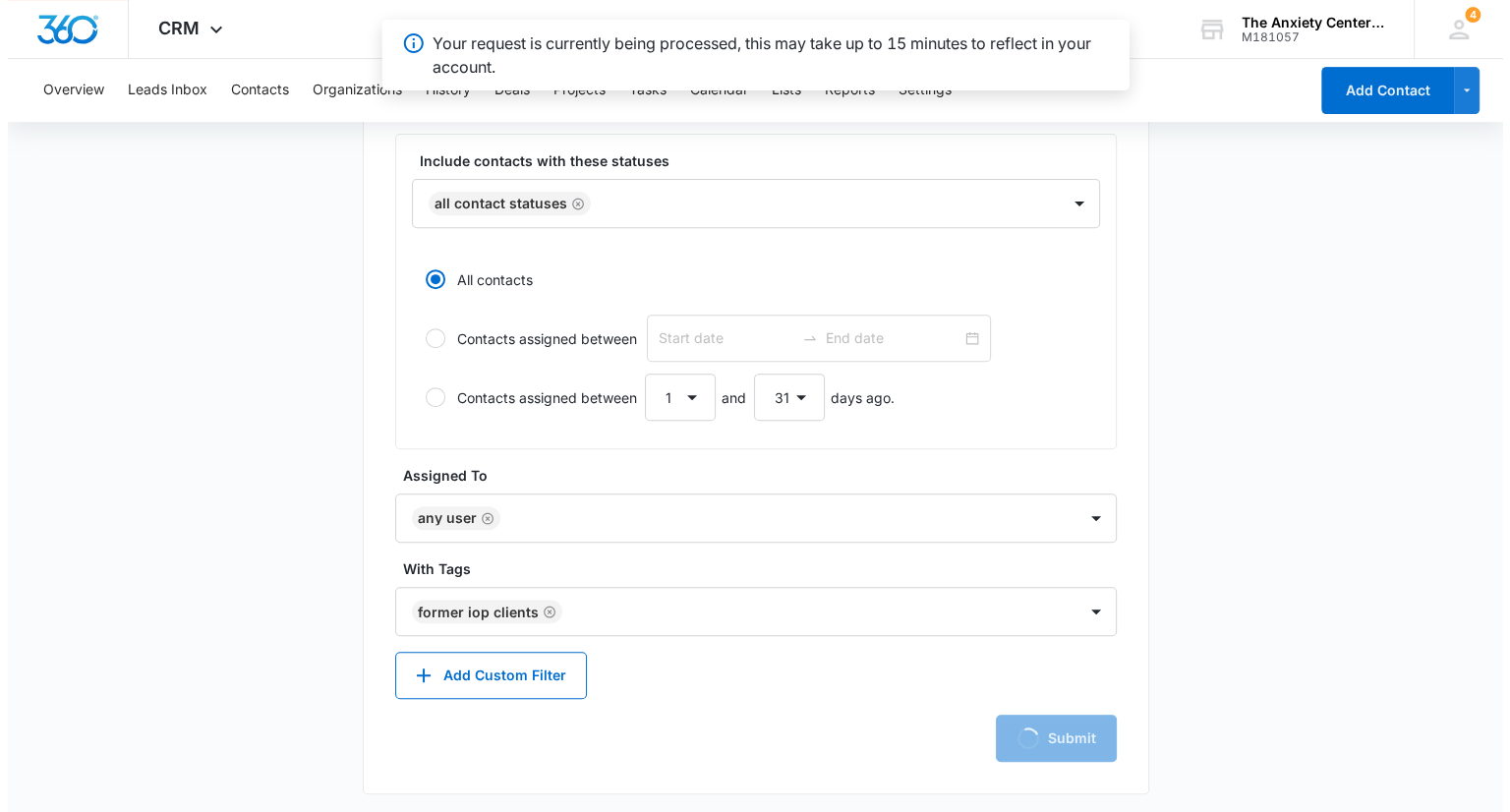 scroll, scrollTop: 0, scrollLeft: 0, axis: both 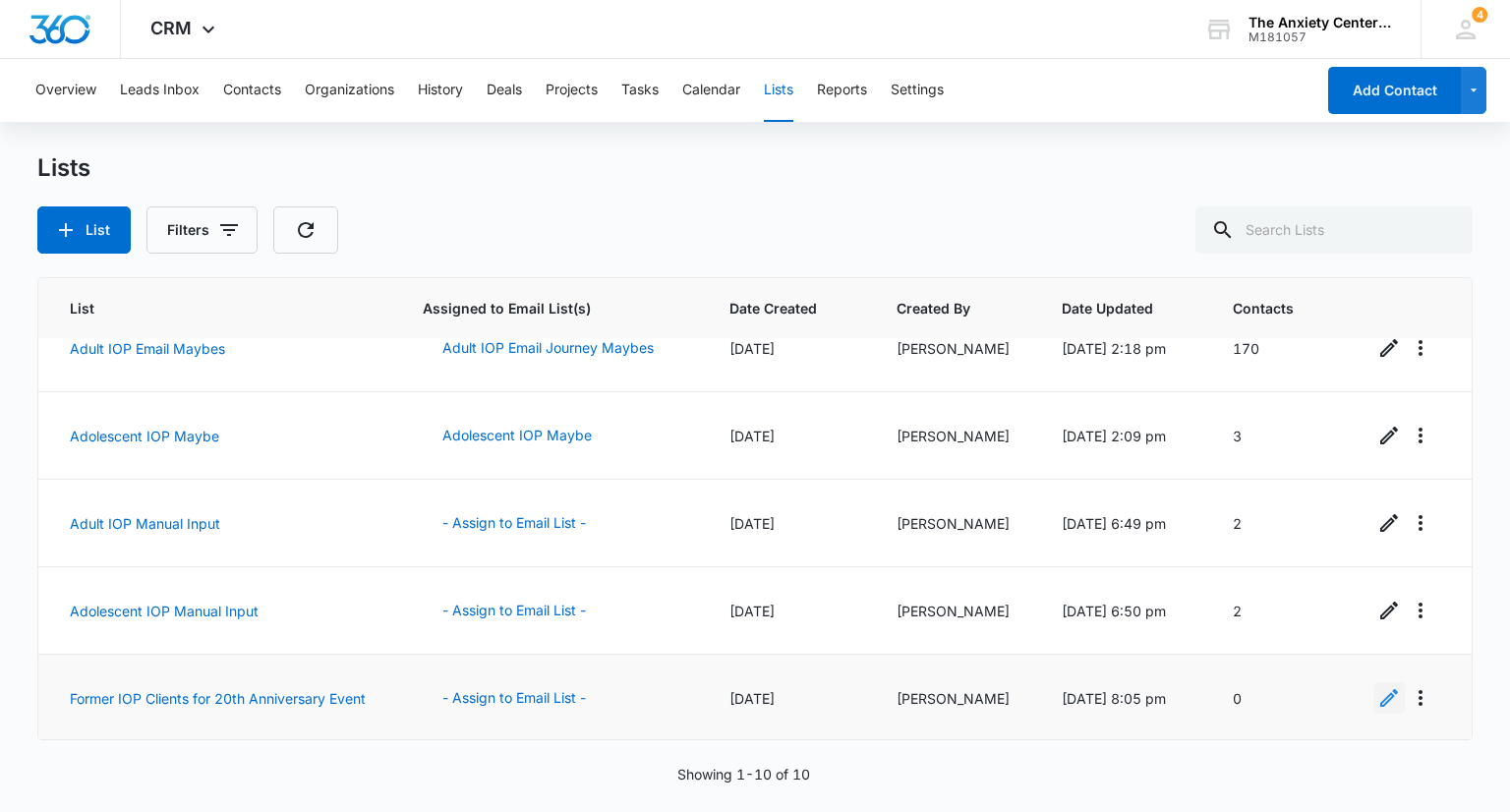 click 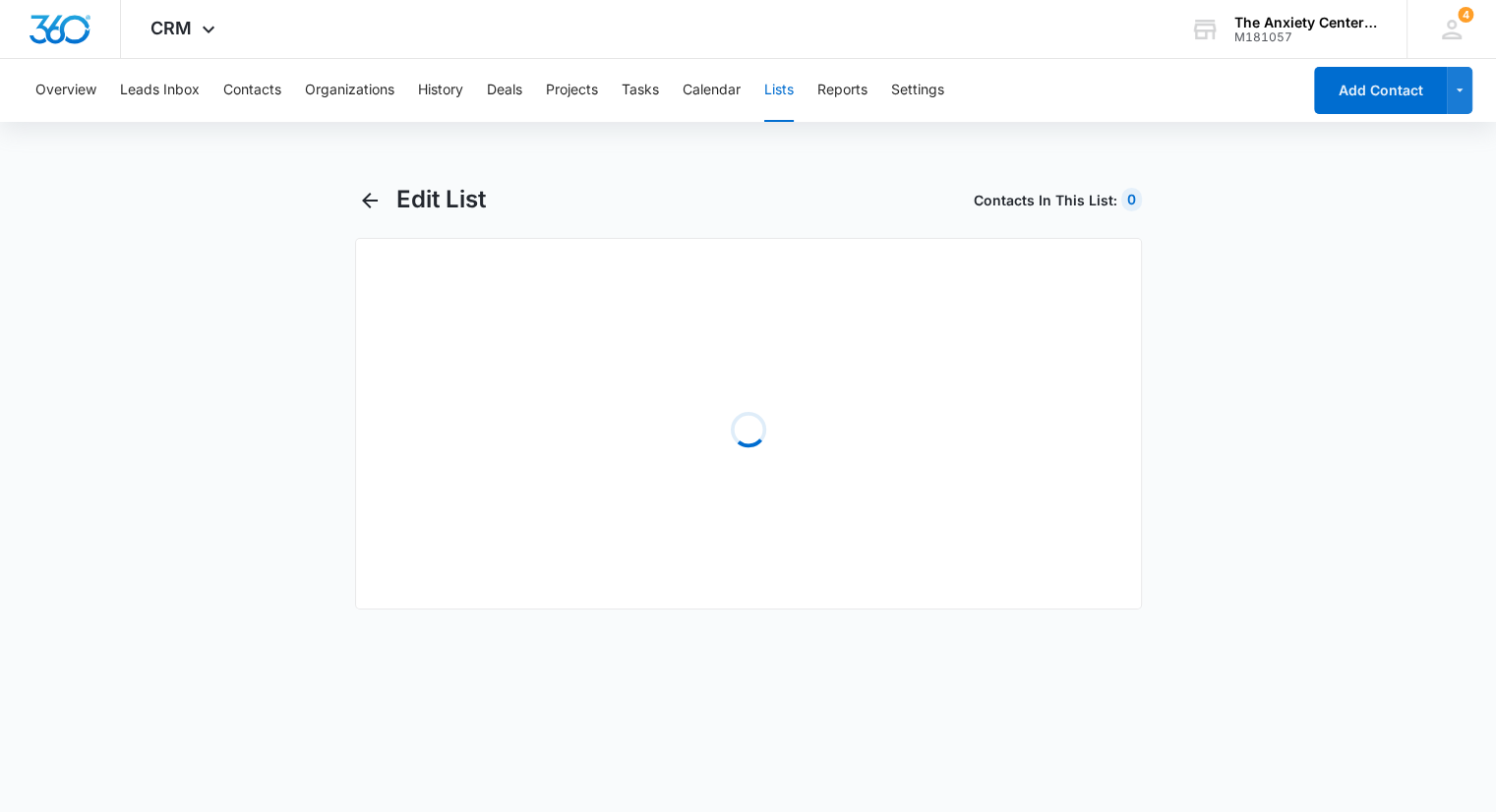 select on "31" 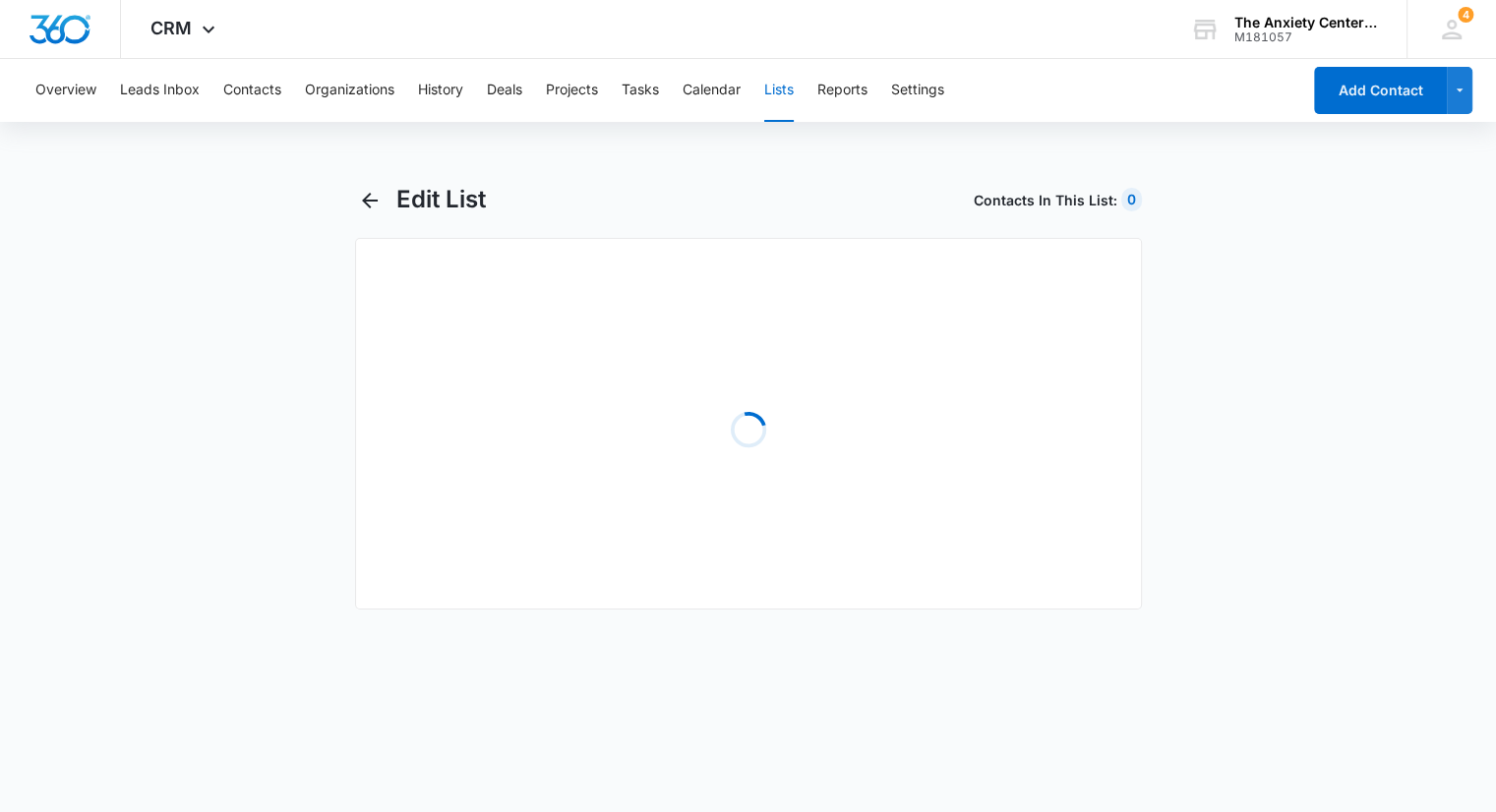 select on "31" 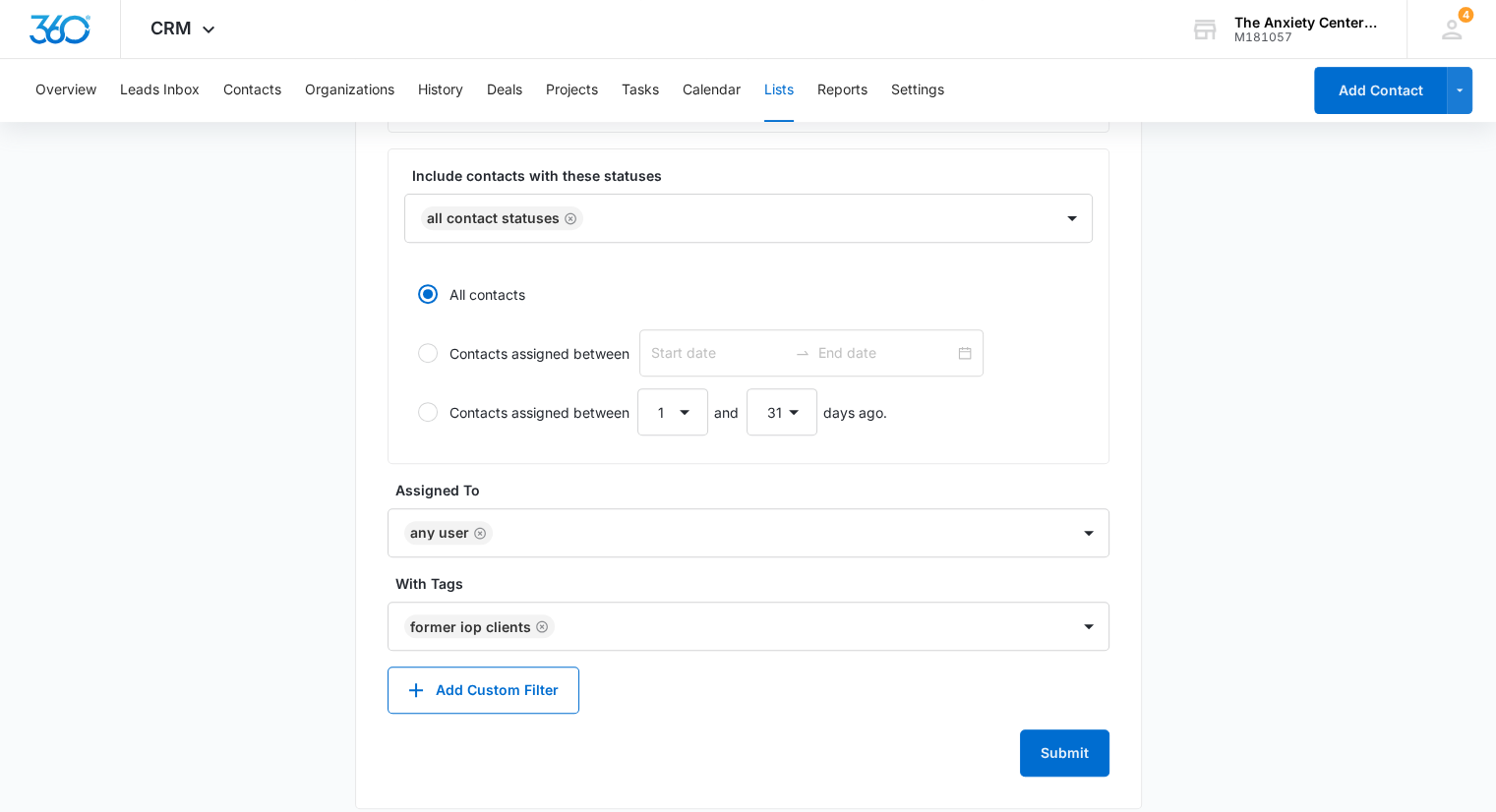 scroll, scrollTop: 730, scrollLeft: 0, axis: vertical 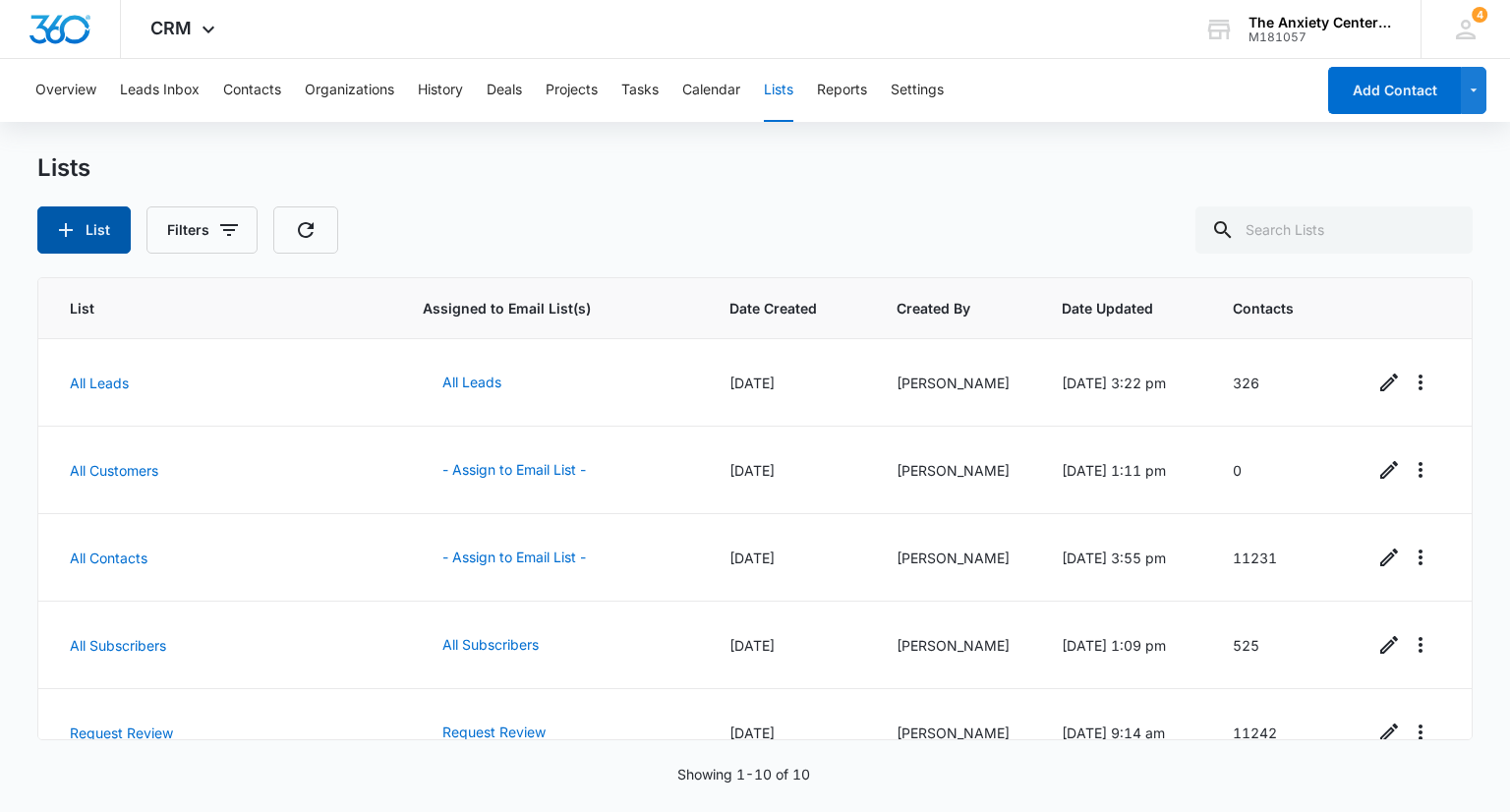click on "List" at bounding box center [84, 230] 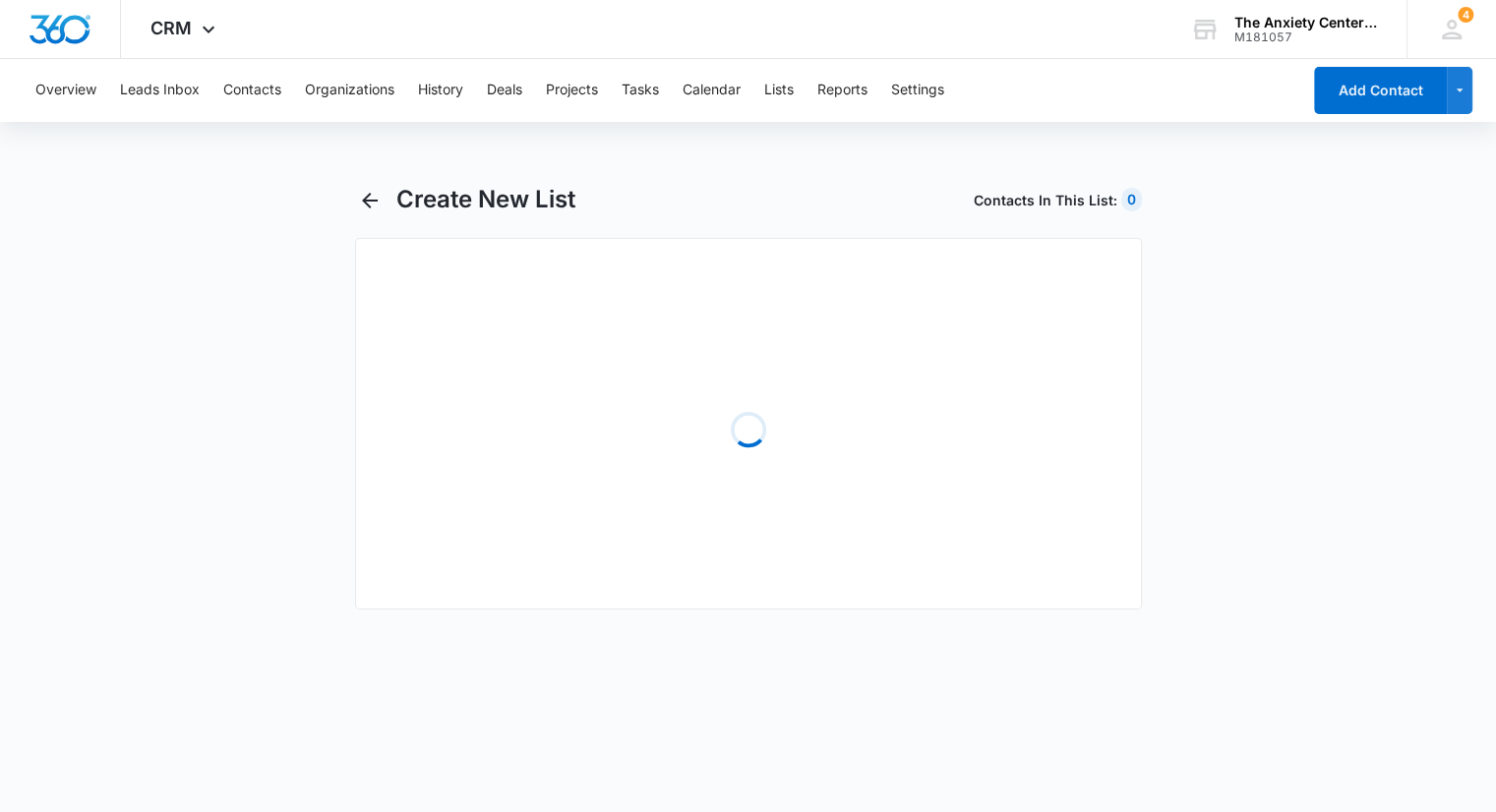 select on "31" 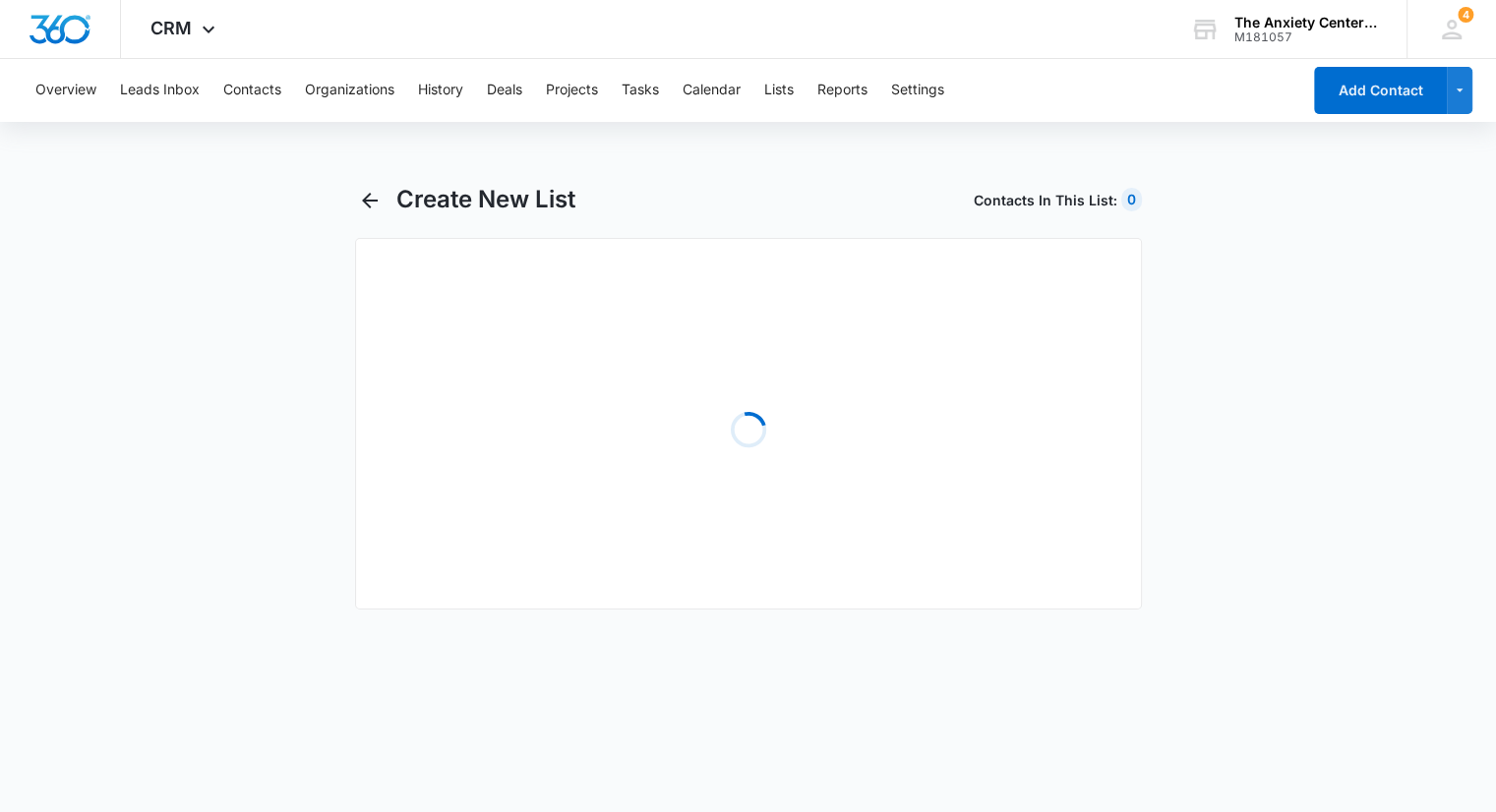select on "31" 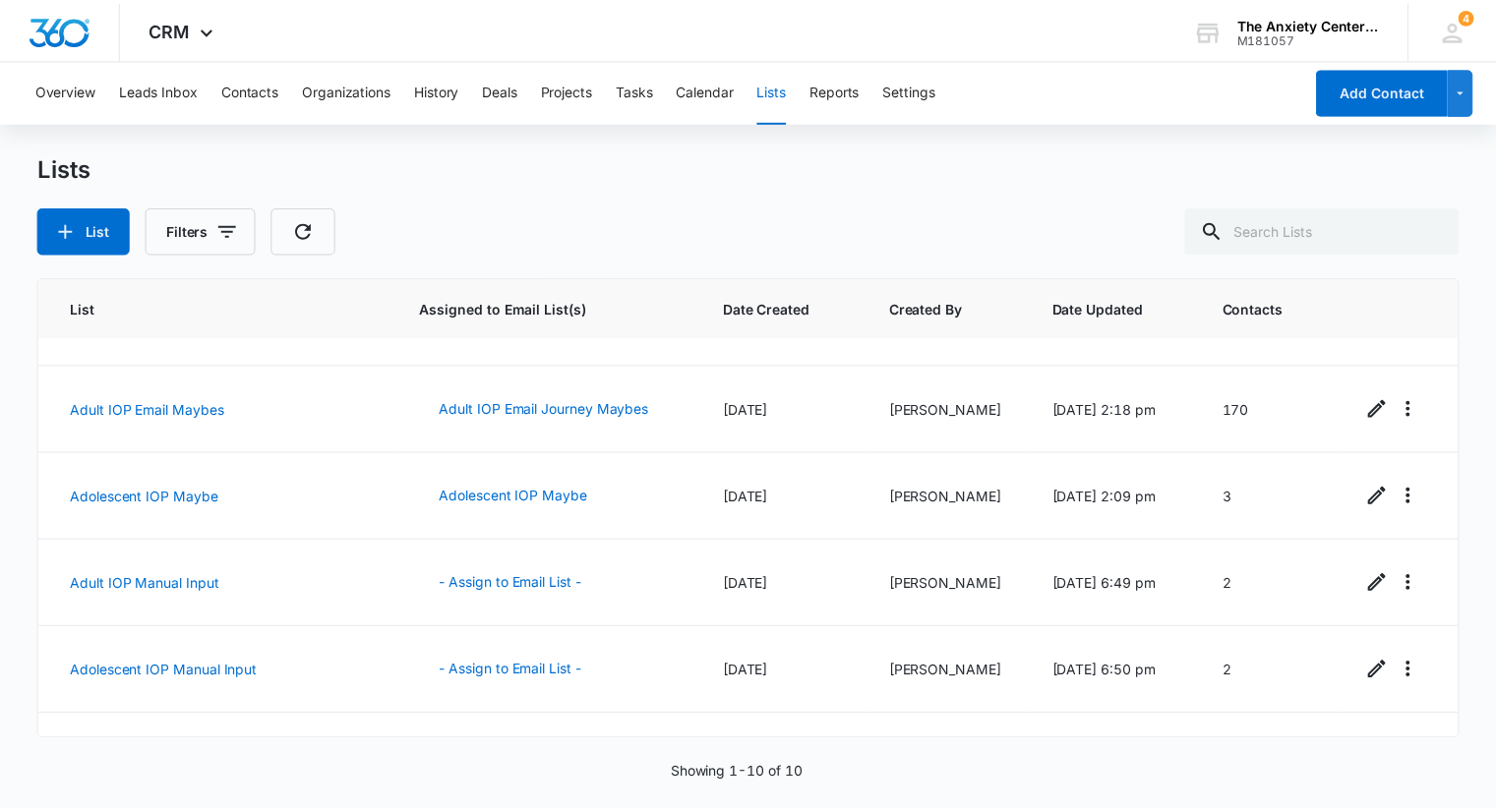 scroll, scrollTop: 472, scrollLeft: 0, axis: vertical 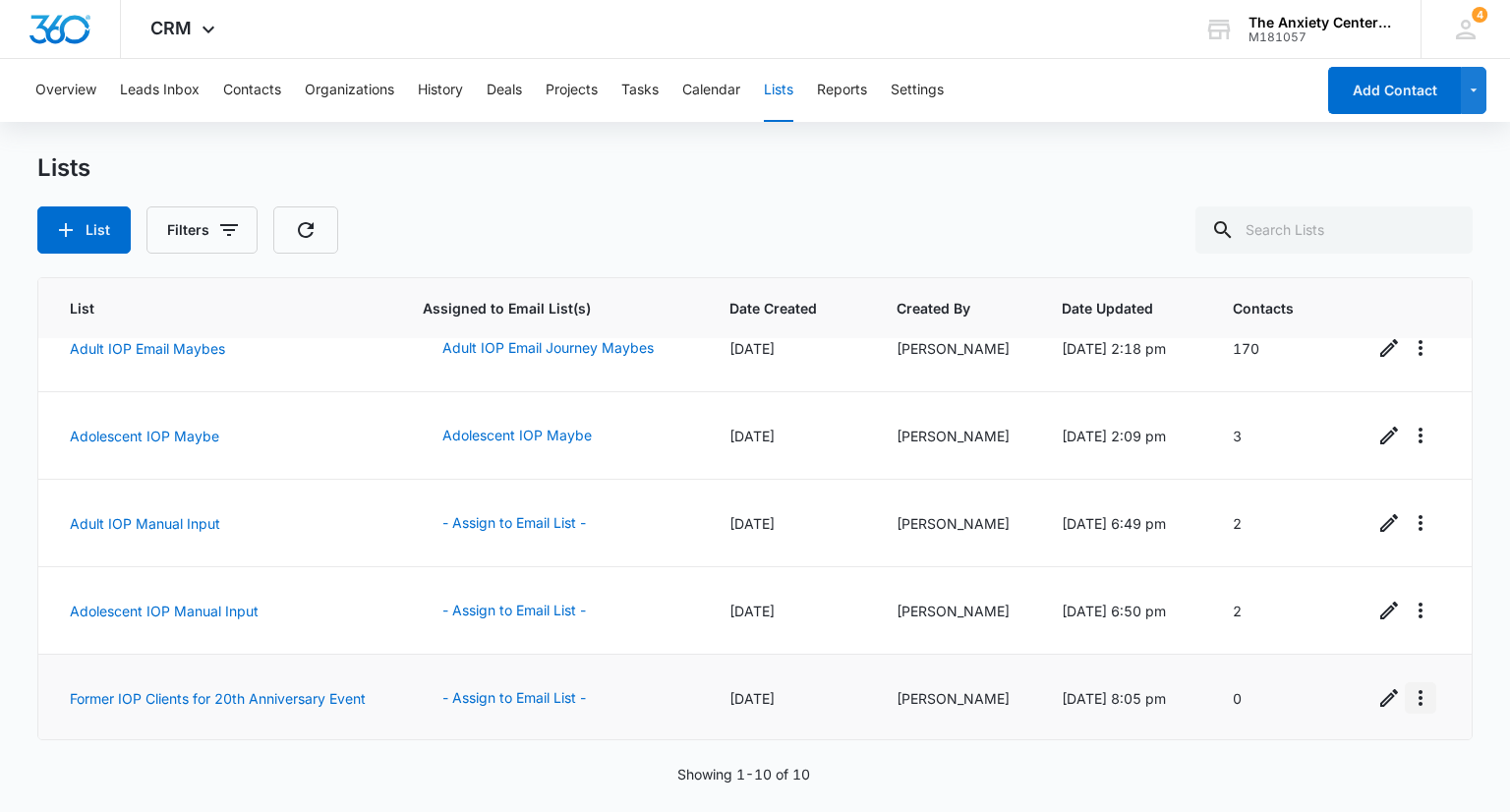 click 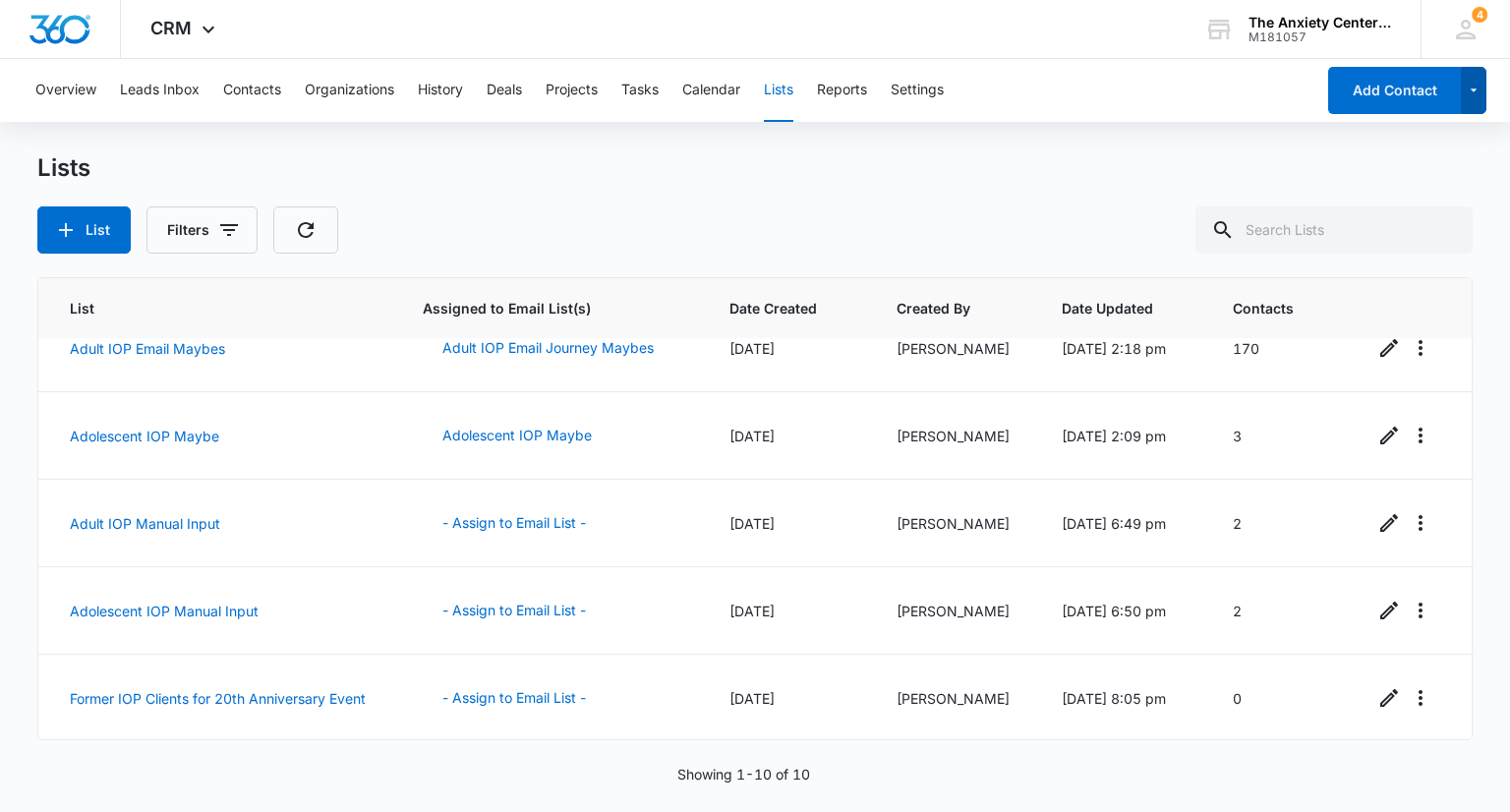 click 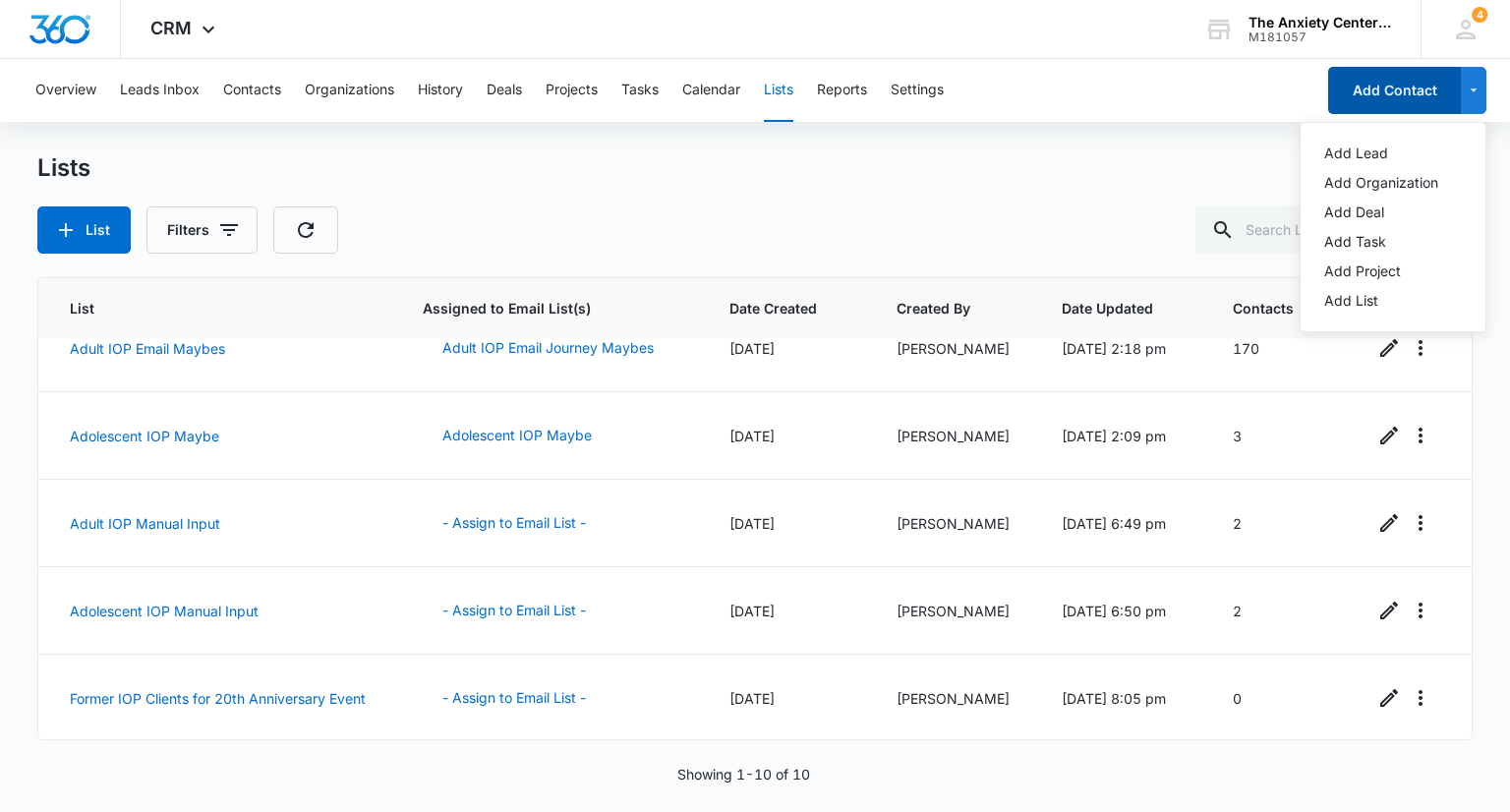 click on "Add Contact" at bounding box center (1394, 90) 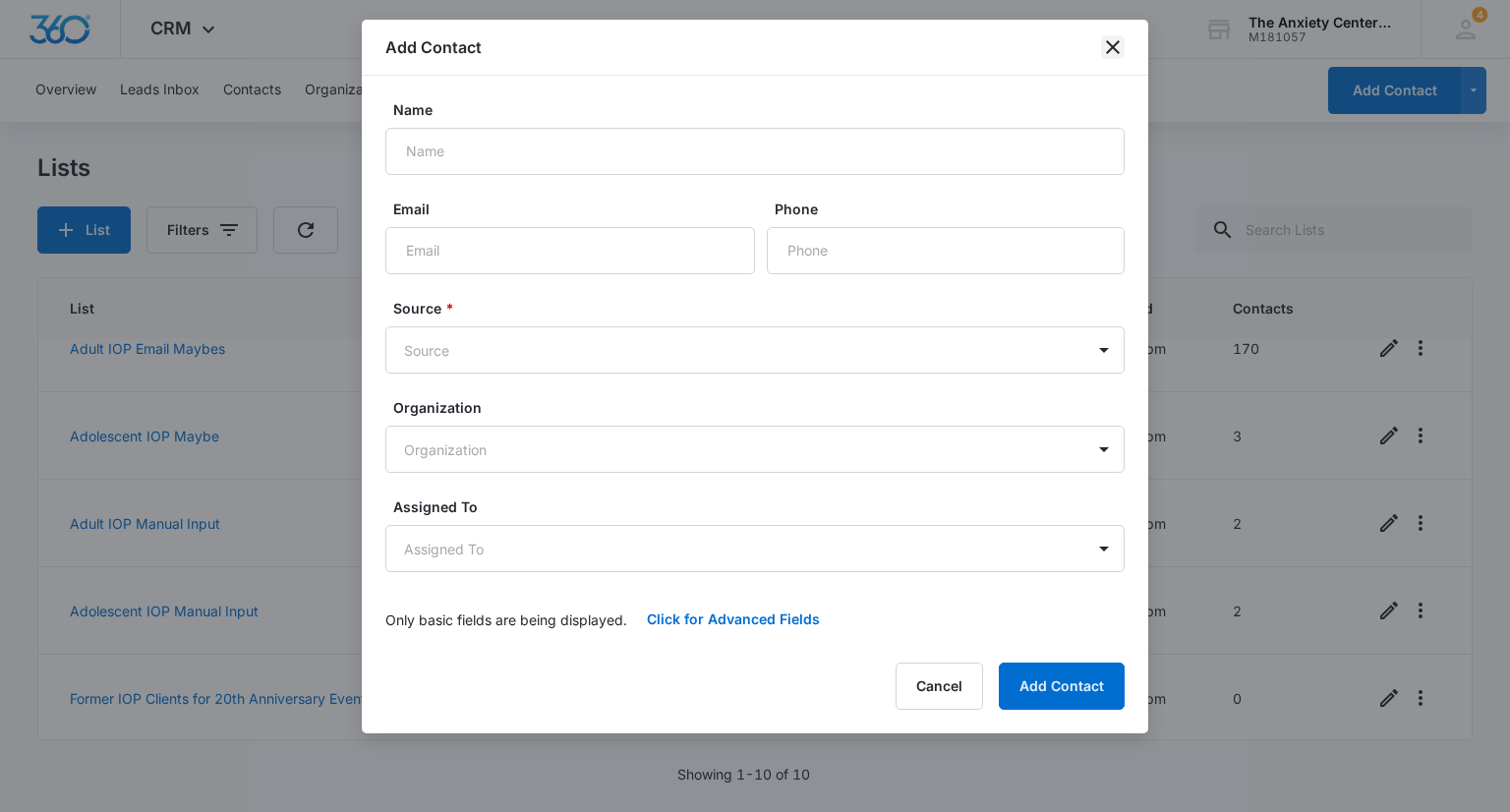 click 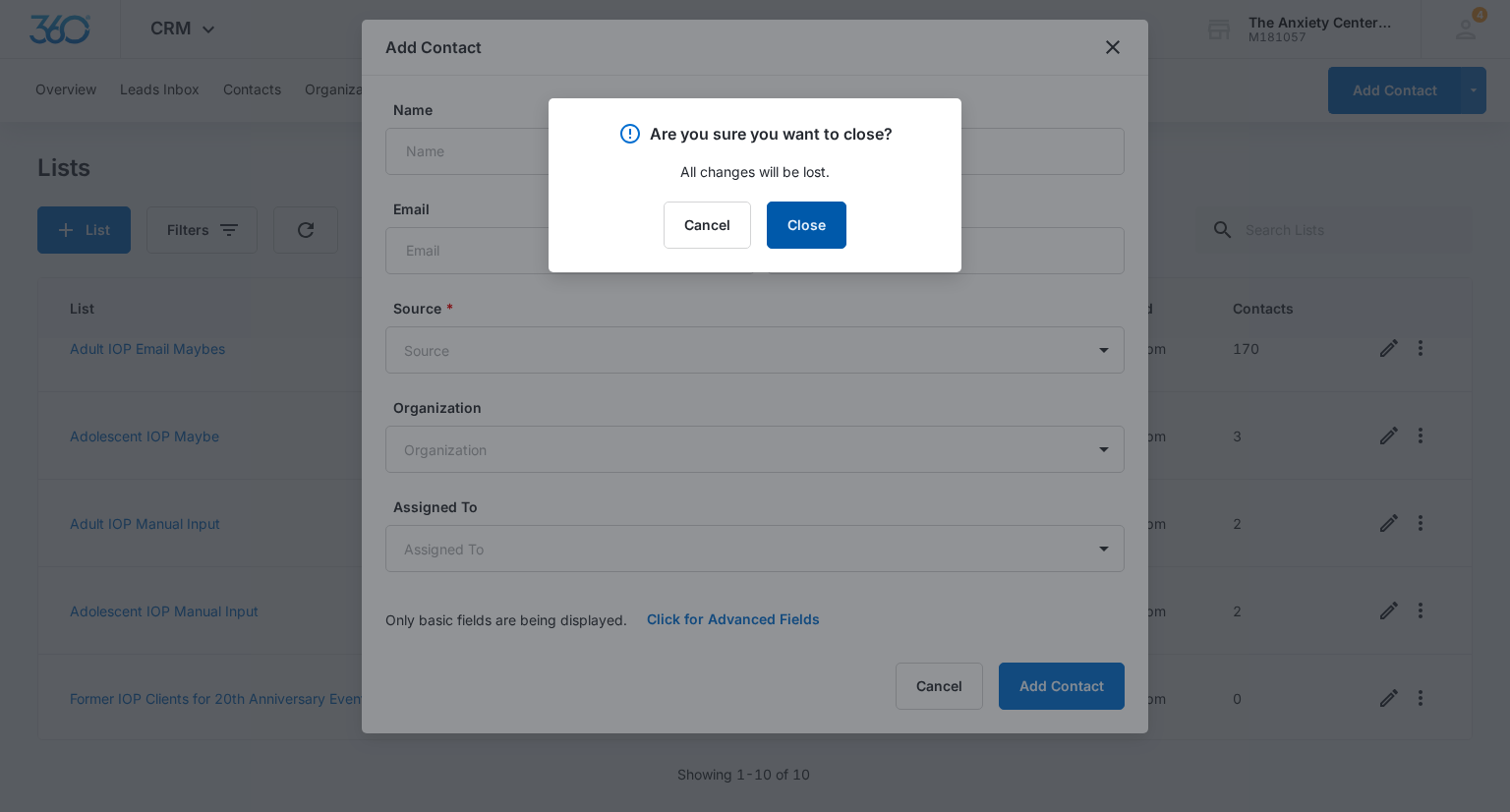 click on "Close" at bounding box center (806, 225) 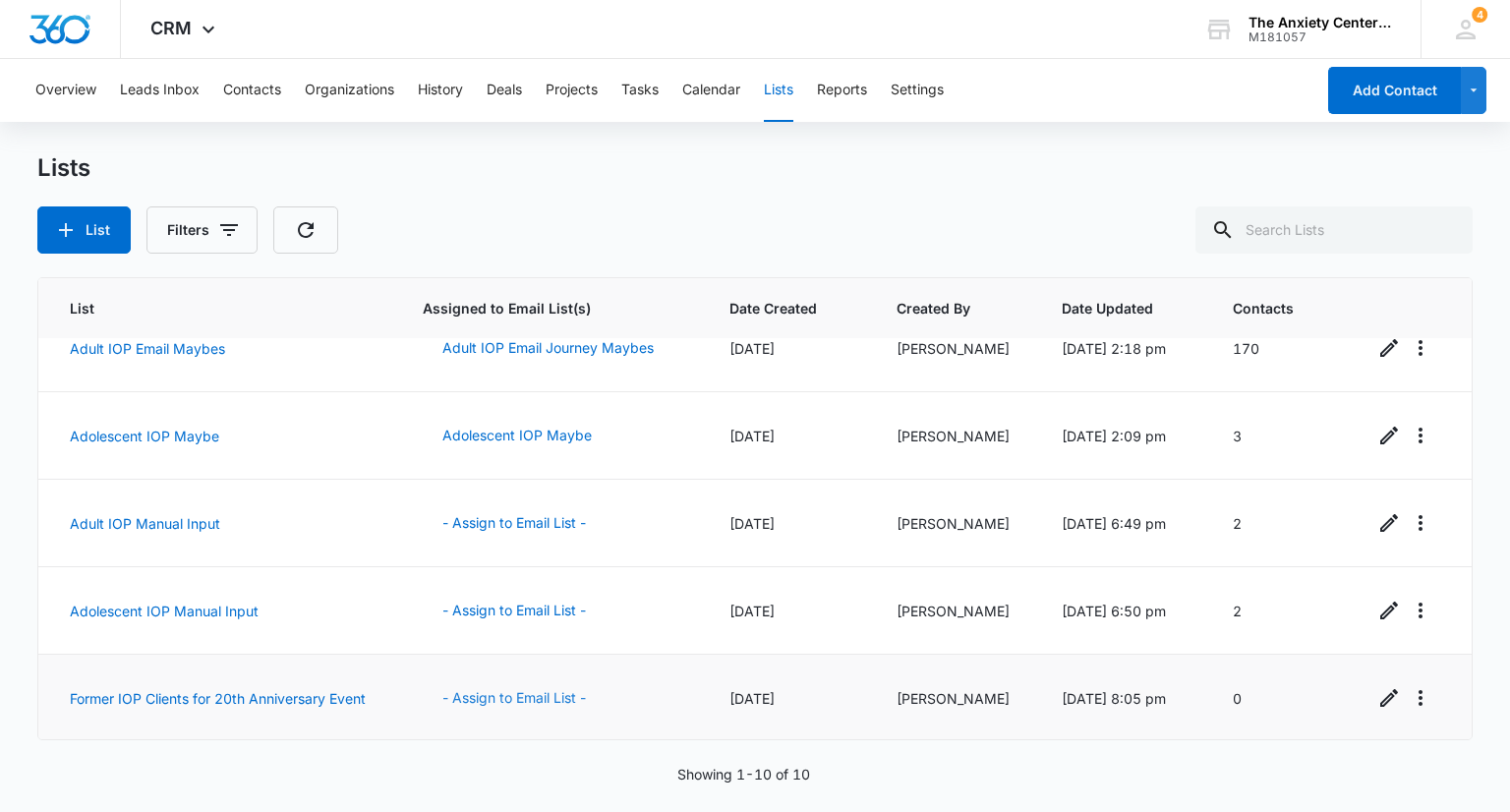 click on "- Assign to Email List -" at bounding box center (514, 698) 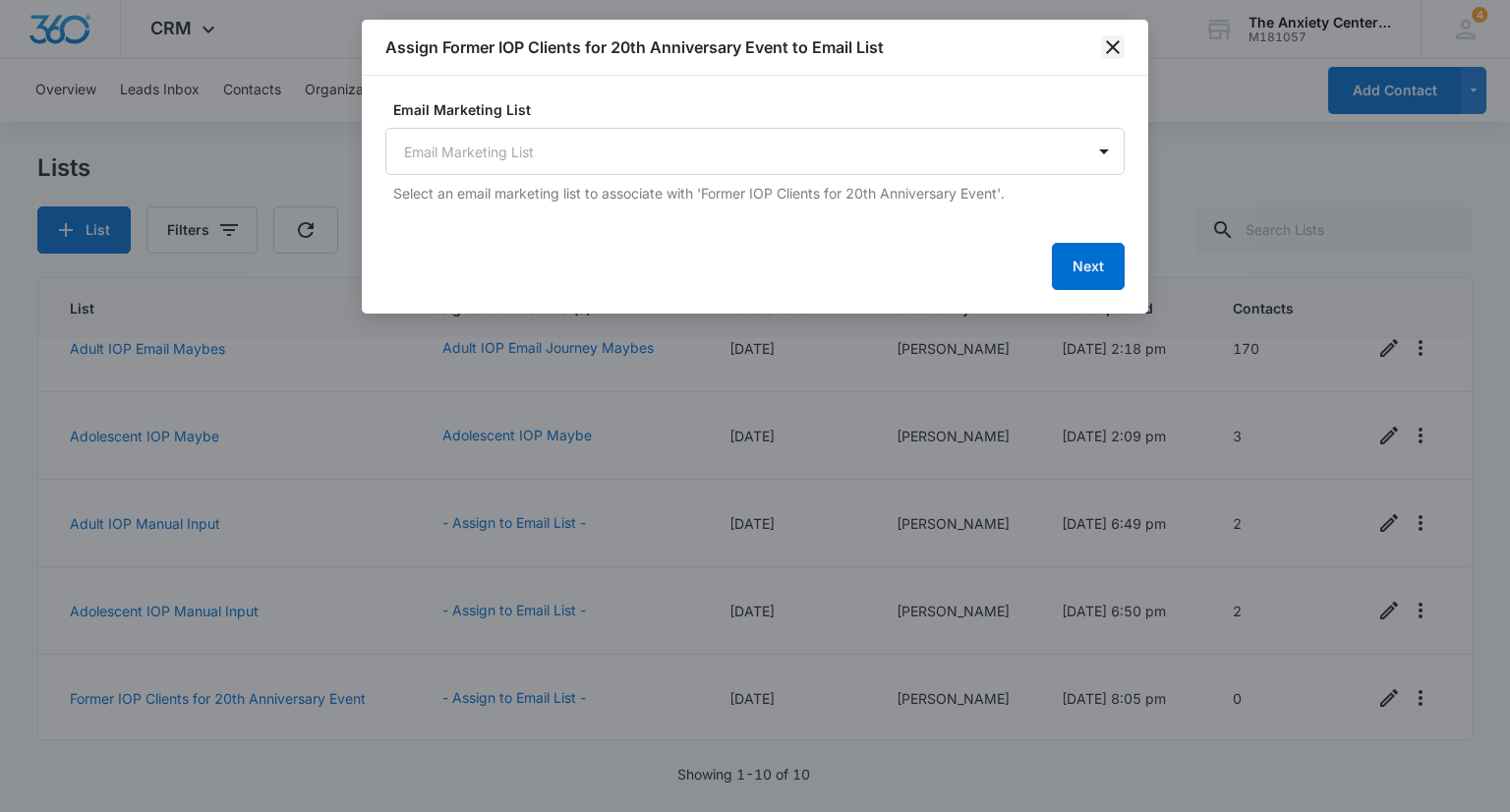 click 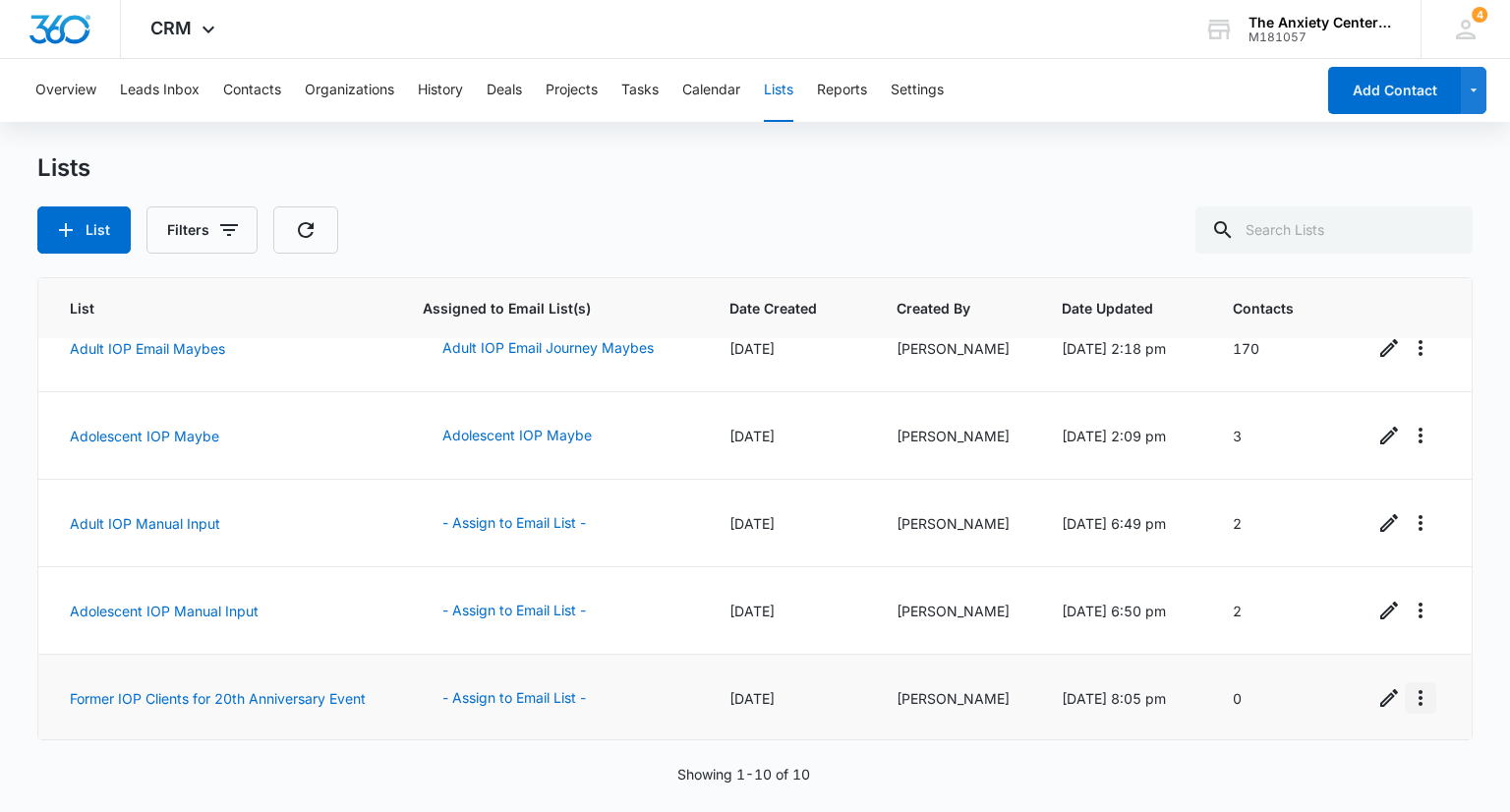 click 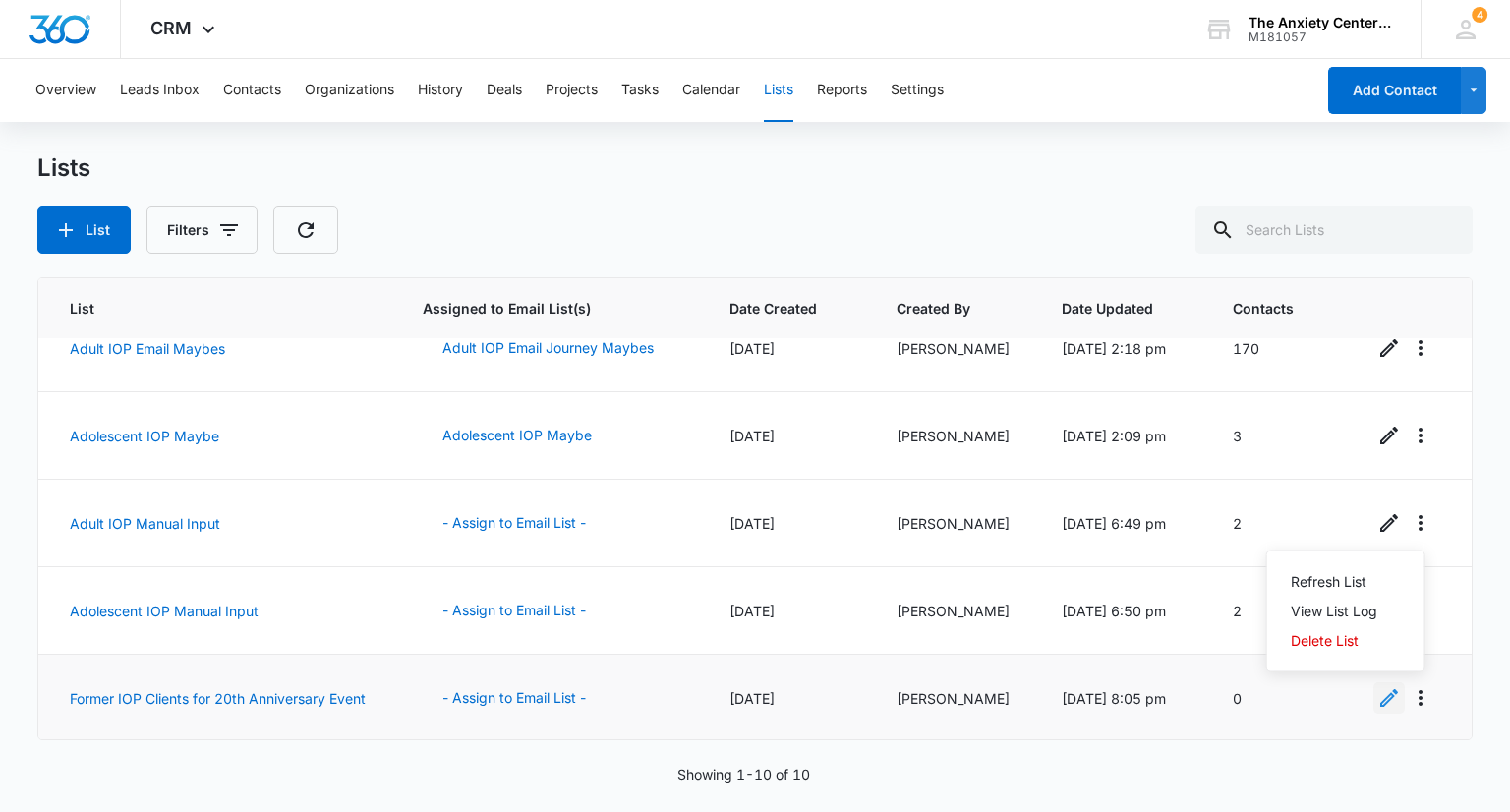 click at bounding box center [1389, 698] 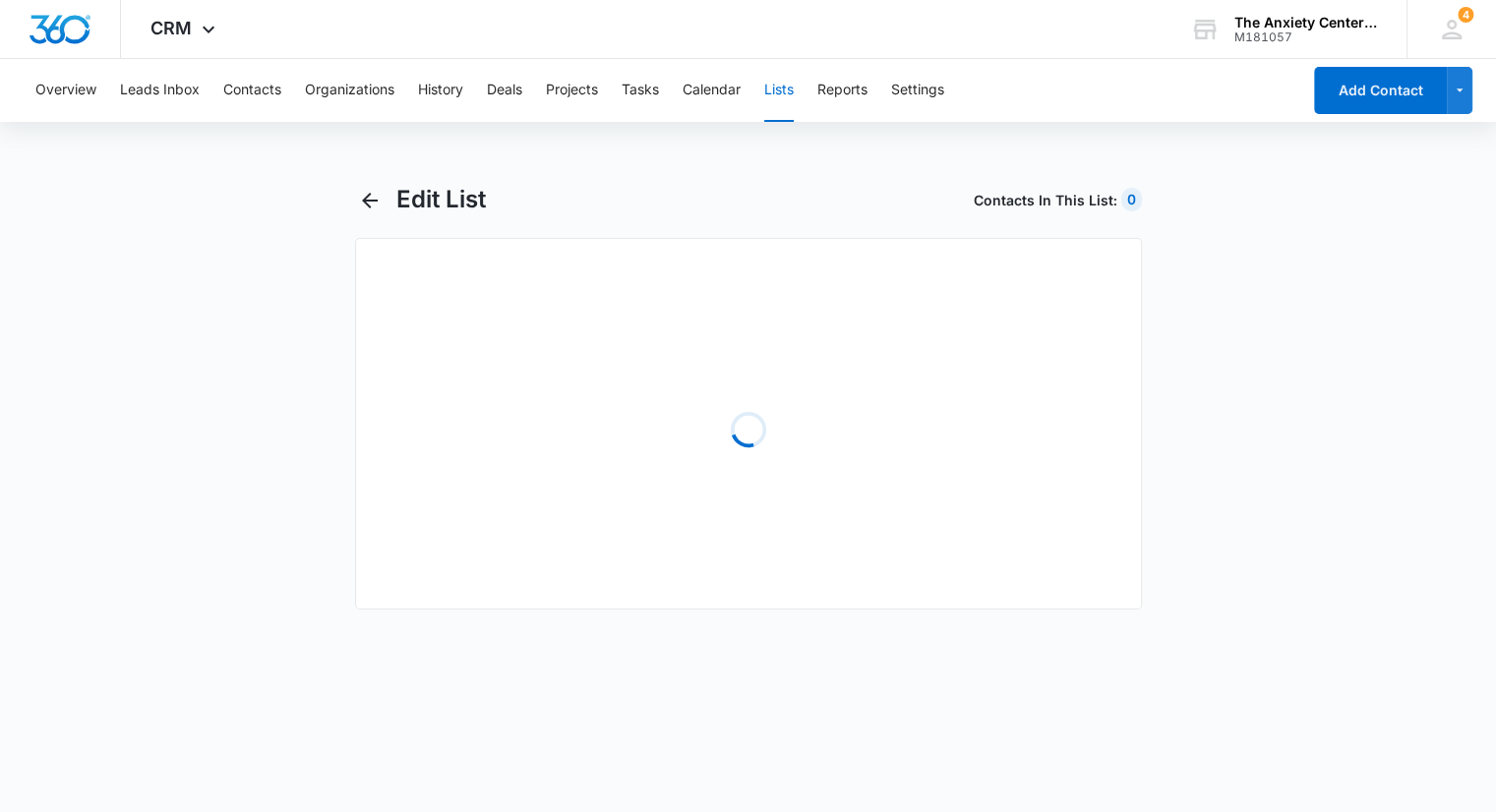 select on "31" 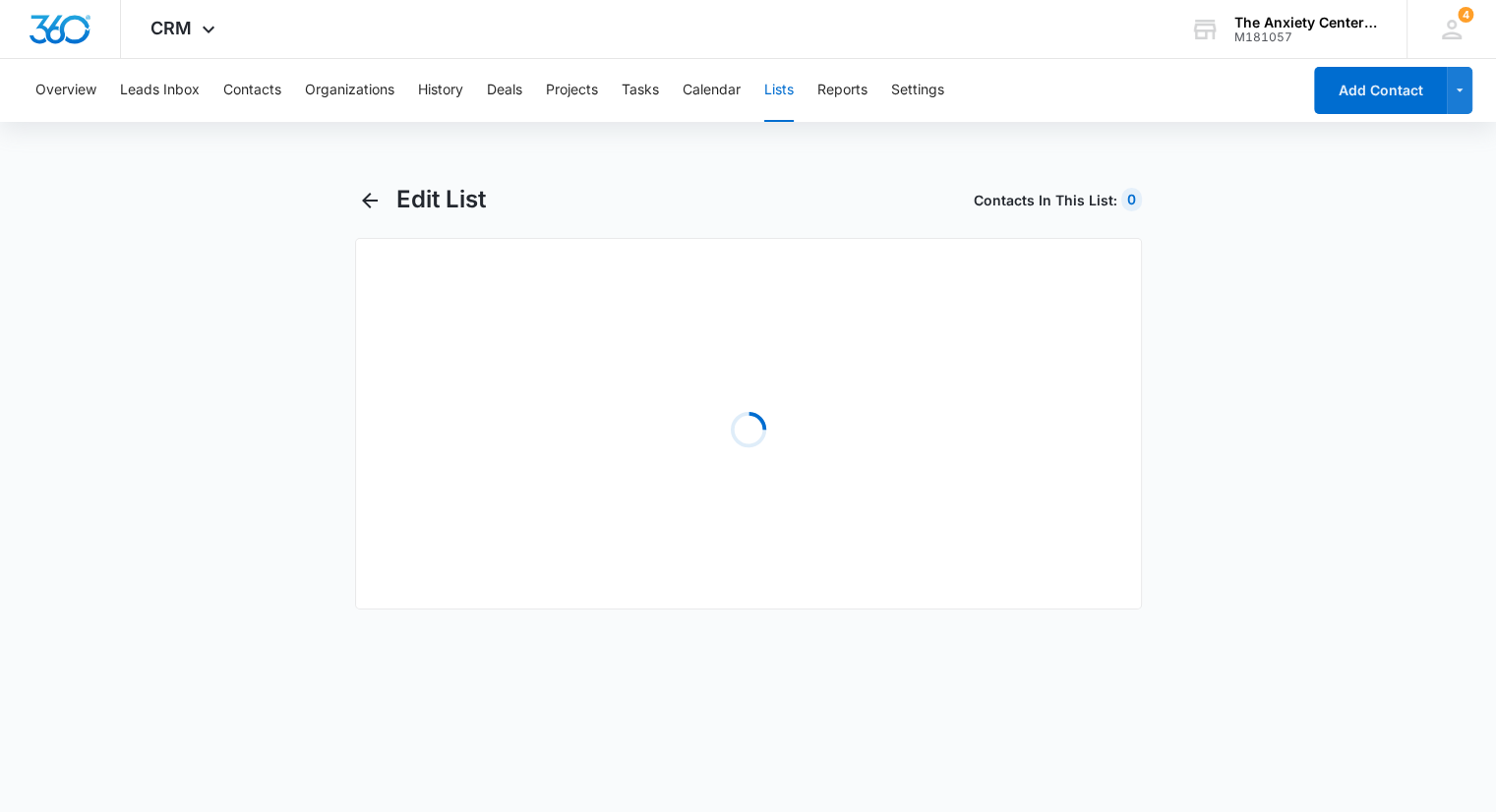 select on "31" 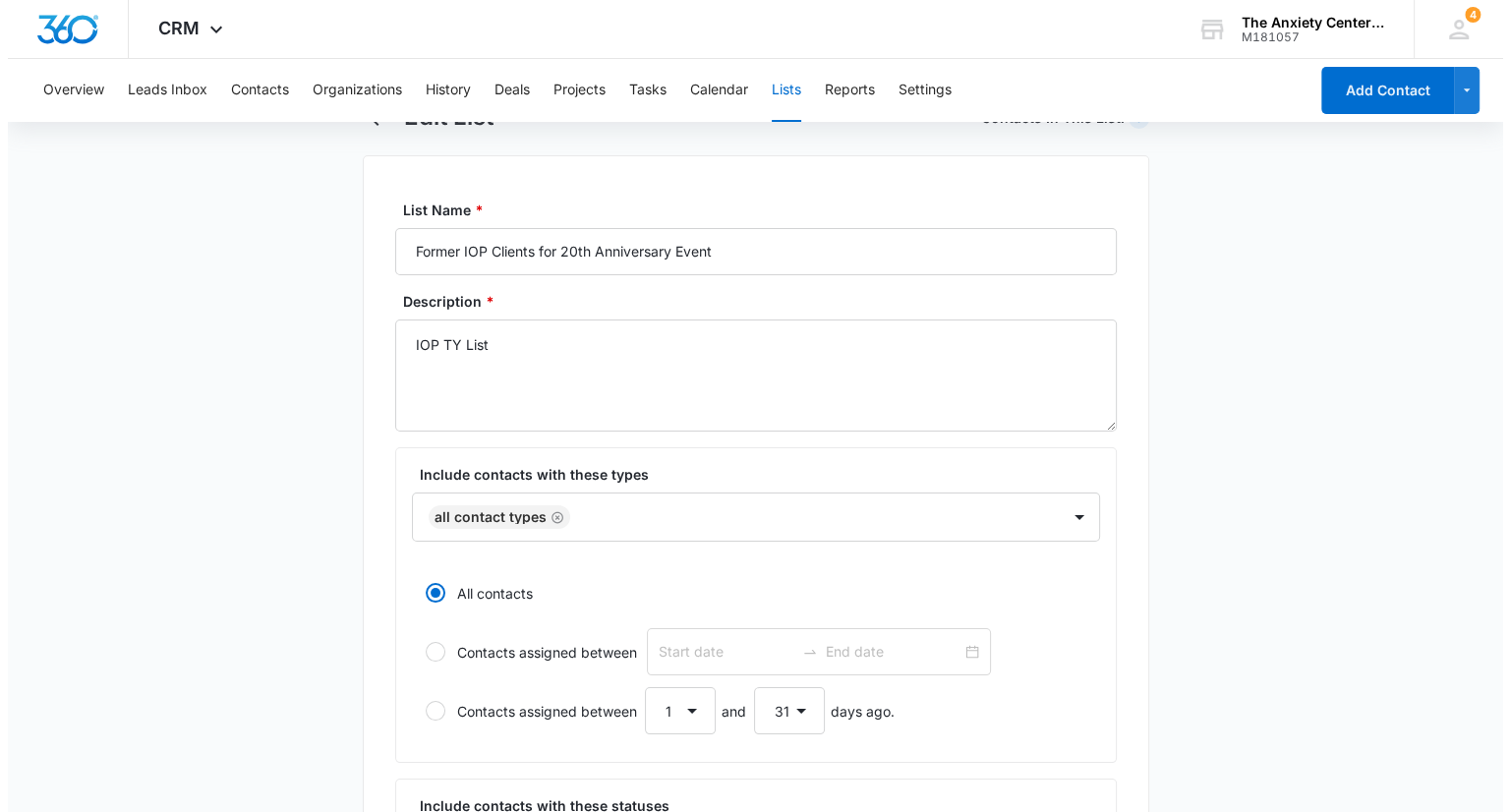 scroll, scrollTop: 0, scrollLeft: 0, axis: both 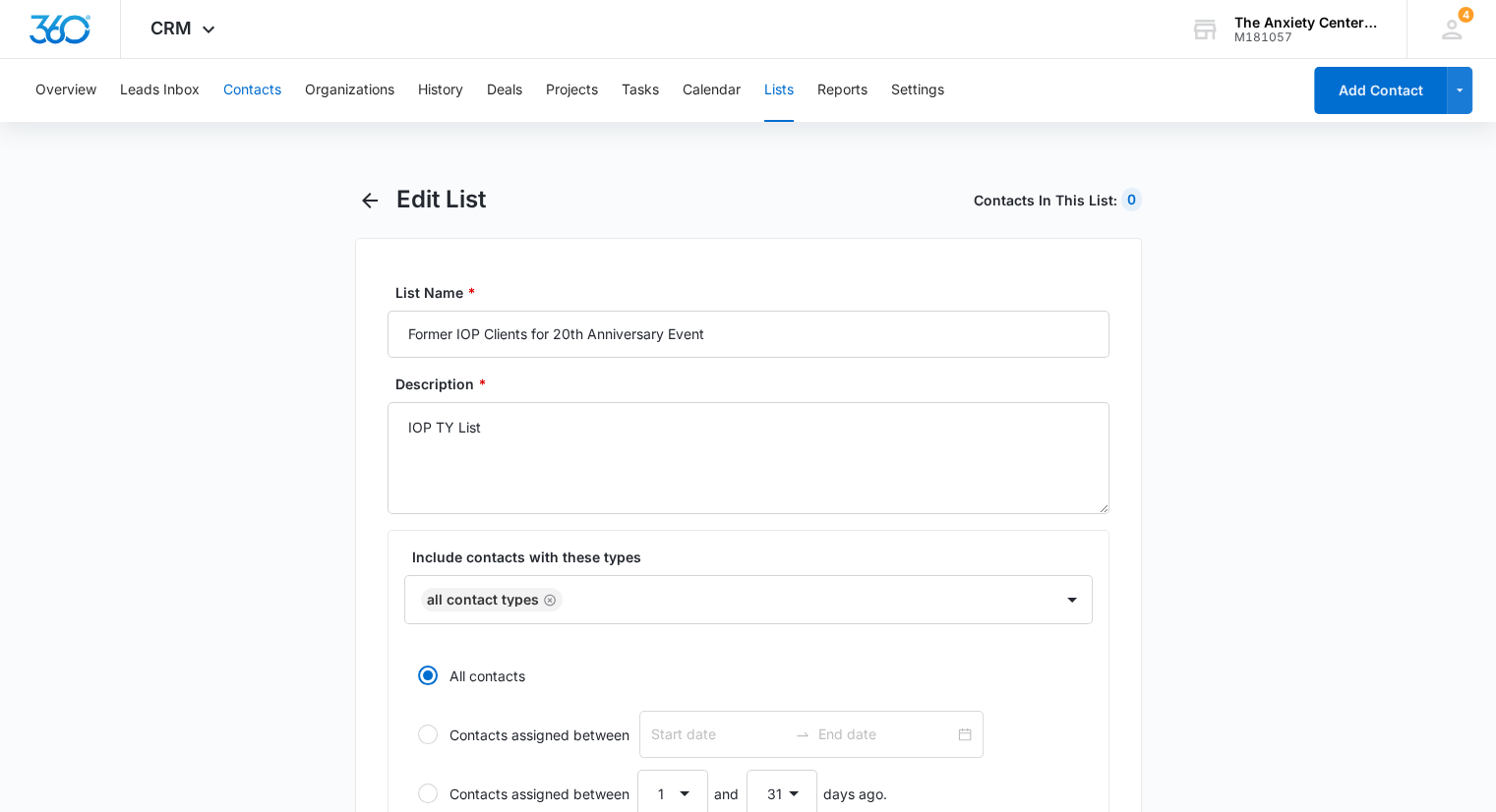 click on "Contacts" at bounding box center [252, 90] 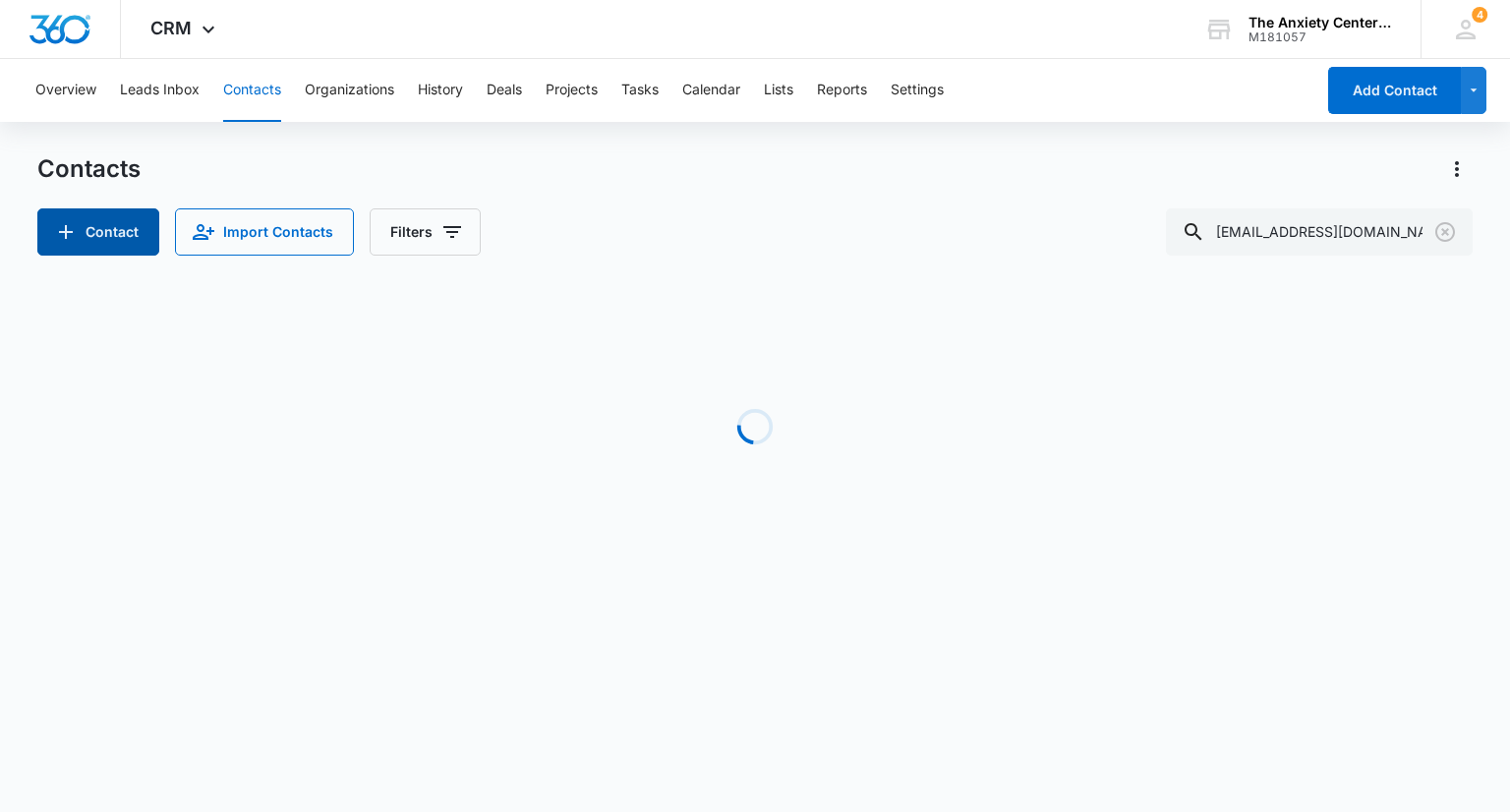 click on "Contact" at bounding box center (98, 232) 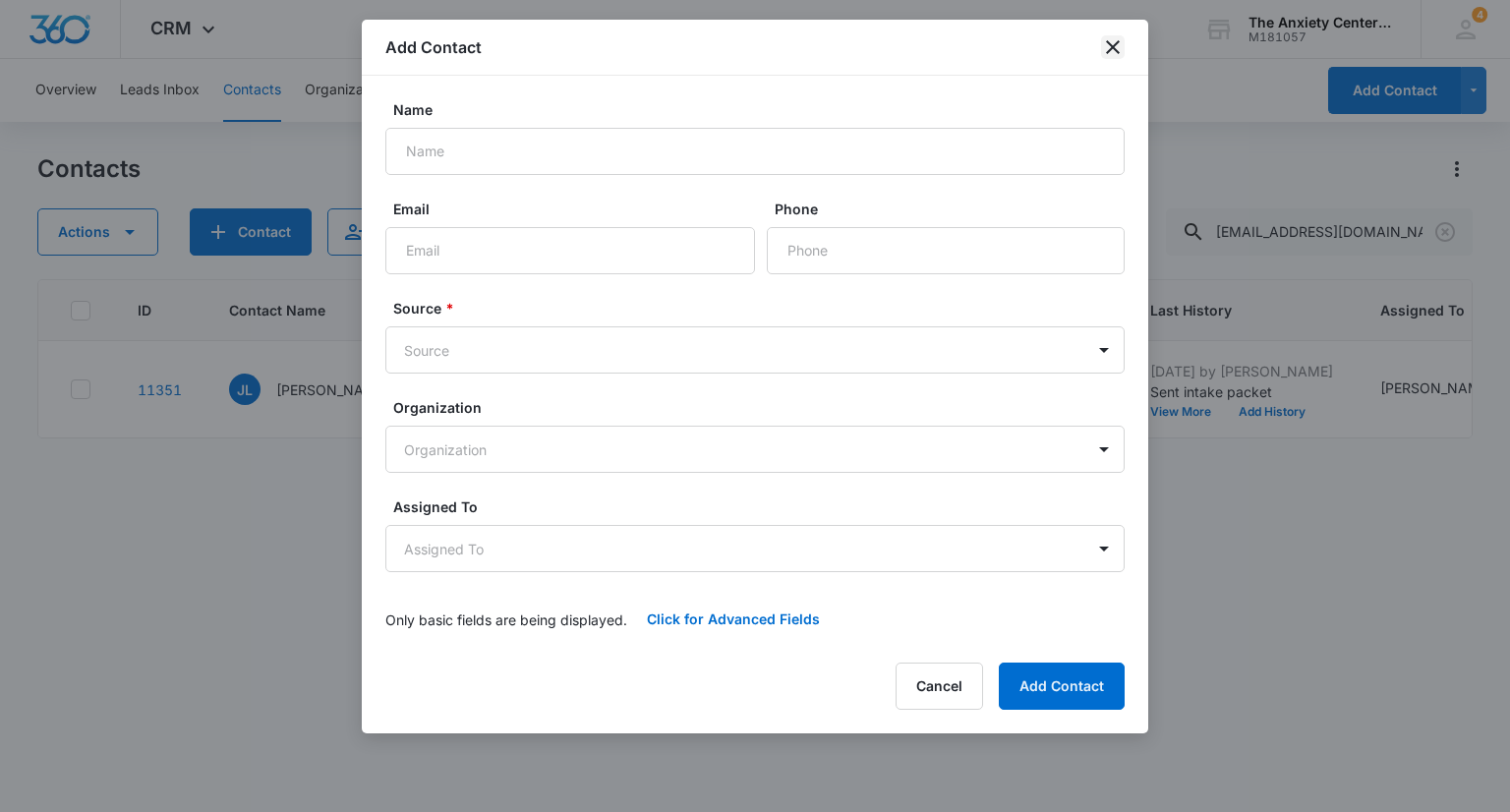 click 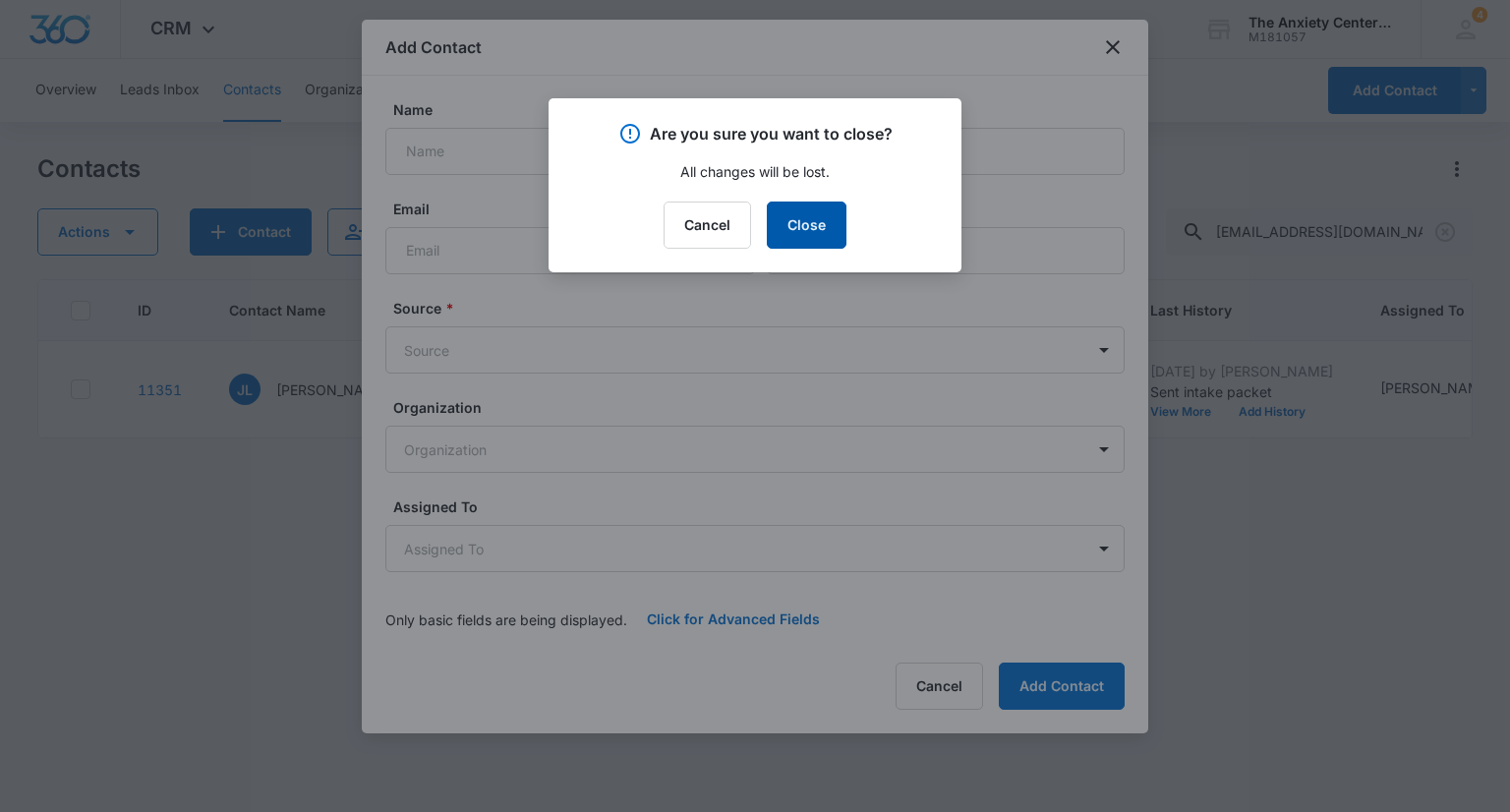 click on "Close" at bounding box center [806, 225] 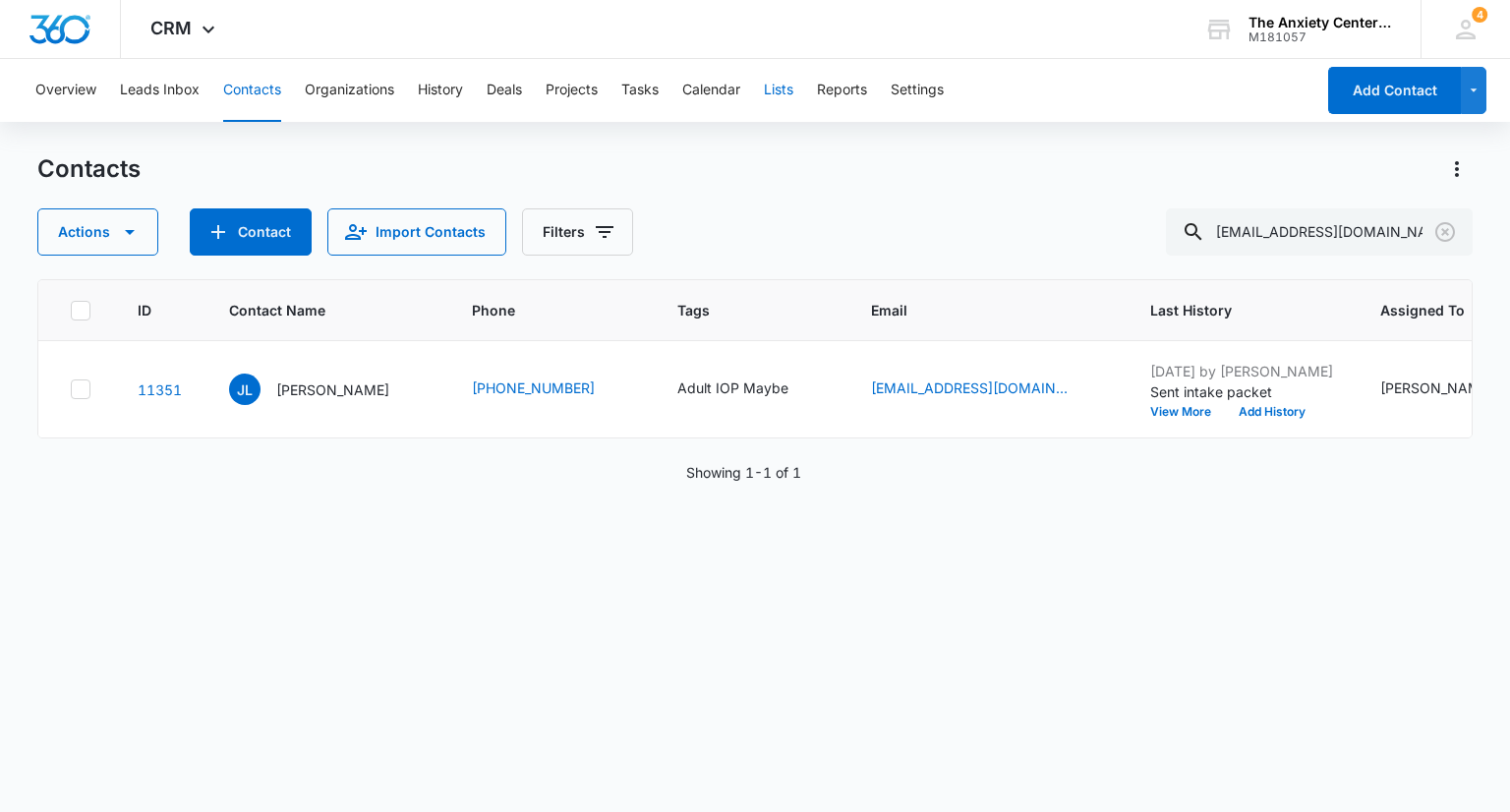 click on "Lists" at bounding box center (779, 90) 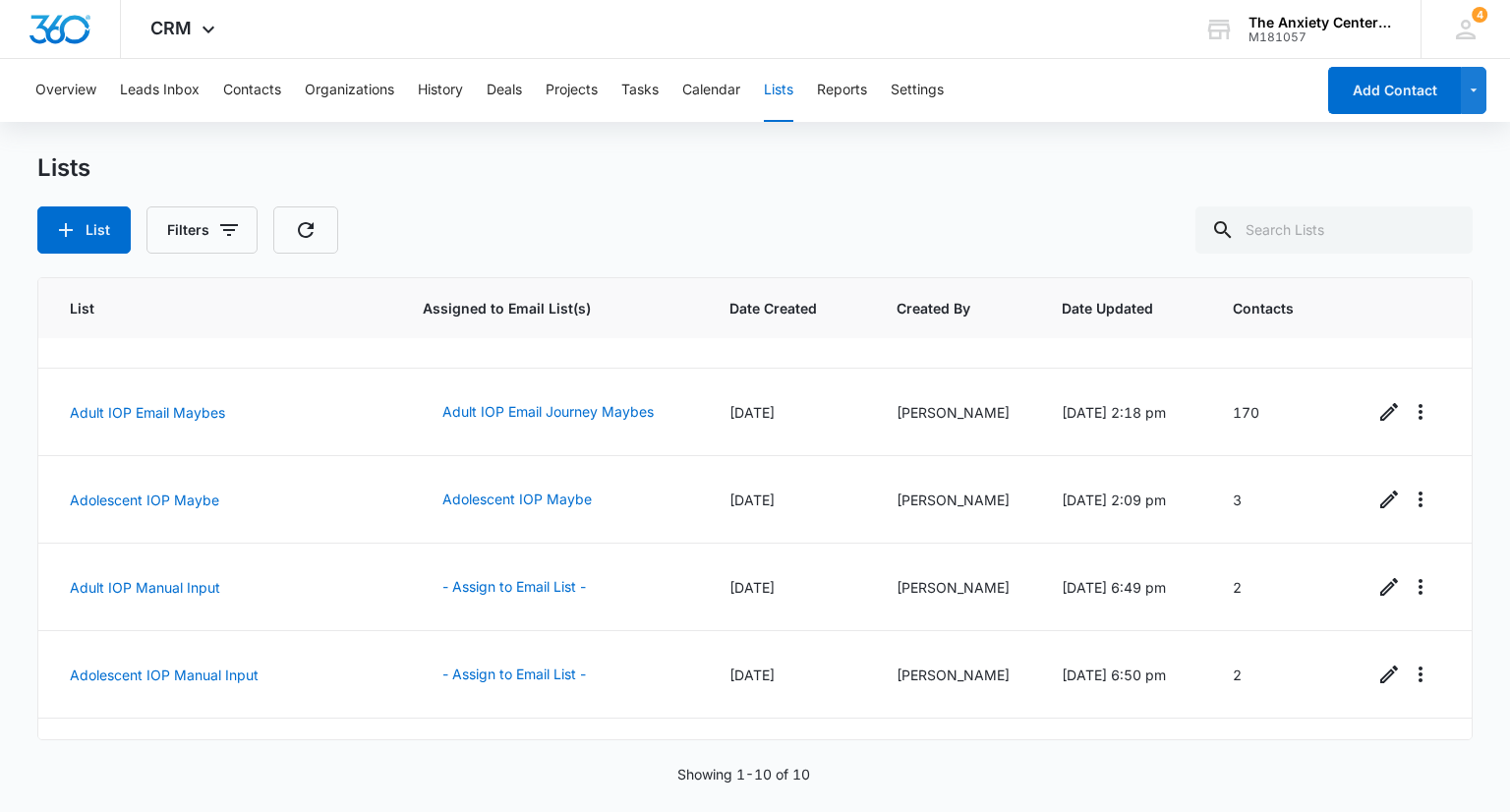 scroll, scrollTop: 472, scrollLeft: 0, axis: vertical 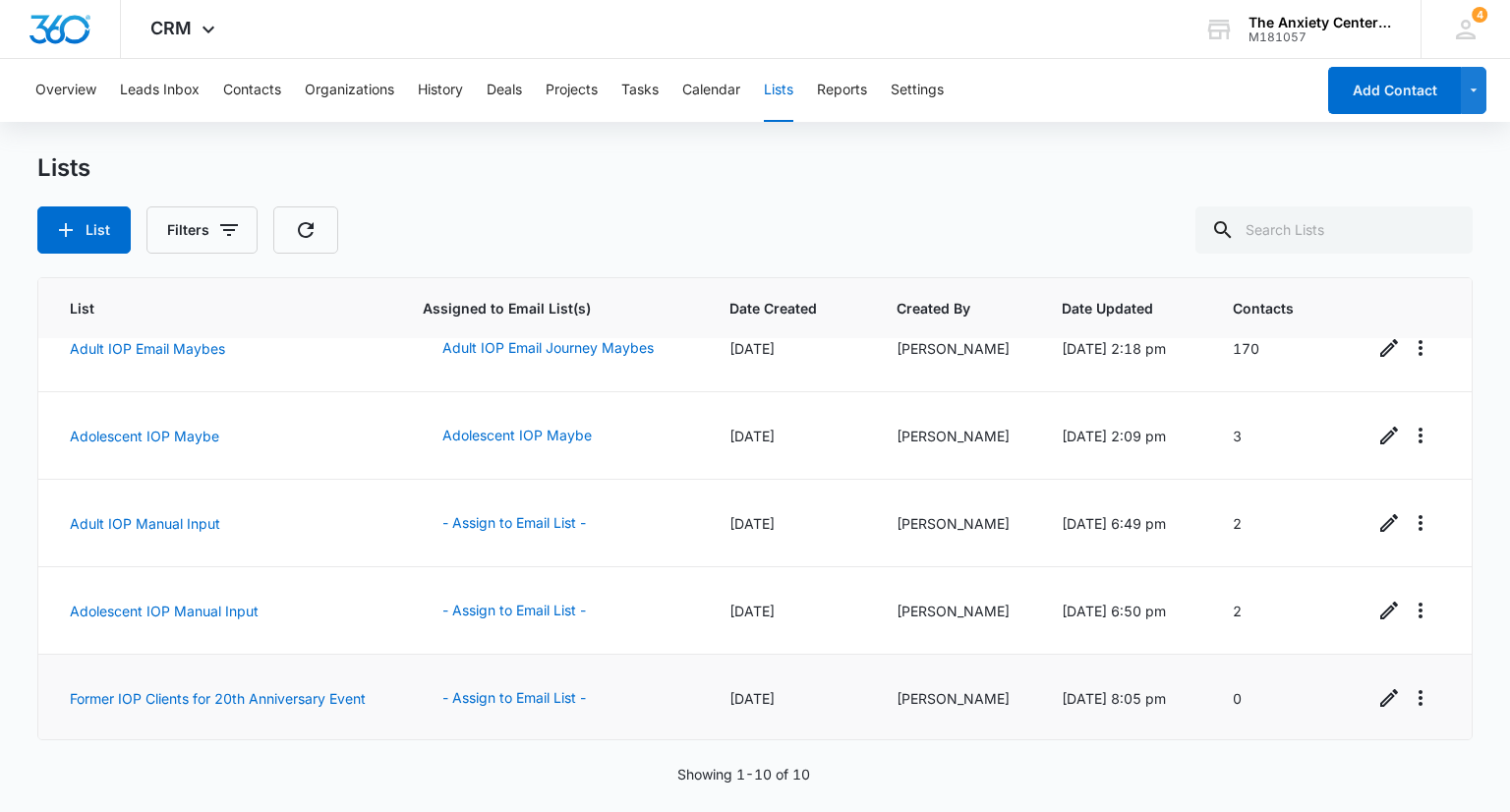 click on "Former IOP Clients for 20th Anniversary Event" at bounding box center (218, 698) 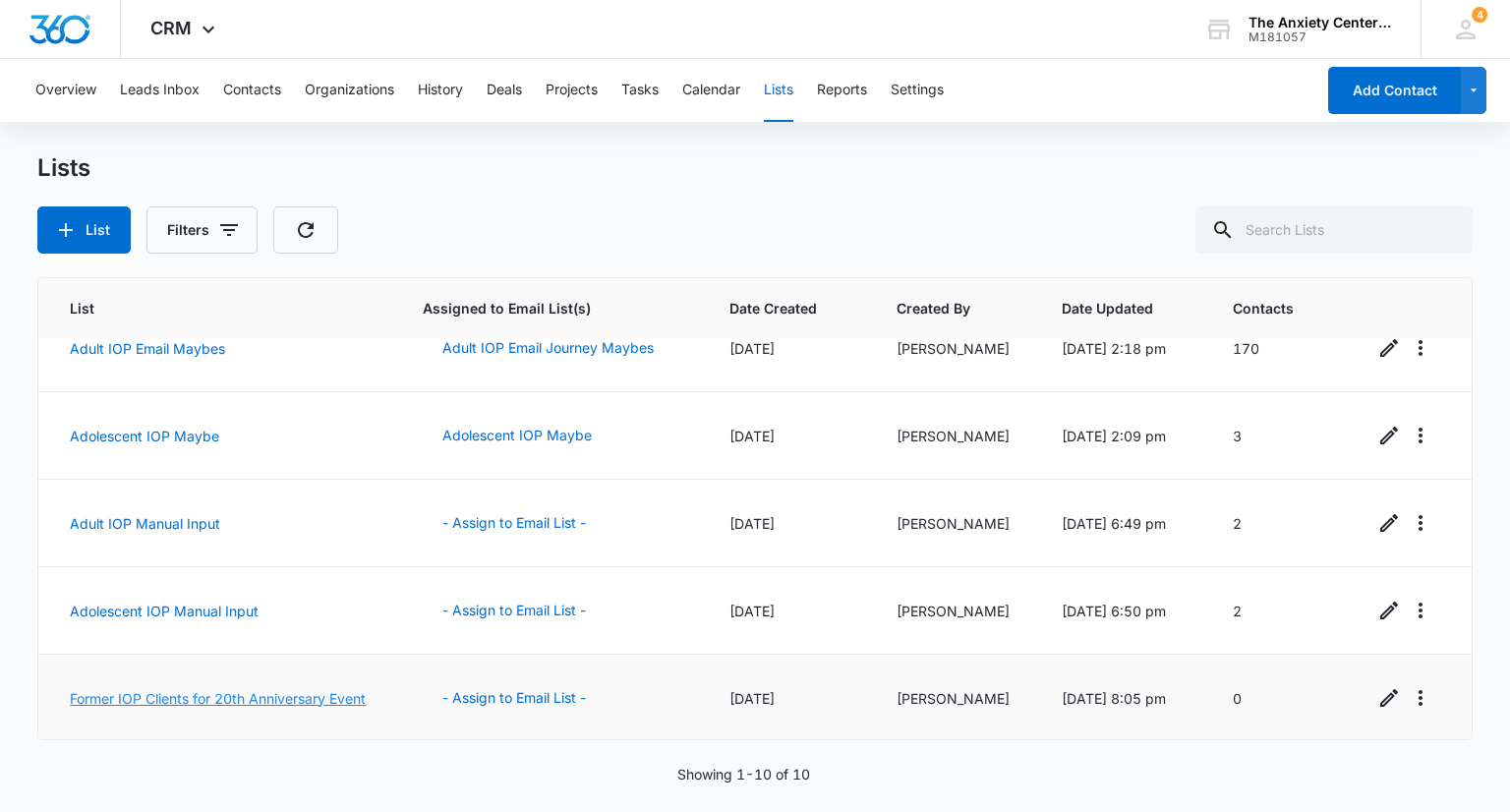 click on "Former IOP Clients for 20th Anniversary Event" at bounding box center [217, 698] 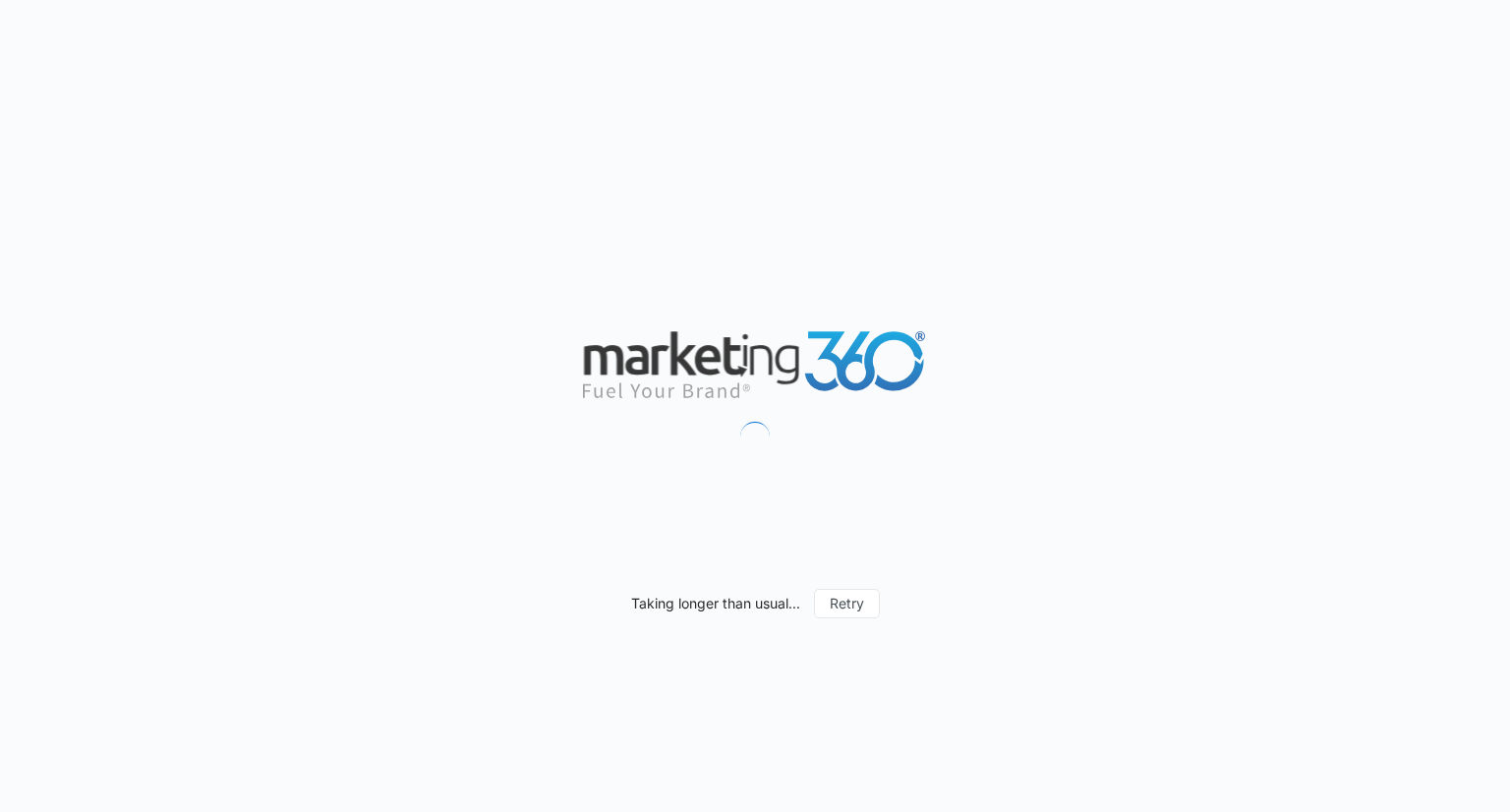 scroll, scrollTop: 0, scrollLeft: 0, axis: both 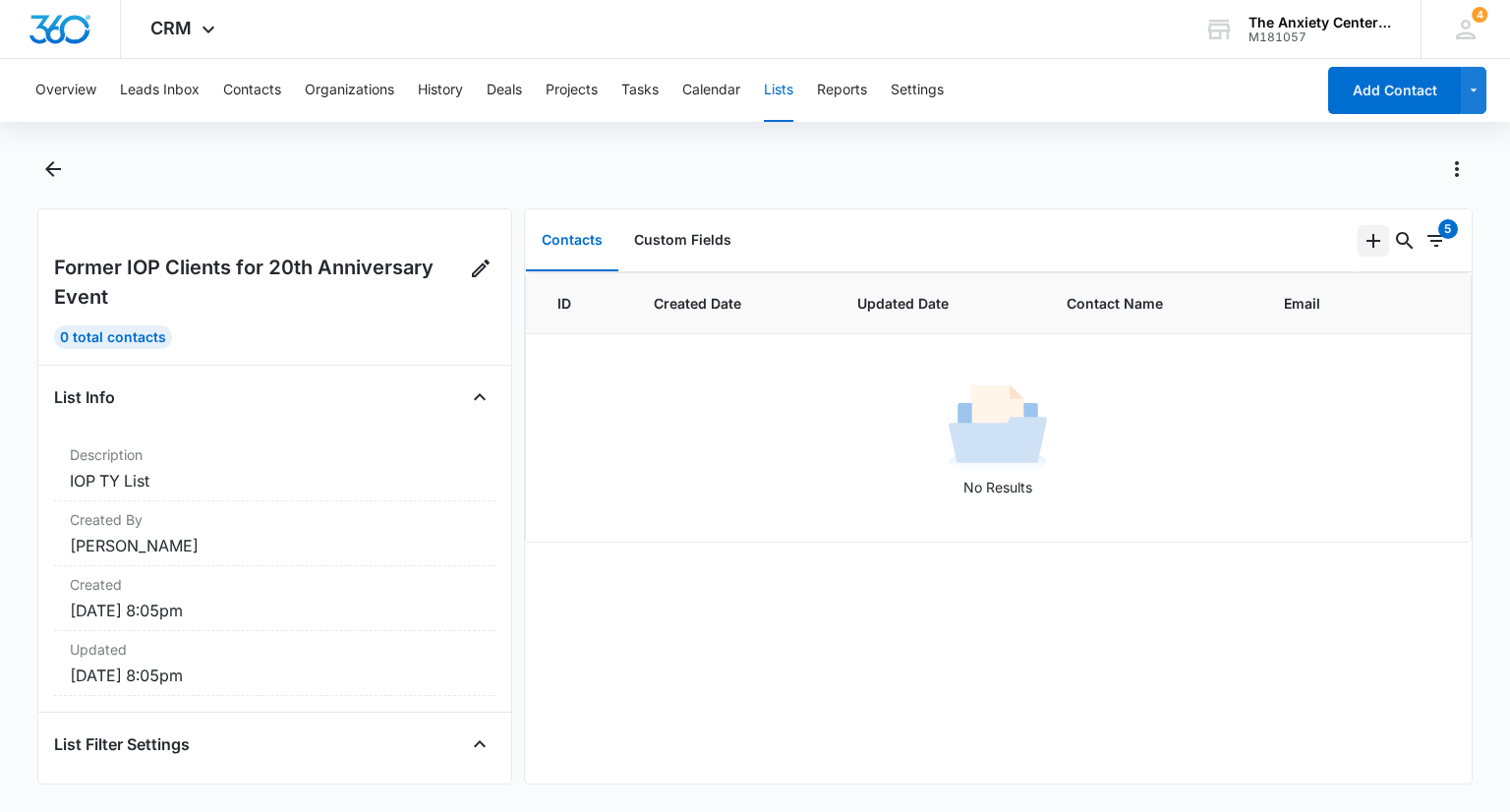 click 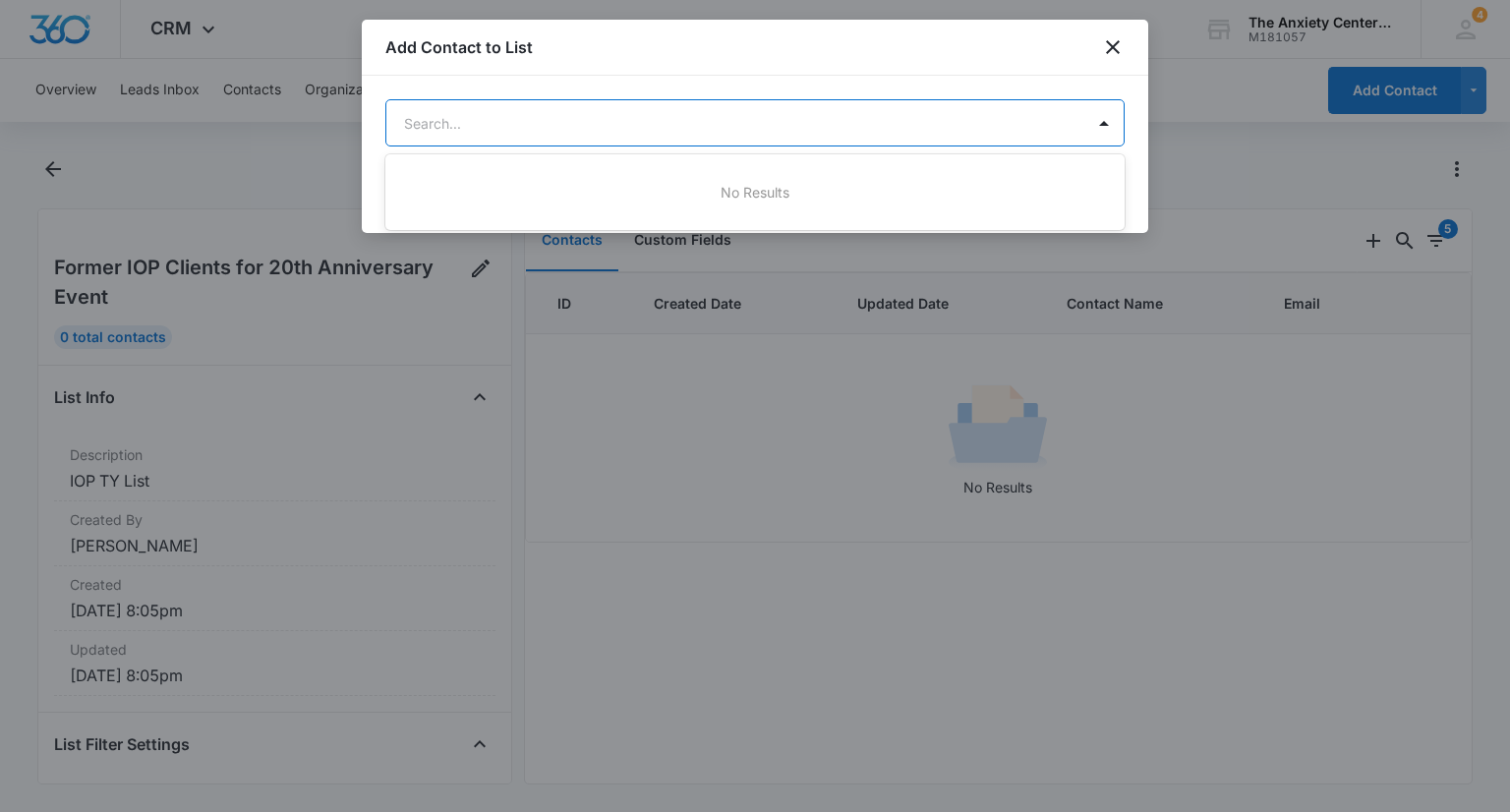 click on "CRM Apps Reputation Websites Forms CRM Email Social Payments POS Content Ads Intelligence Files Brand Settings The Anxiety Center at Renew Counseling M181057 Your Accounts View All 4 MU Melissa Umscheid mumscheid.renew@gmail.com My Profile 4 Notifications Support Logout Terms & Conditions   •   Privacy Policy Overview Leads Inbox Contacts Organizations History Deals Projects Tasks Calendar Lists Reports Settings Add Contact Former IOP Clients for 20th Anniversary Event 0 Total Contacts List Info Description IOP TY List  Created By Melissa Umscheid Created Jul 11, 2025 at 8:05pm Updated Jul 11, 2025 at 8:05pm List Filter Settings Assigned To Any User With Tags Former IOP Clients Include contacts with these types All Contact Types Include contacts with these statuses All Contact Statuses Contacts Custom Fields 0 5 ID Created Date Updated Date Contact Name Email No Results
Add Contact to List Search...   Cancel Submit No Results" at bounding box center (755, 406) 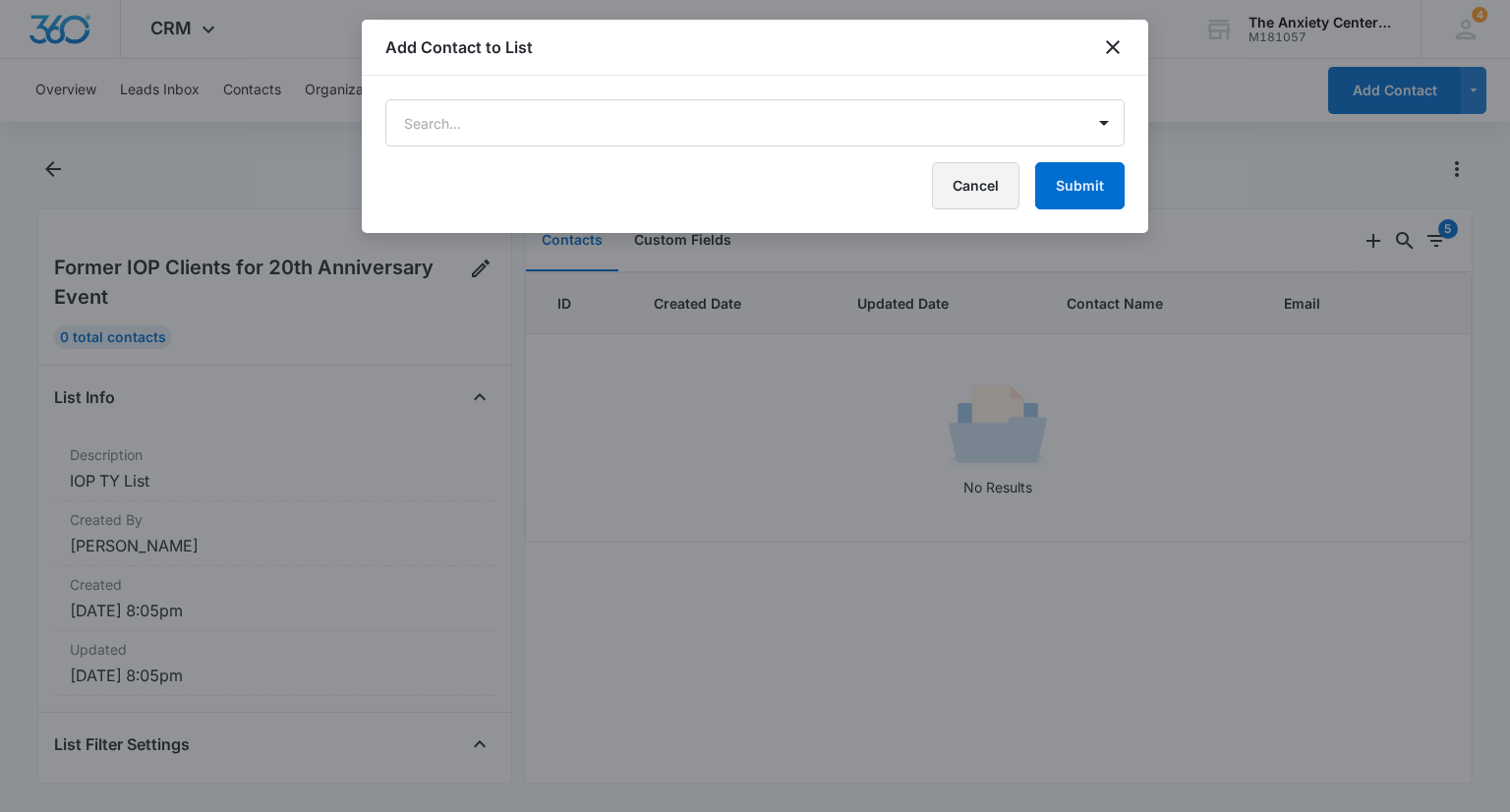click on "Cancel" at bounding box center [975, 186] 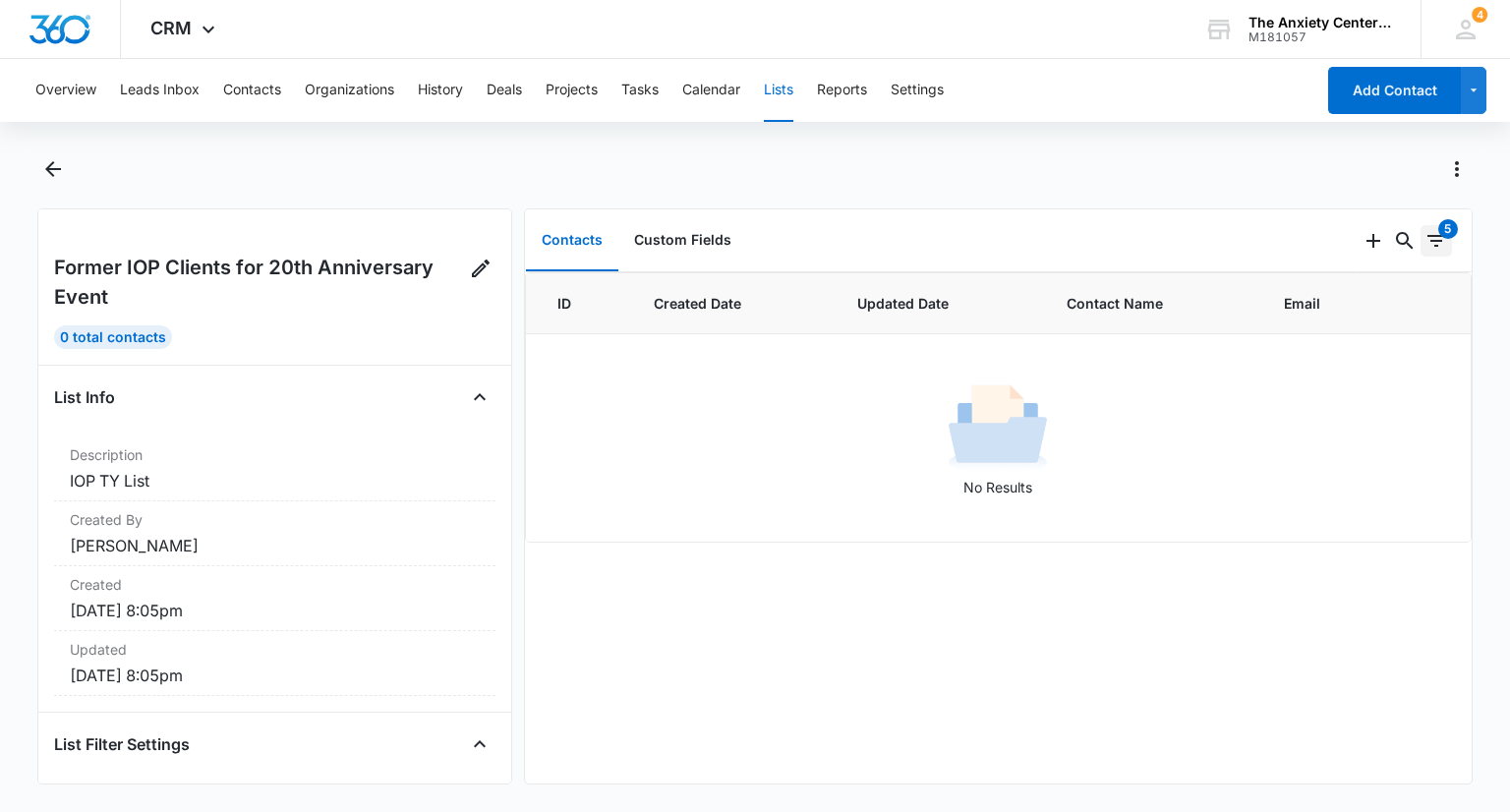 click 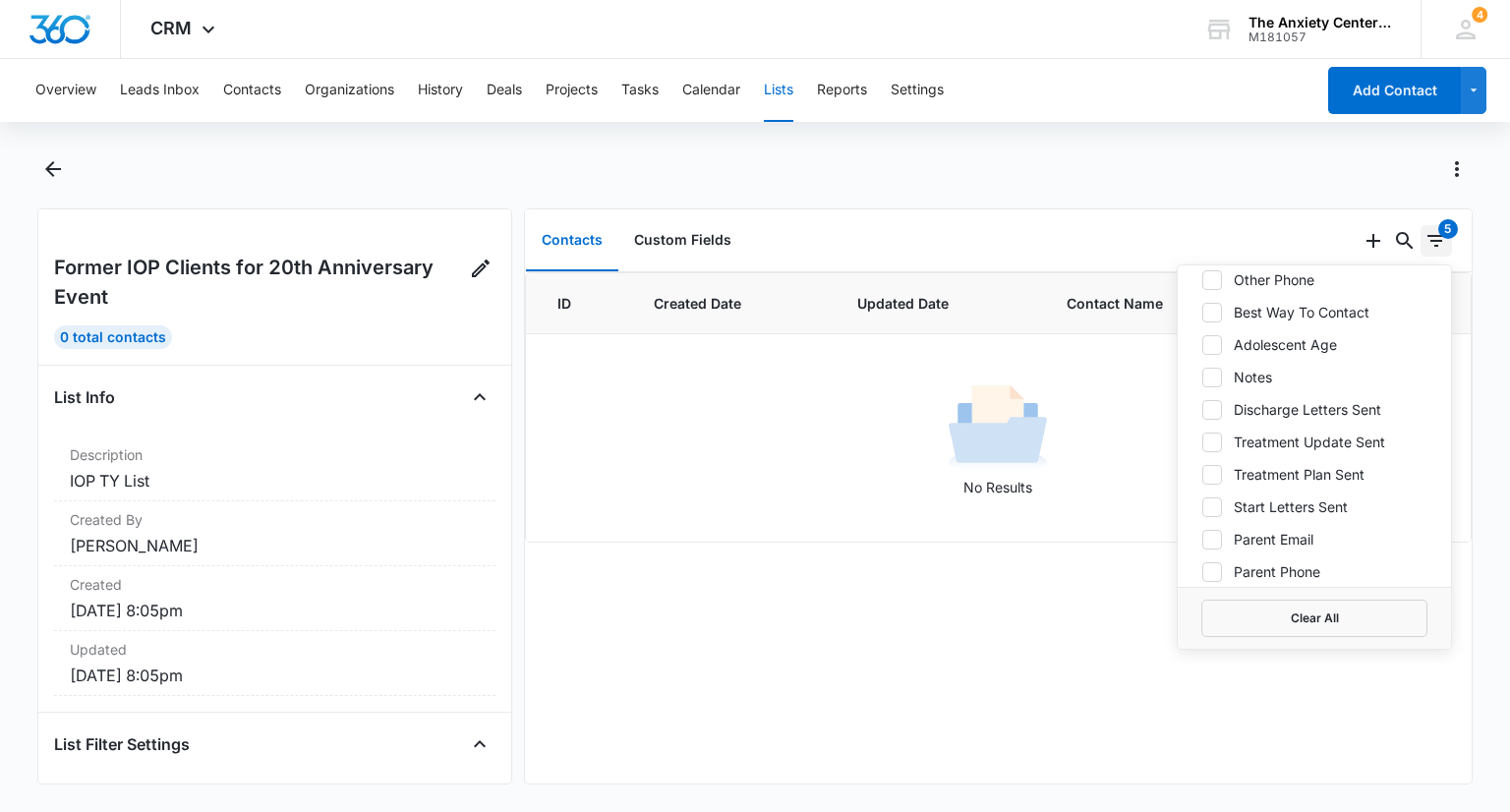 scroll, scrollTop: 2202, scrollLeft: 0, axis: vertical 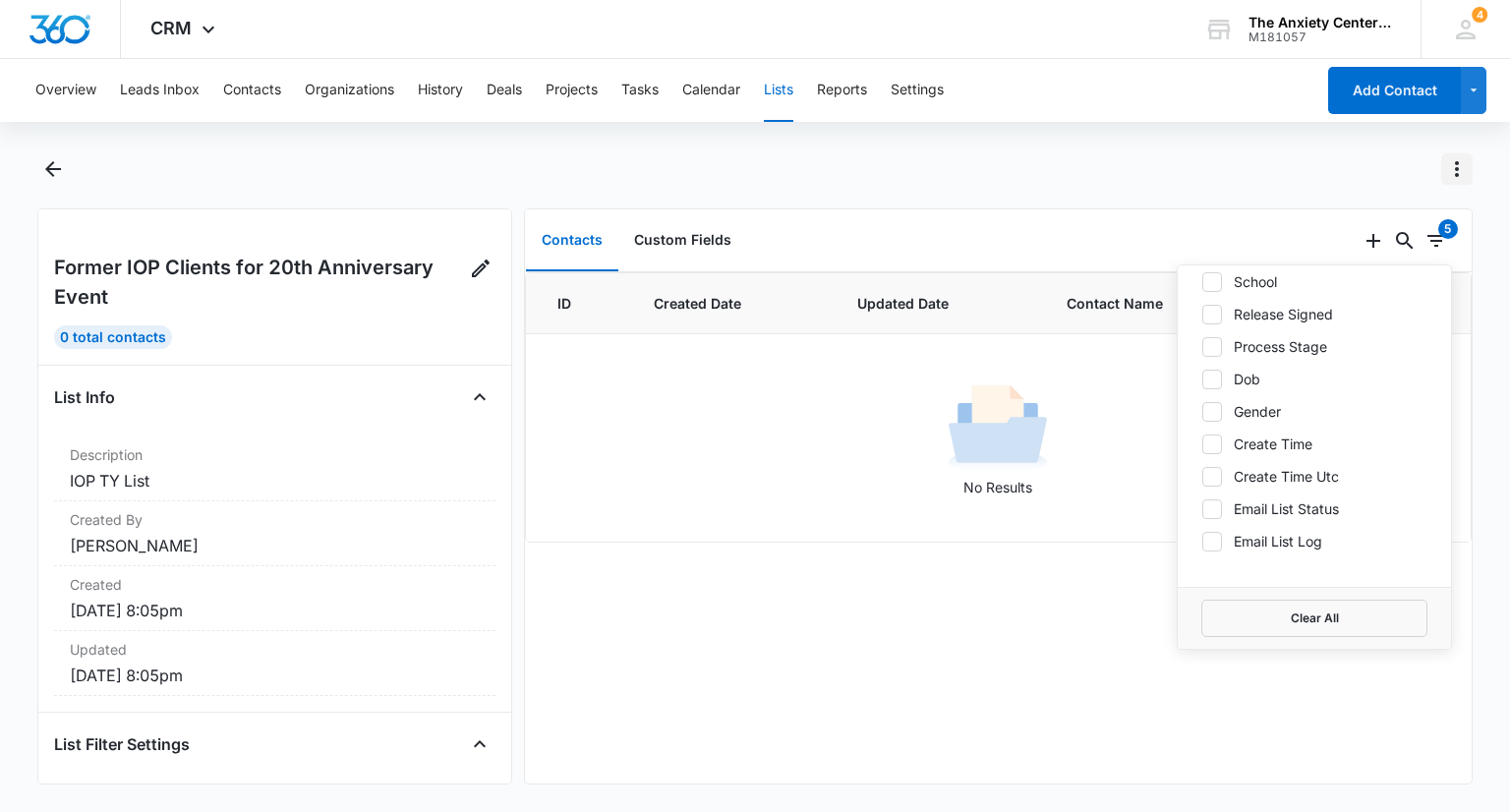 click 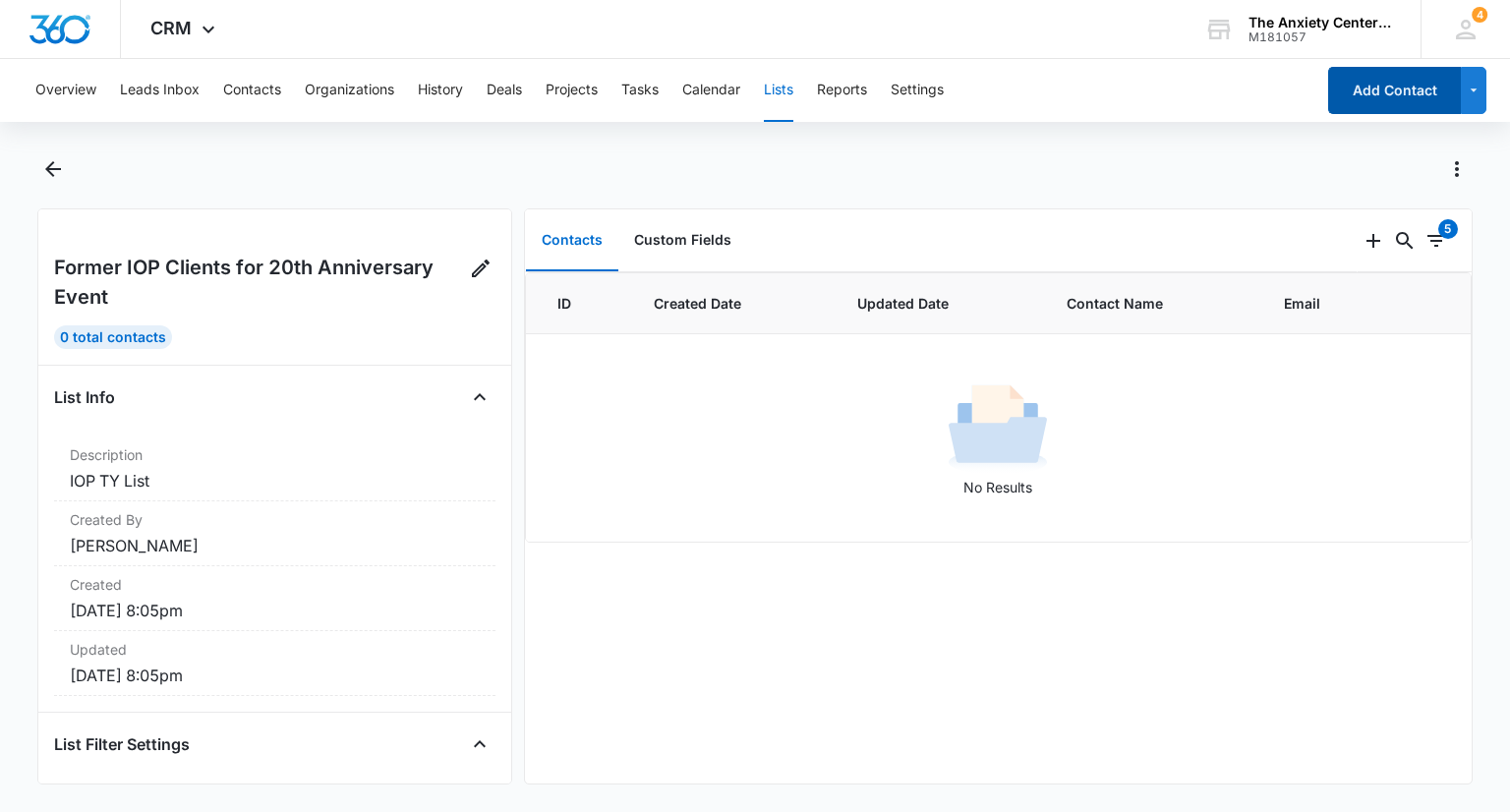 drag, startPoint x: 1398, startPoint y: 100, endPoint x: 1026, endPoint y: 697, distance: 703.4152 